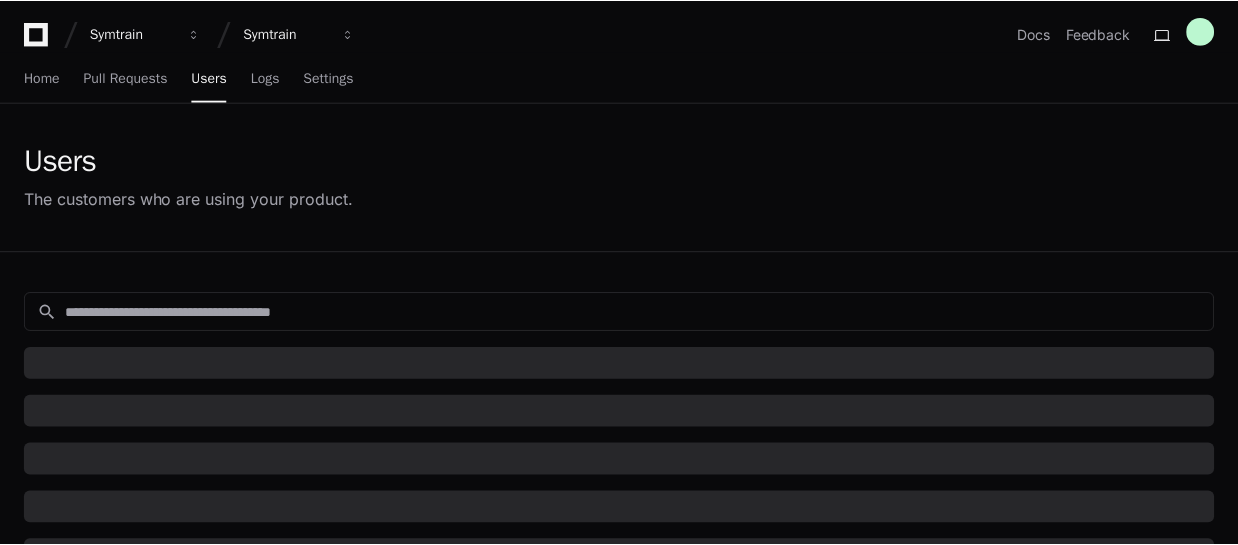 scroll, scrollTop: 0, scrollLeft: 0, axis: both 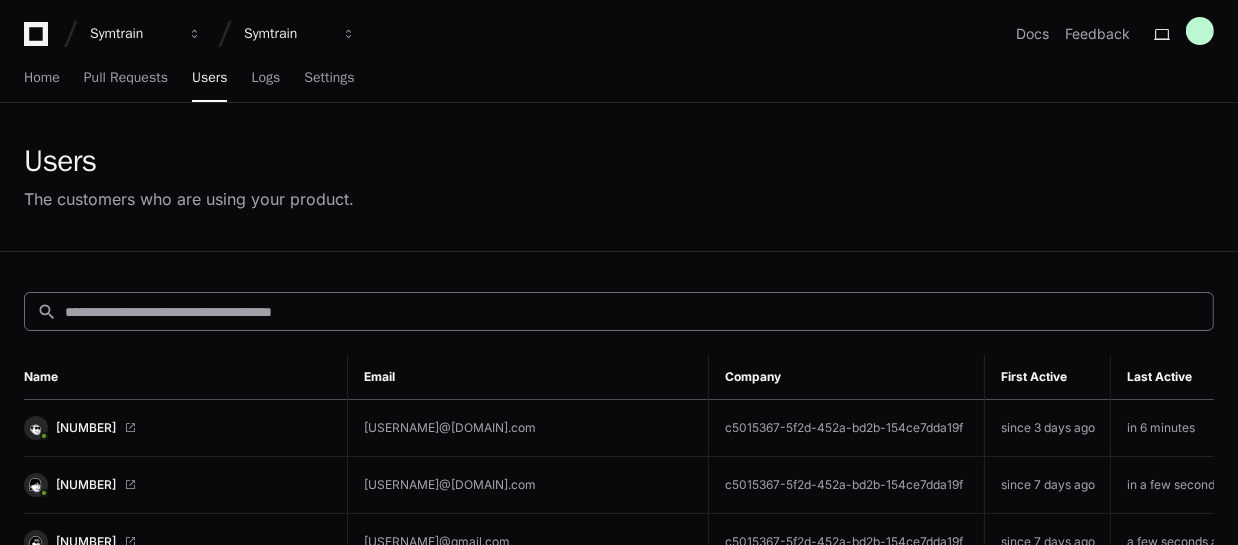 click at bounding box center [633, 312] 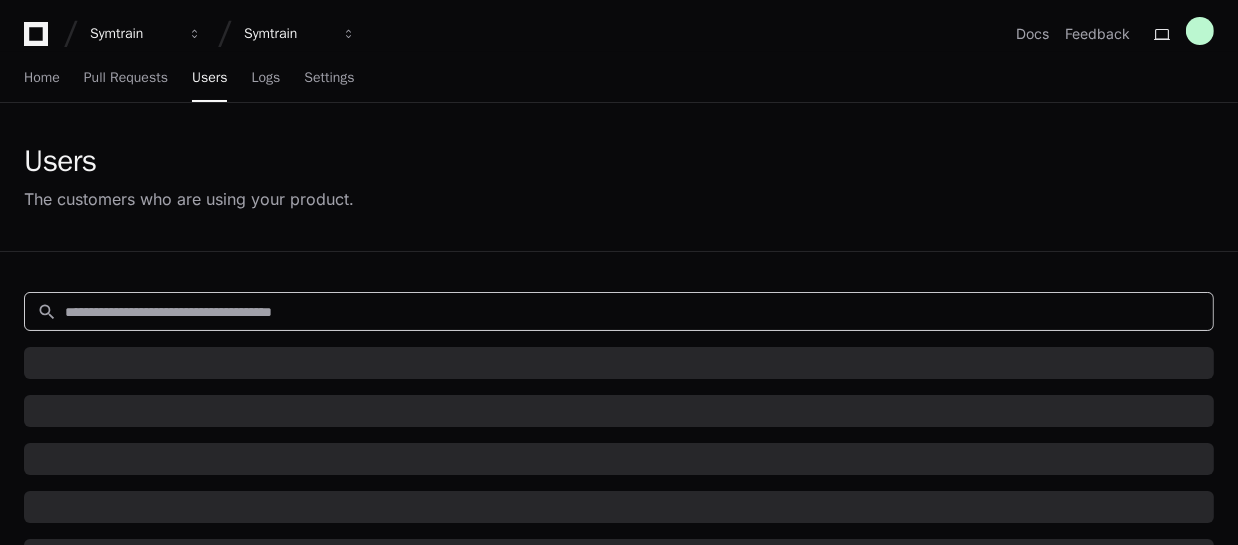 click at bounding box center [633, 312] 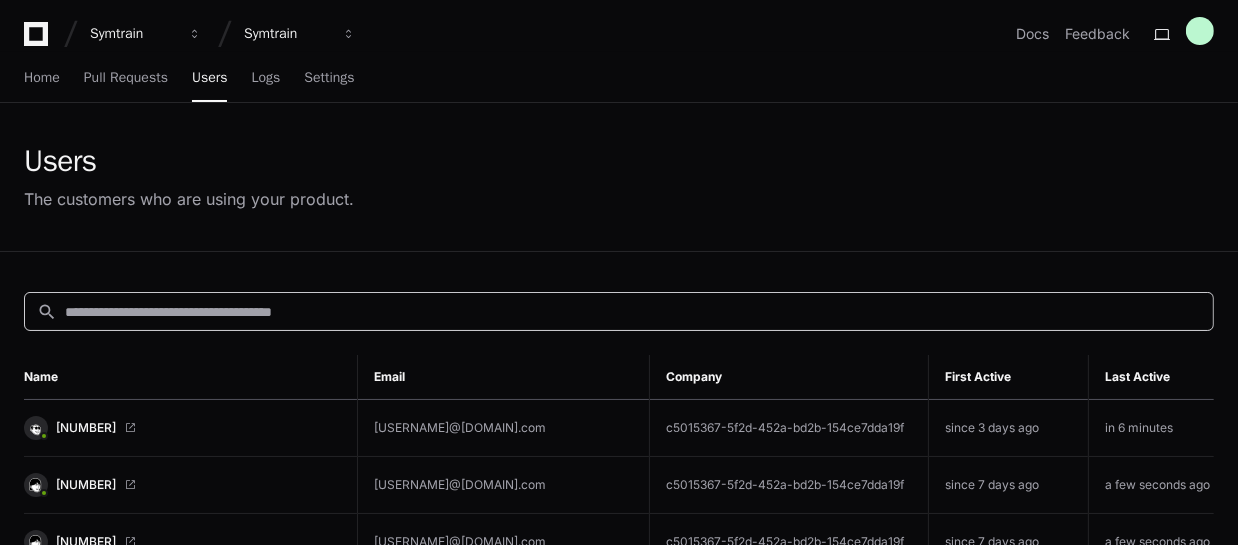 click at bounding box center [633, 312] 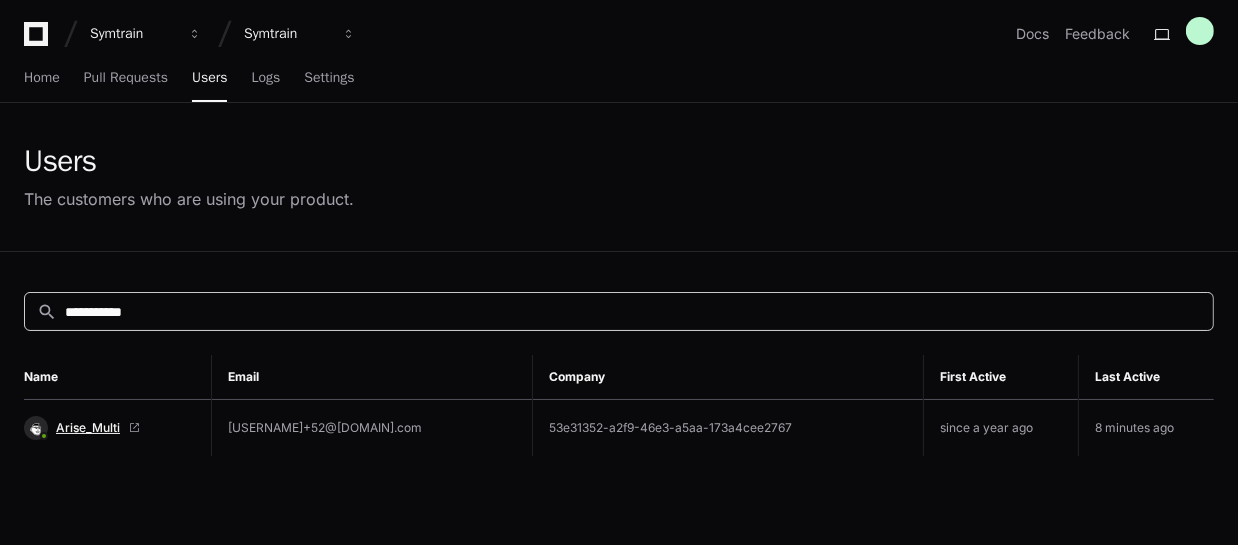 click on "Arise_Multi" 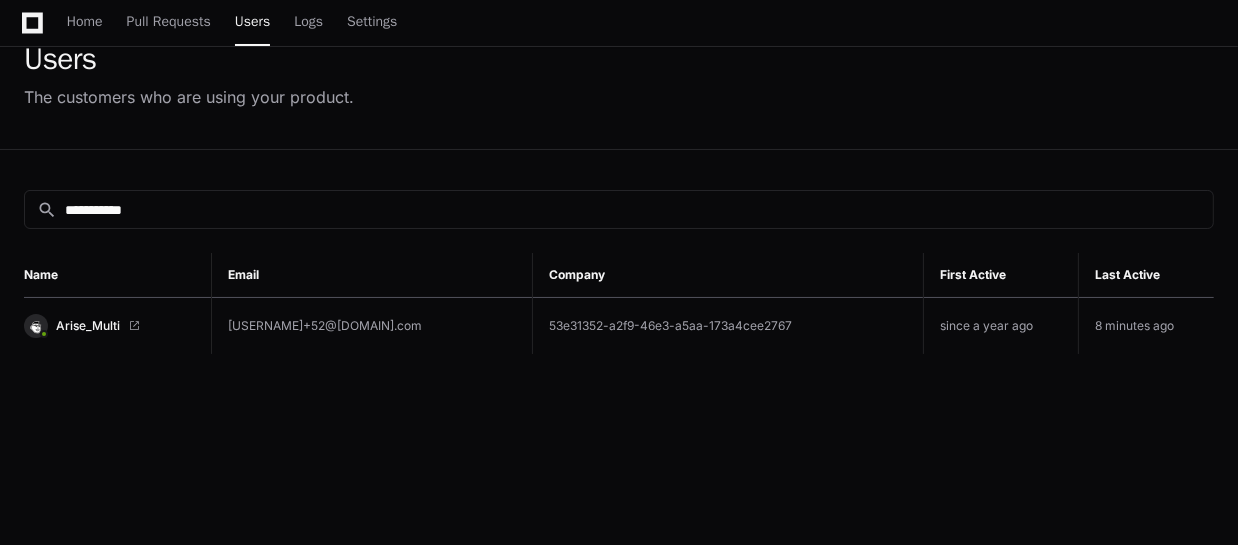 scroll, scrollTop: 272, scrollLeft: 0, axis: vertical 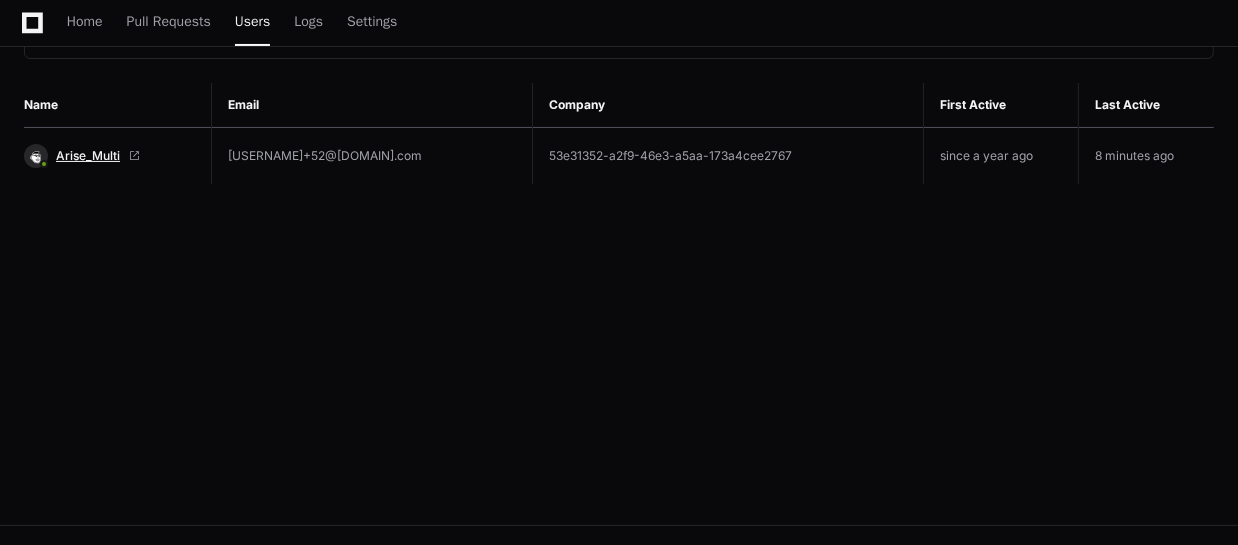 click on "Arise_Multi" 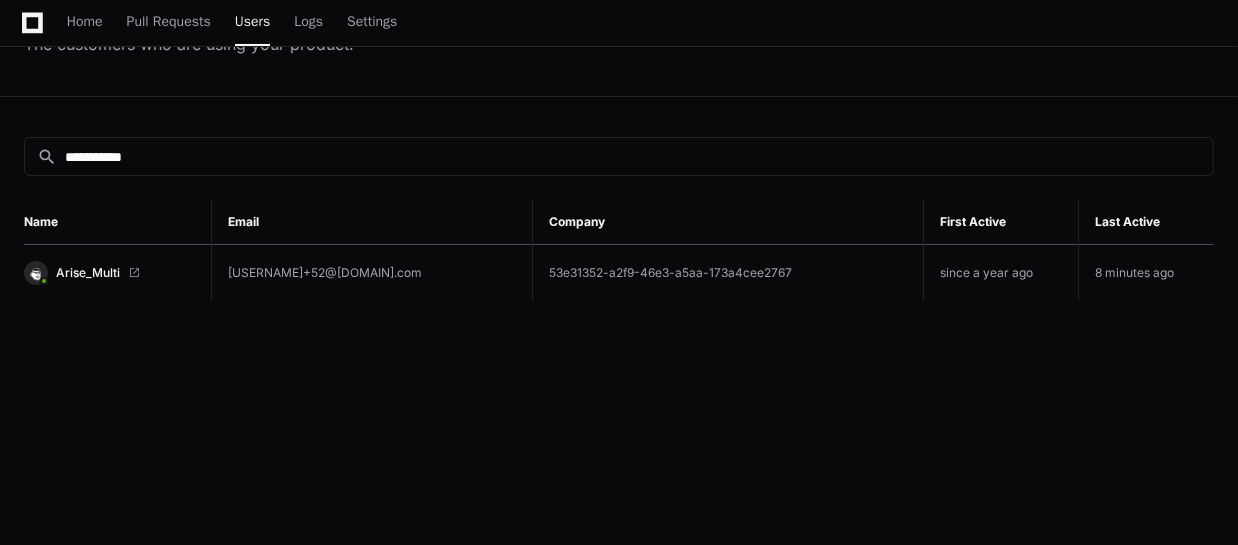 scroll, scrollTop: 0, scrollLeft: 0, axis: both 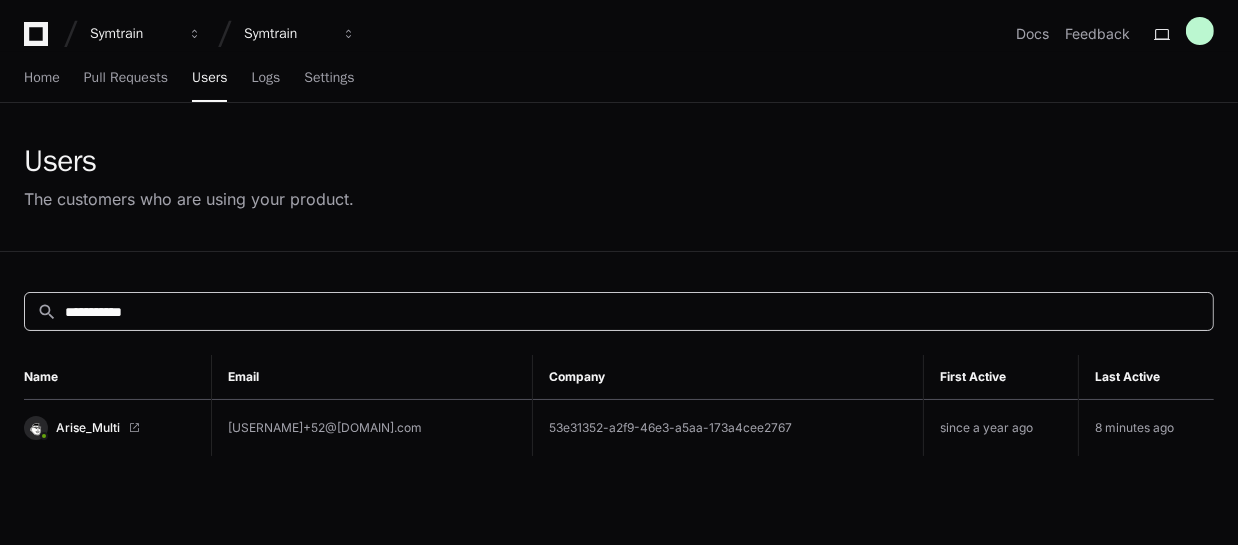 drag, startPoint x: 179, startPoint y: 313, endPoint x: -10, endPoint y: 312, distance: 189.00264 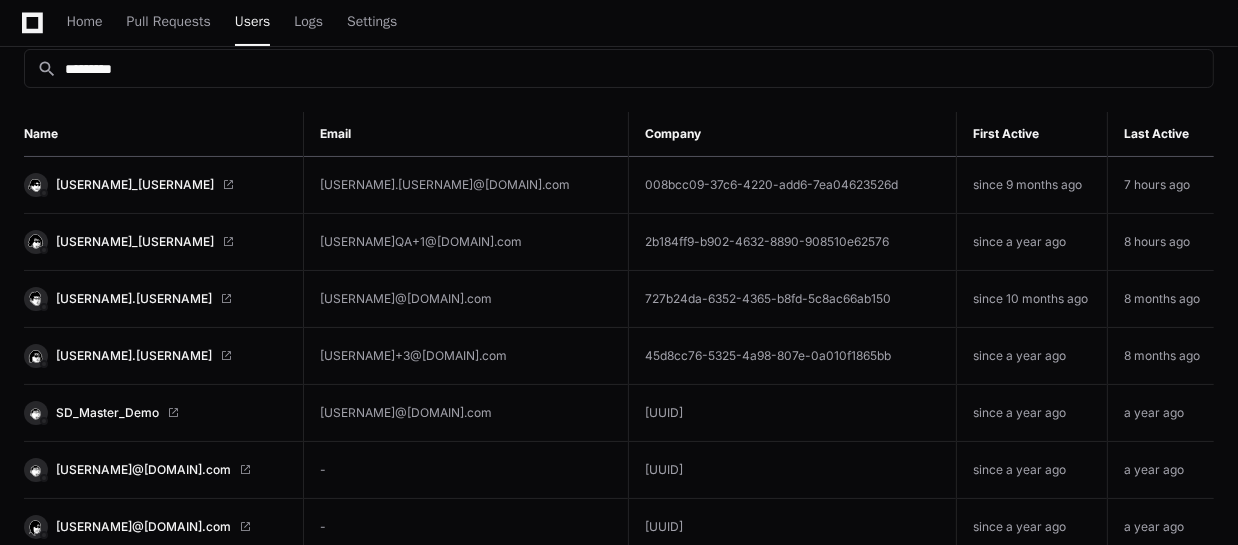 scroll, scrollTop: 363, scrollLeft: 0, axis: vertical 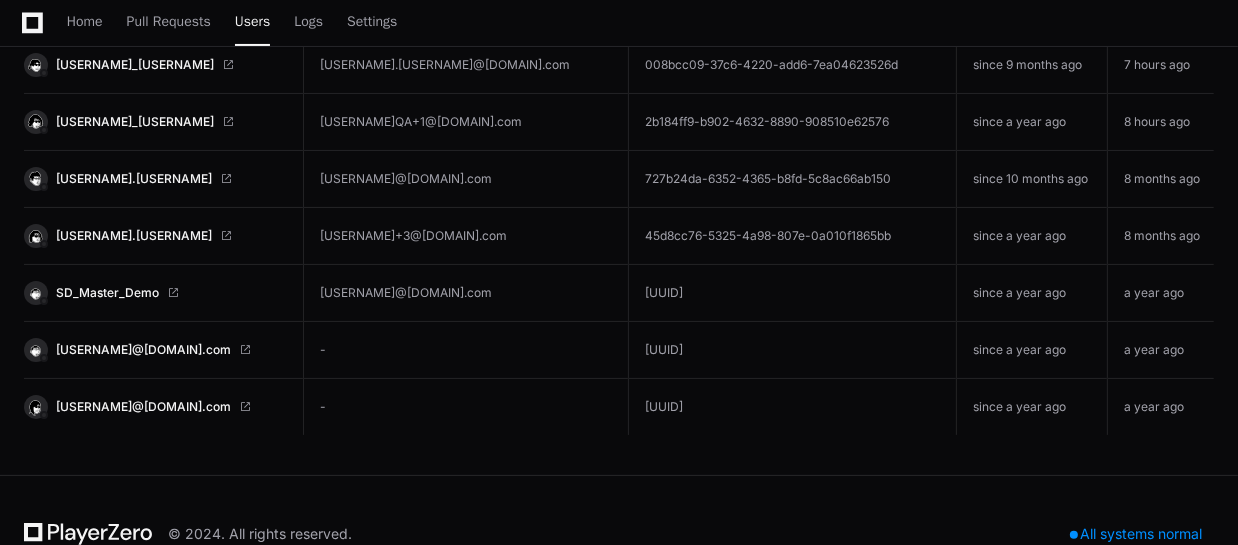click on "search ********* Name Email Company First Active Last Active Soham.Das_etech  Soham.Das+QA@etechtexas.com   008bcc09-37c6-4220-add6-7ea04623526d   since 9 months ago   7 hours ago  SohamDas_QA  Soham.DasQA+1@etechtexas.com   2b184ff9-b902-4632-8890-908510e62576   since a year ago   8 hours ago  Soham.Das  soham.das@etechtexas.com   727b24da-6352-4365-b8fd-5c8ac66ab150   since 10 months ago   8 months ago  Soham.Das  soham.das+3@etechtexas.com   45d8cc76-5325-4a98-807e-0a010f1865bb   since a year ago   8 months ago  SD_Master_Demo  Soham.Das@etechtexas.com   490f520a-5b8c-4b1f-a458-5929b93262d6   since a year ago   a year ago  soham.das@etechtexas.com  -   9e419da0-654f-4826-8dbc-271472da1a7c   since a year ago   a year ago  Soham.Das@etechtexas.com  -   6fa57238-0077-43ef-94a5-37f5b7005b54   since a year ago   a year ago" 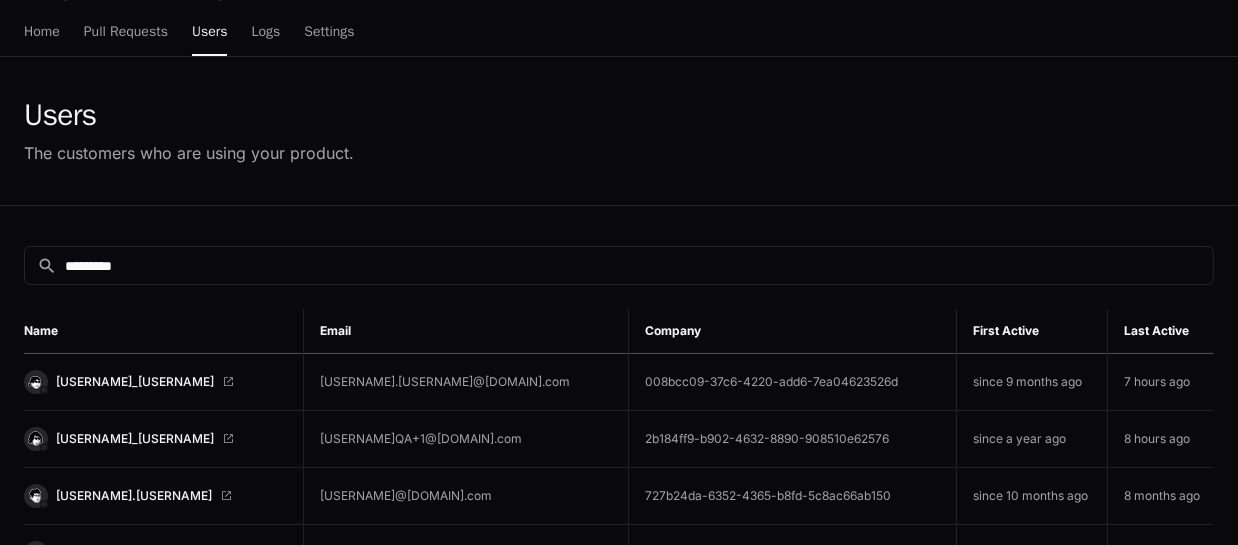 scroll, scrollTop: 90, scrollLeft: 0, axis: vertical 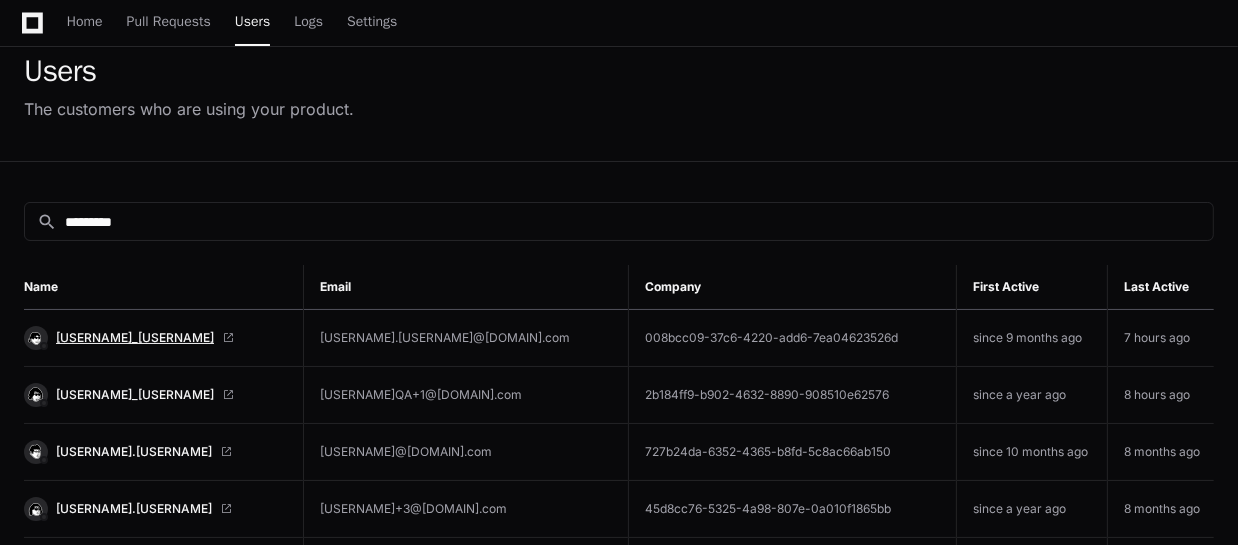 click on "Soham.Das_etech" 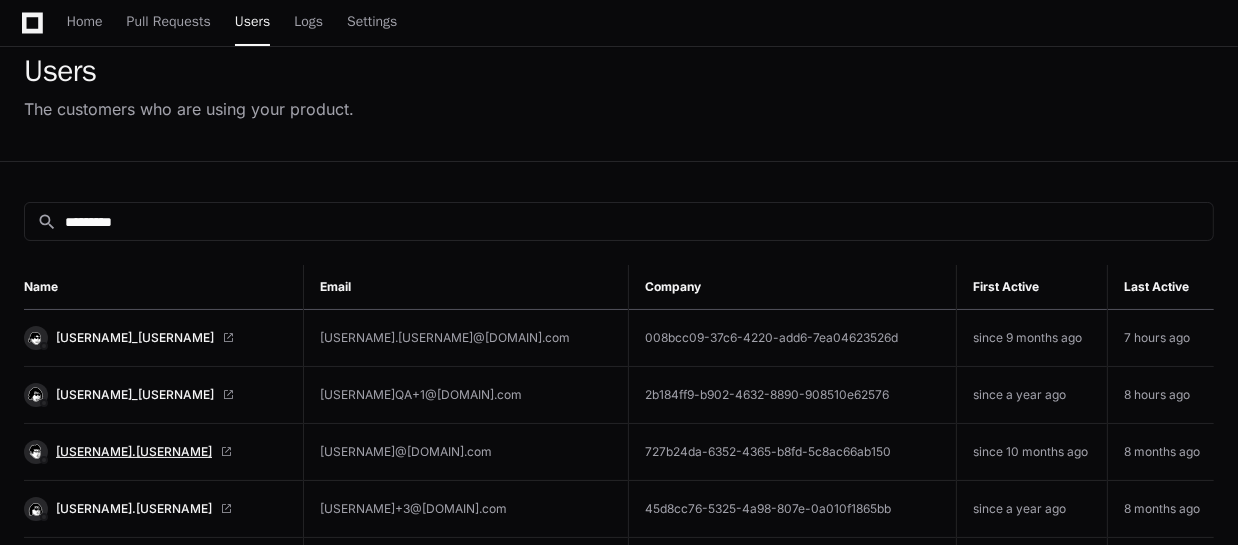 click on "Soham.Das" 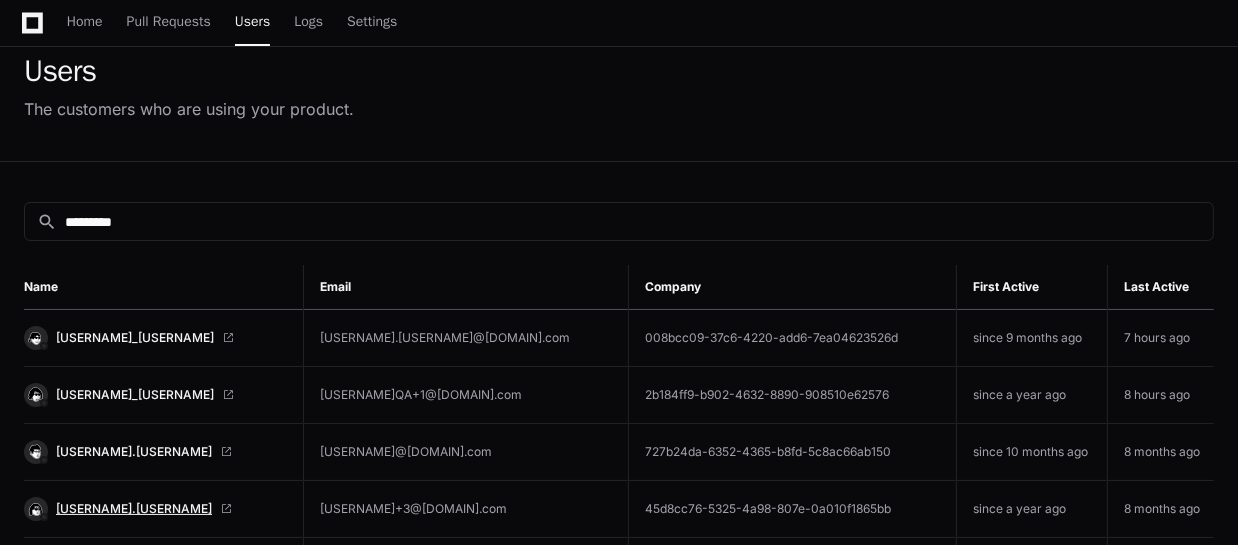 click on "Soham.Das" 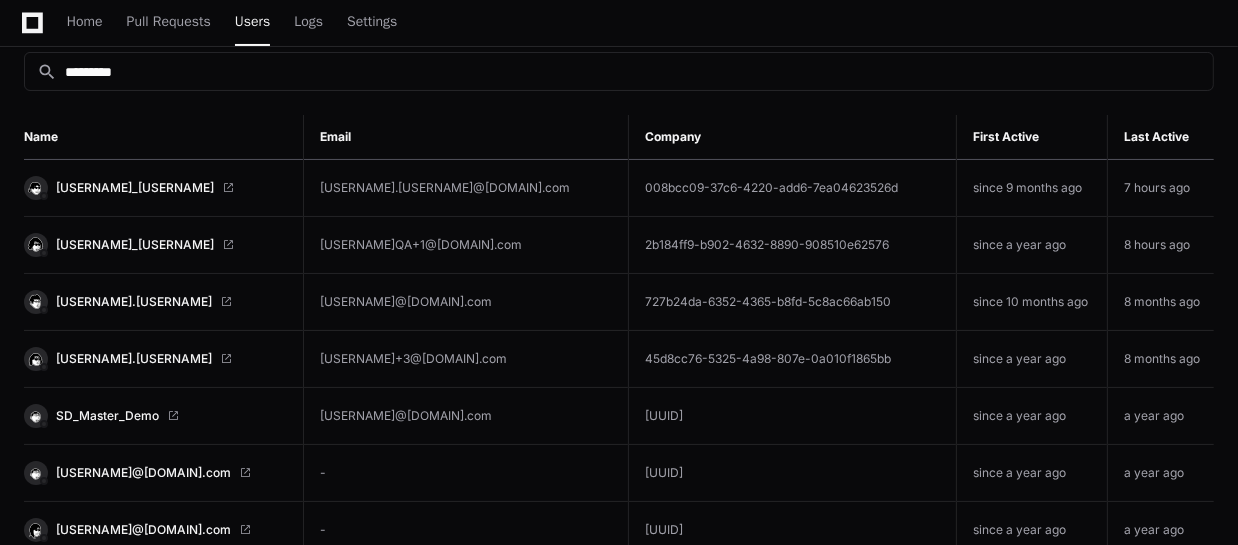 scroll, scrollTop: 227, scrollLeft: 0, axis: vertical 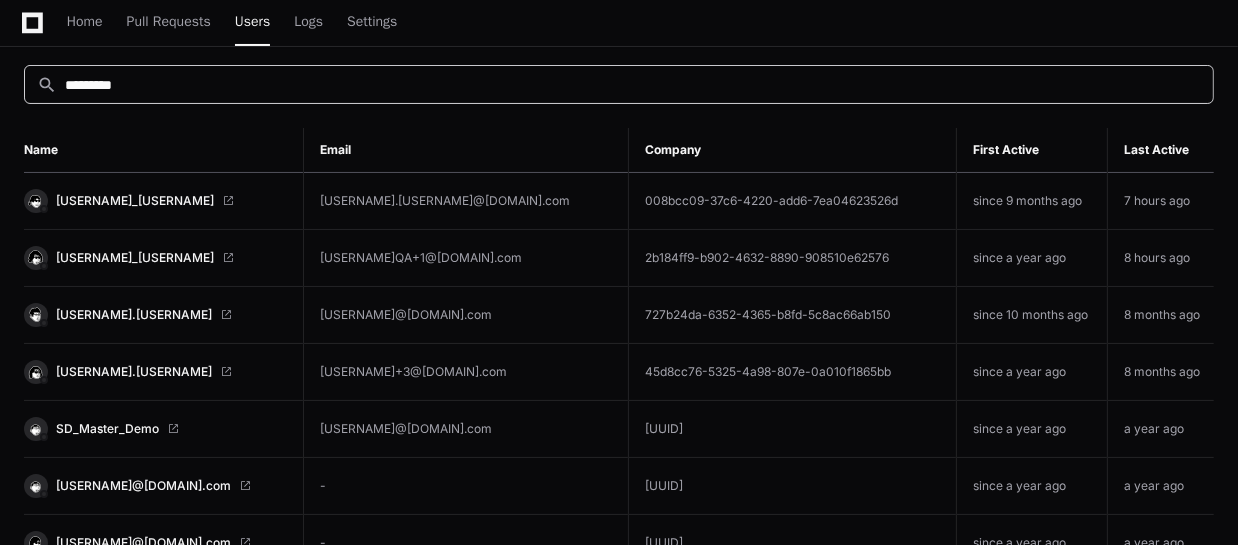 drag, startPoint x: 200, startPoint y: 82, endPoint x: -10, endPoint y: 80, distance: 210.00952 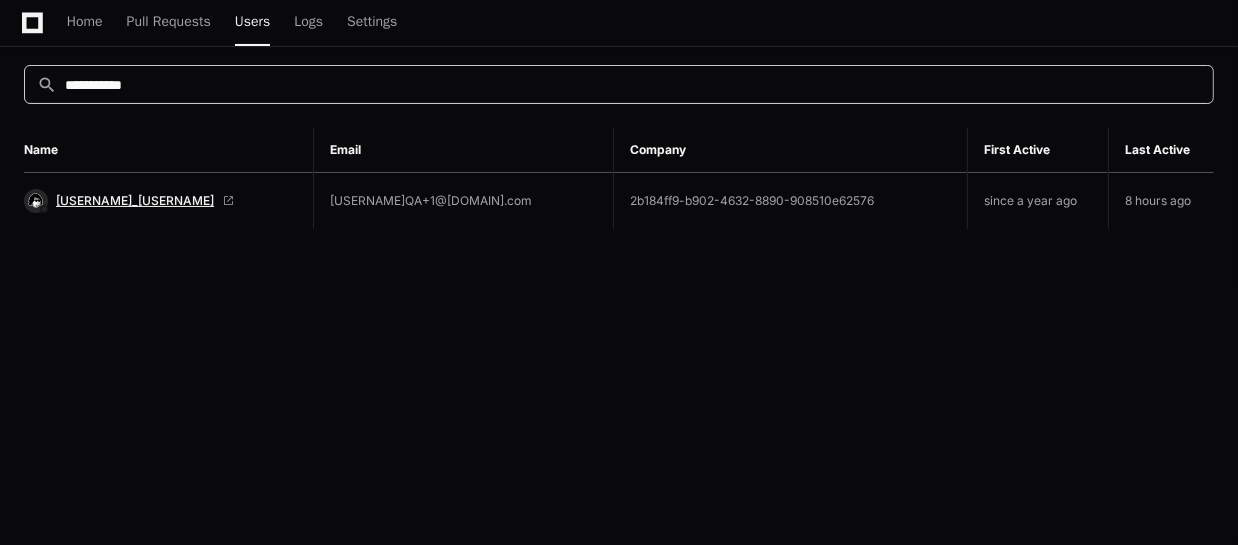 click on "[FIRST] [LAST]" 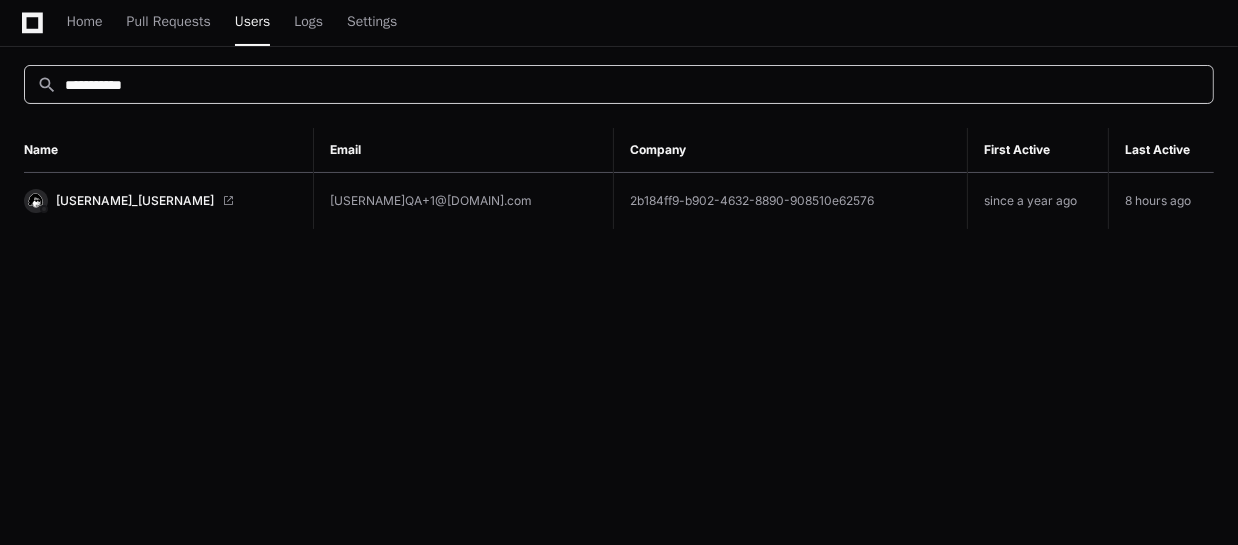 drag, startPoint x: 166, startPoint y: 89, endPoint x: 47, endPoint y: 95, distance: 119.15116 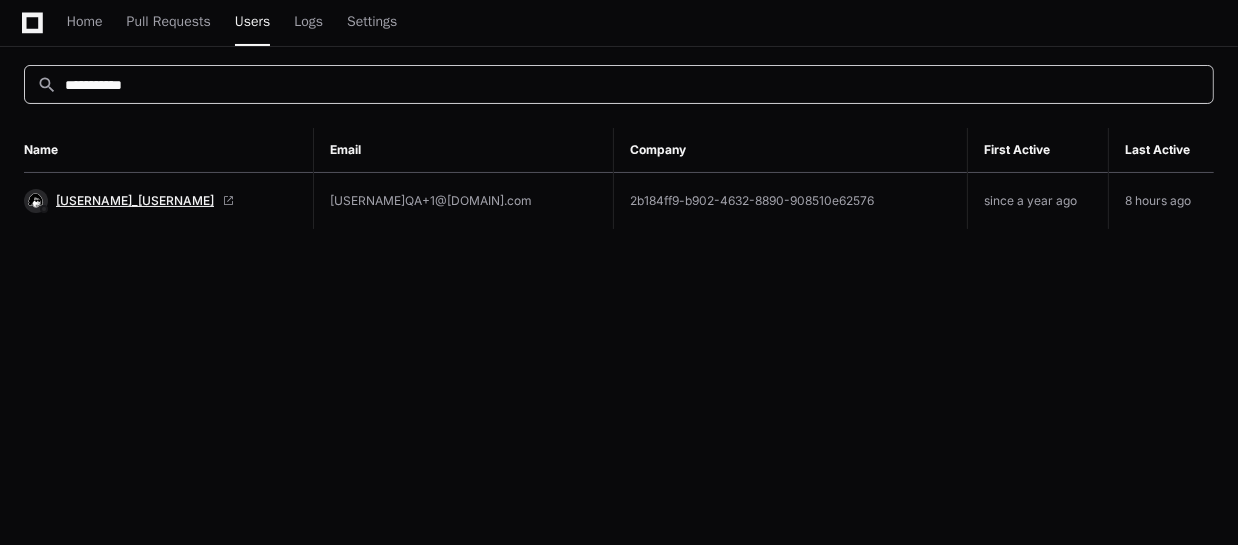 click on "[FIRST] [LAST]" 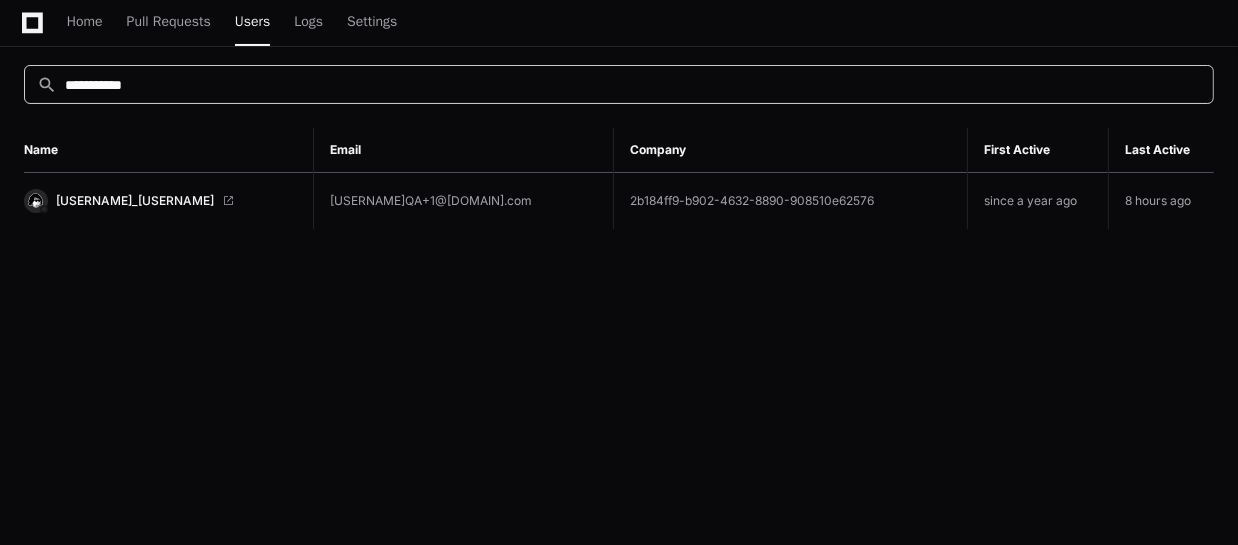 paste 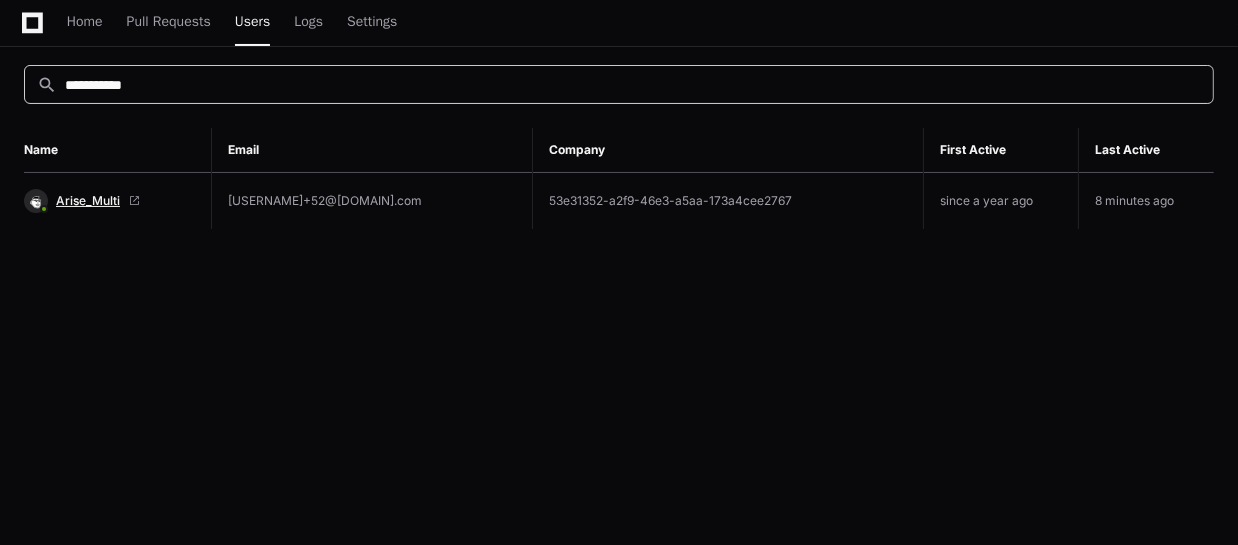 type on "**********" 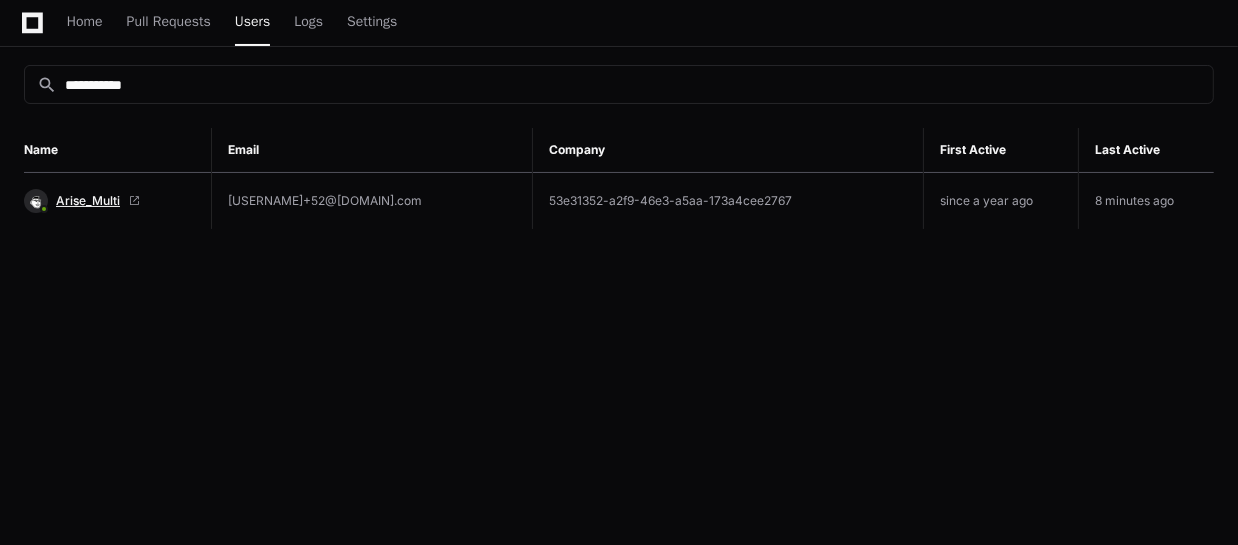 click on "Arise_Multi" 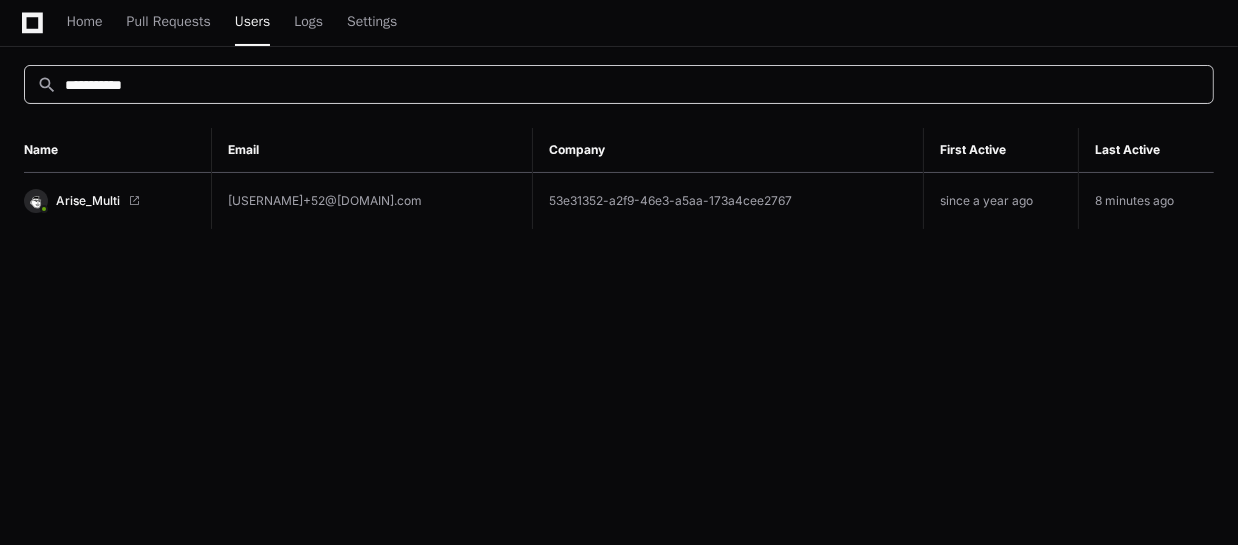 click on "**********" at bounding box center (633, 85) 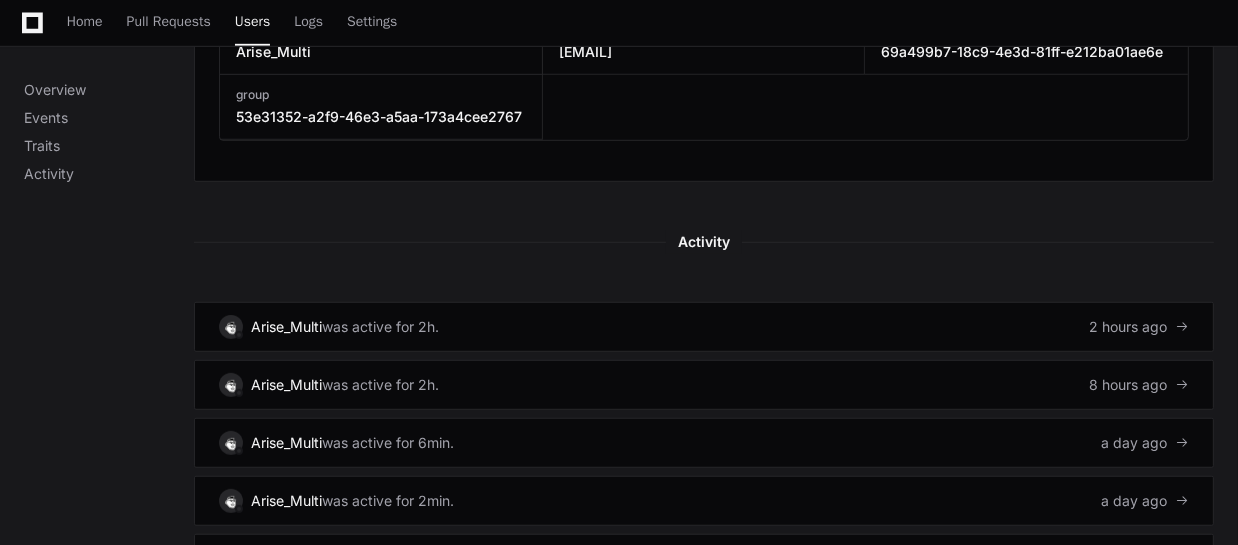 scroll, scrollTop: 1181, scrollLeft: 0, axis: vertical 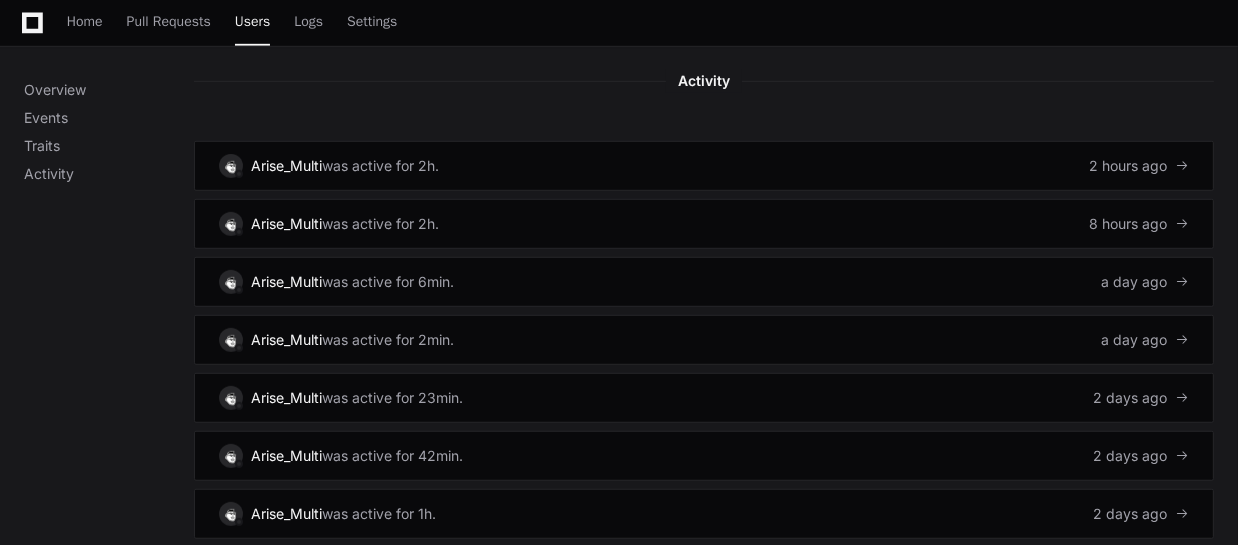 click on "Overview Events Traits Activity" 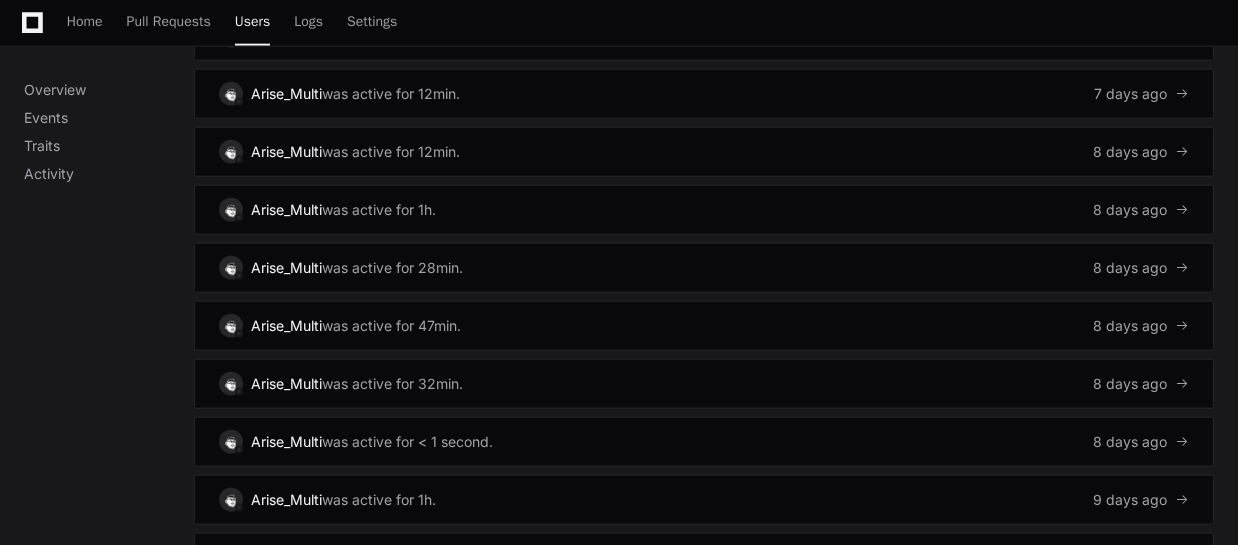 scroll, scrollTop: 2363, scrollLeft: 0, axis: vertical 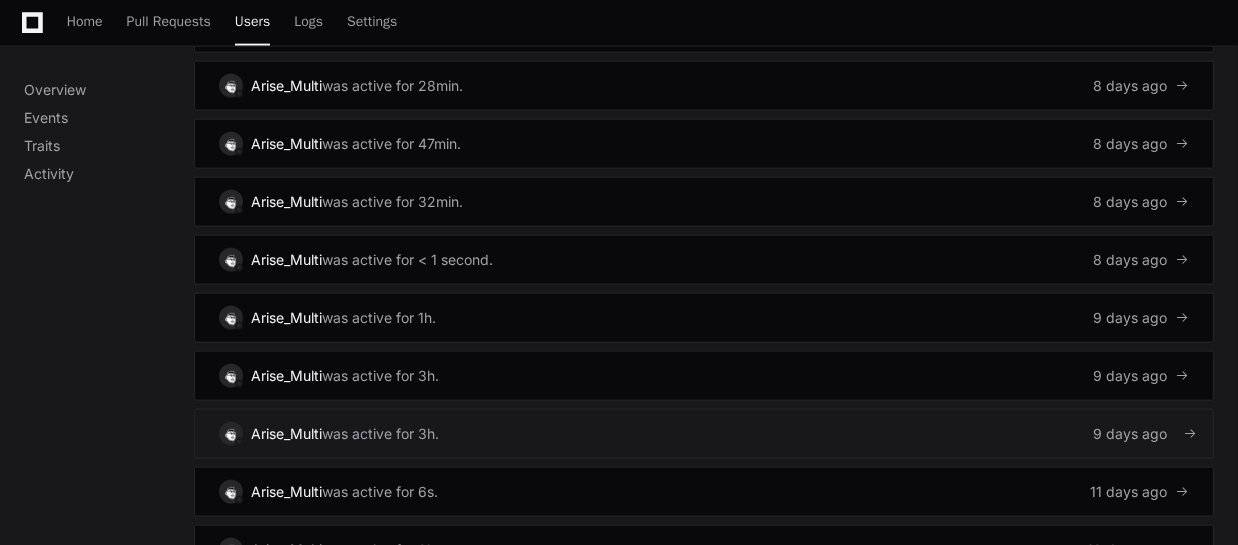 click on "[USERNAME] was active for [DURATION]. [NUMBER] days ago" 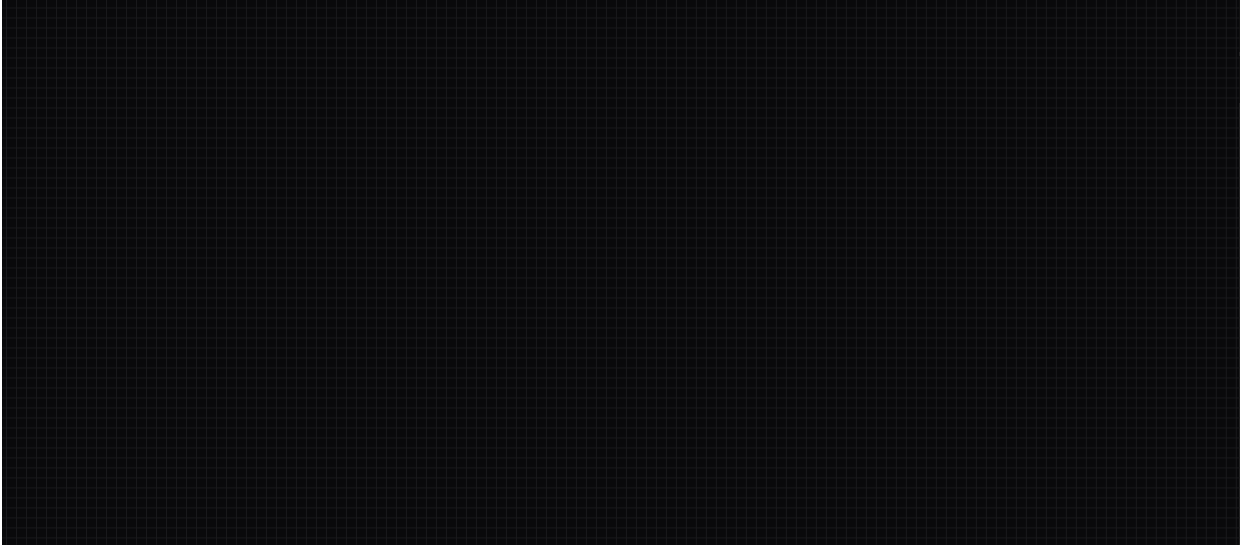 scroll, scrollTop: 0, scrollLeft: 0, axis: both 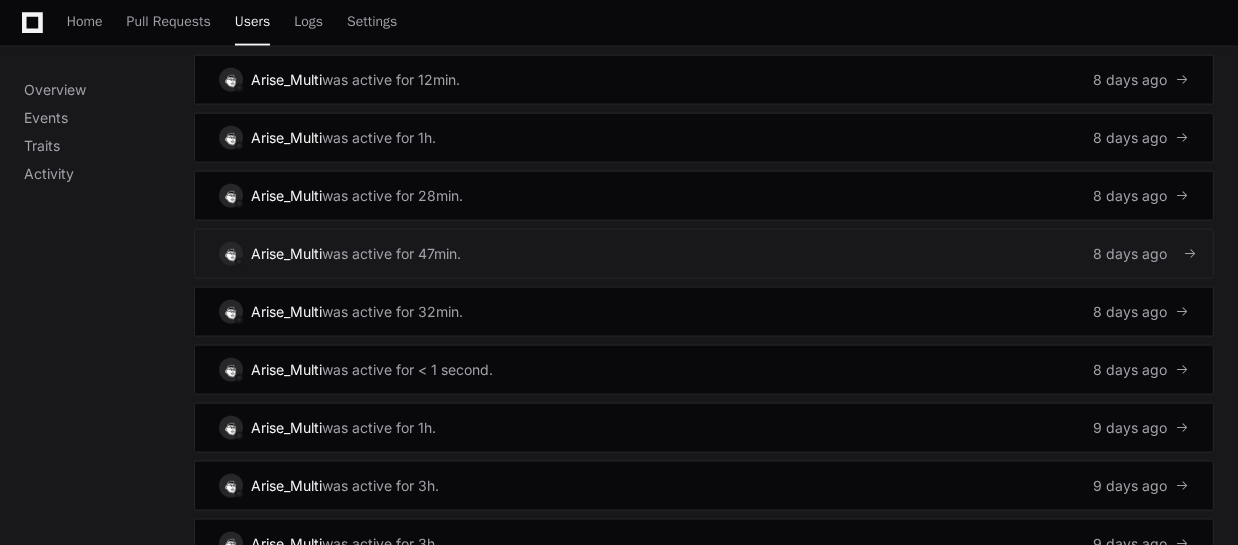 click on "Arise_Multi   was active for [NUMBER]min.  [NUMBER] days ago" 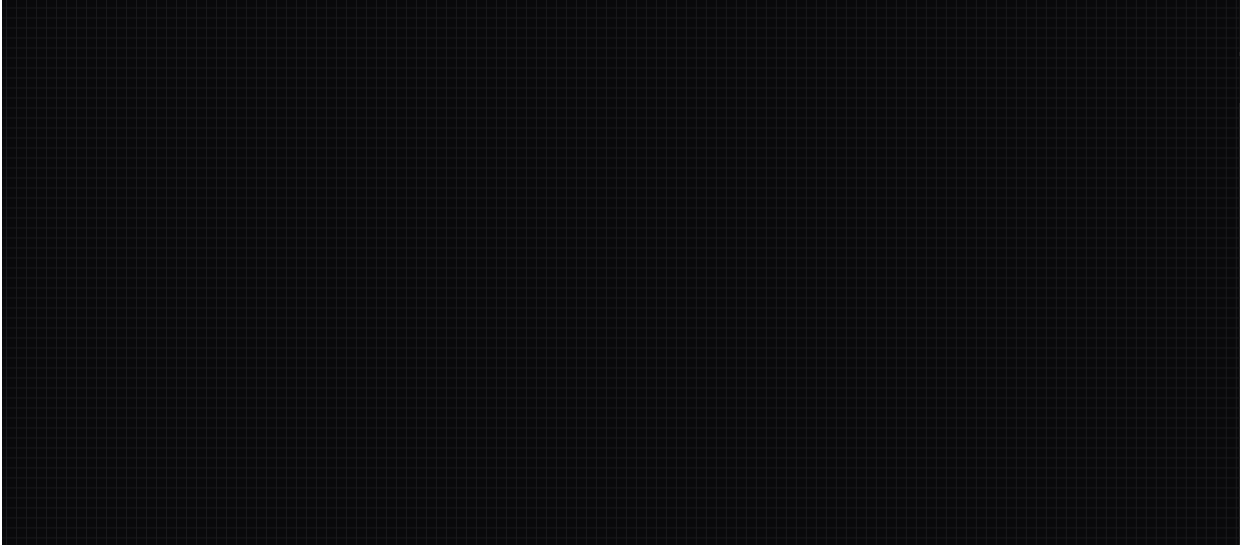 scroll, scrollTop: 0, scrollLeft: 0, axis: both 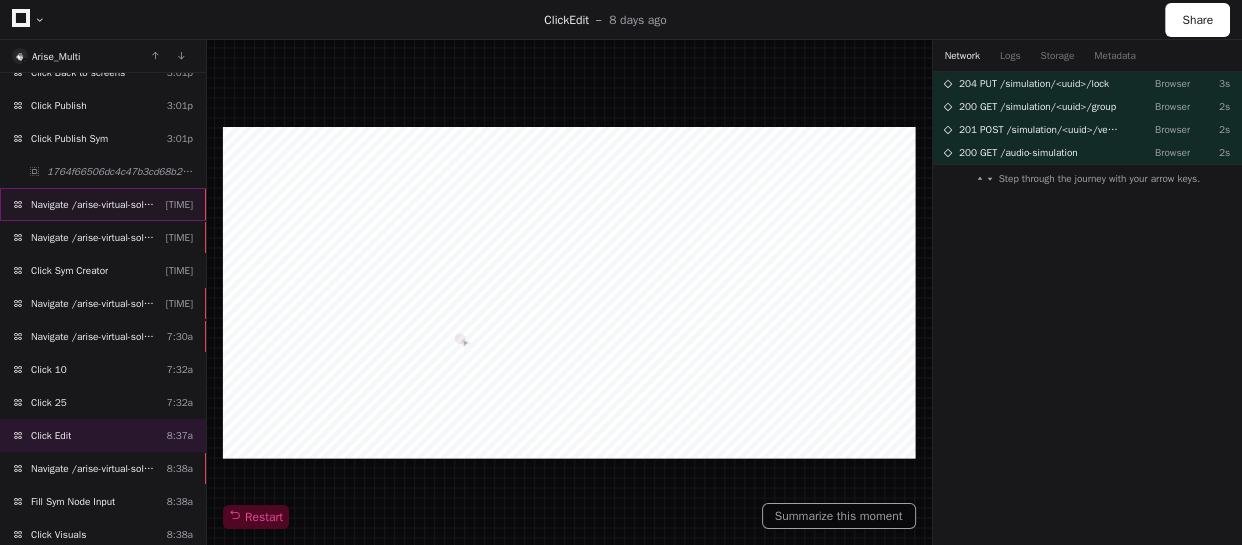 click on "Navigate /arise-virtual-solutions/" 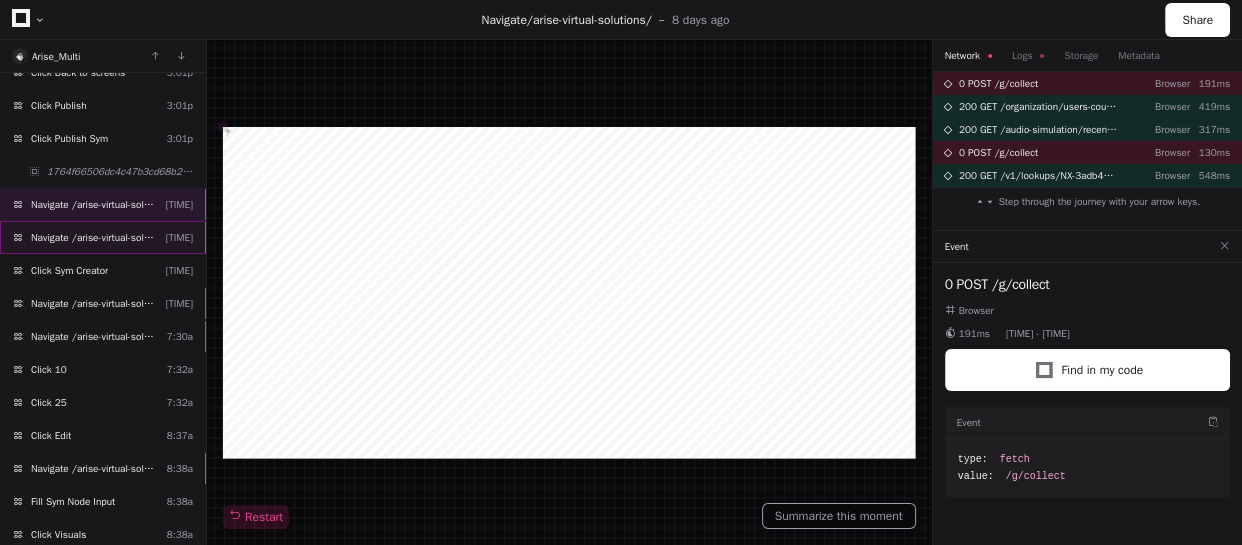 click on "Navigate /arise-virtual-solutions/  [TIME]" 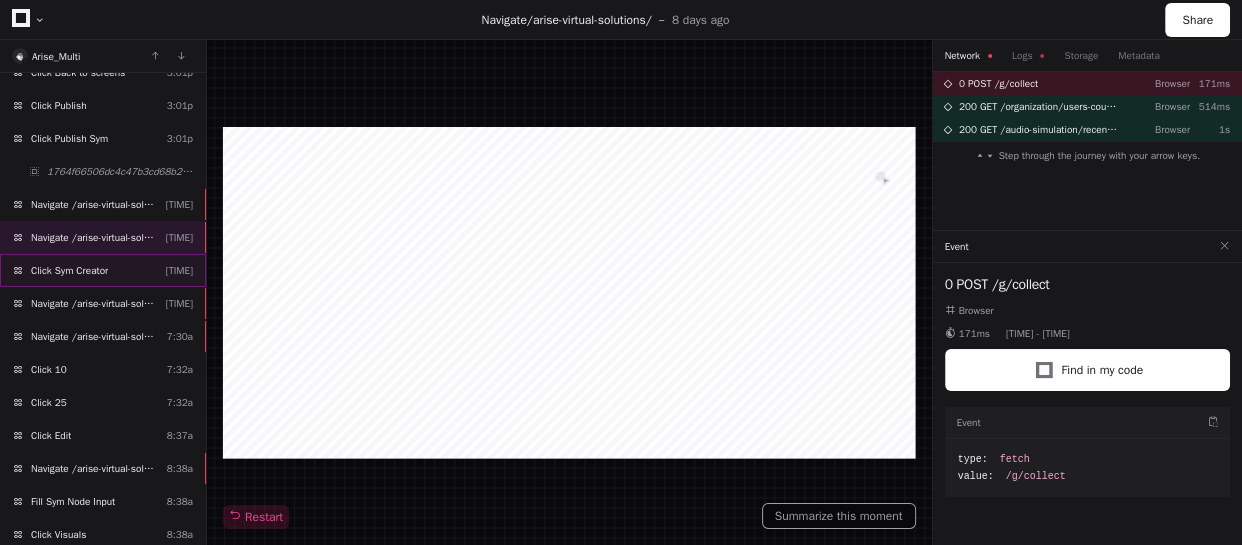 click on "Click Sym Creator  7:01a" 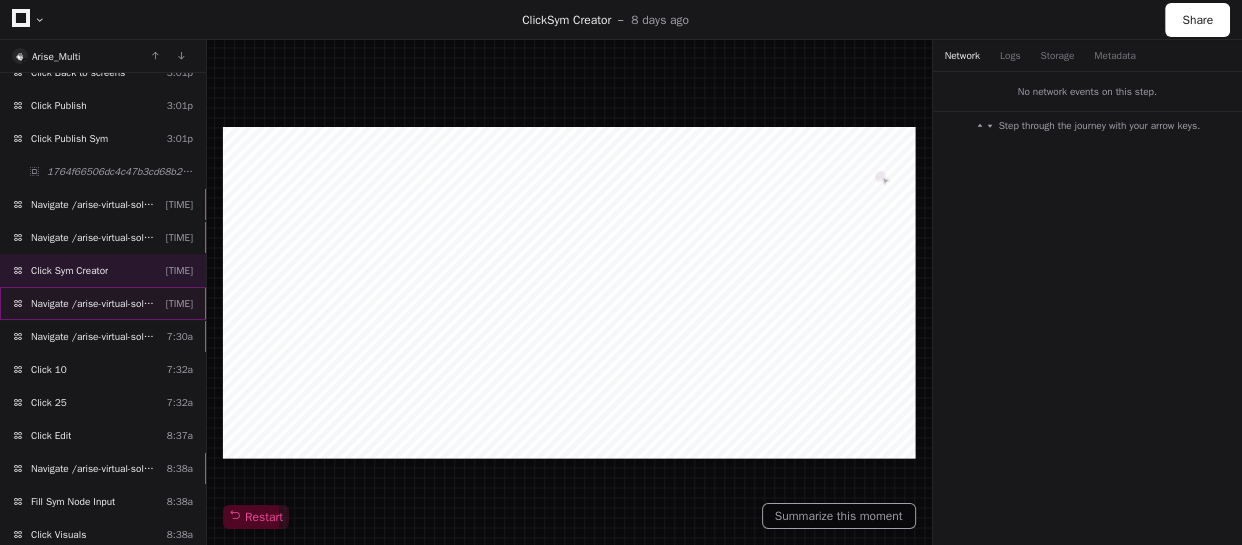 click on "Navigate /arise-virtual-solutions/" 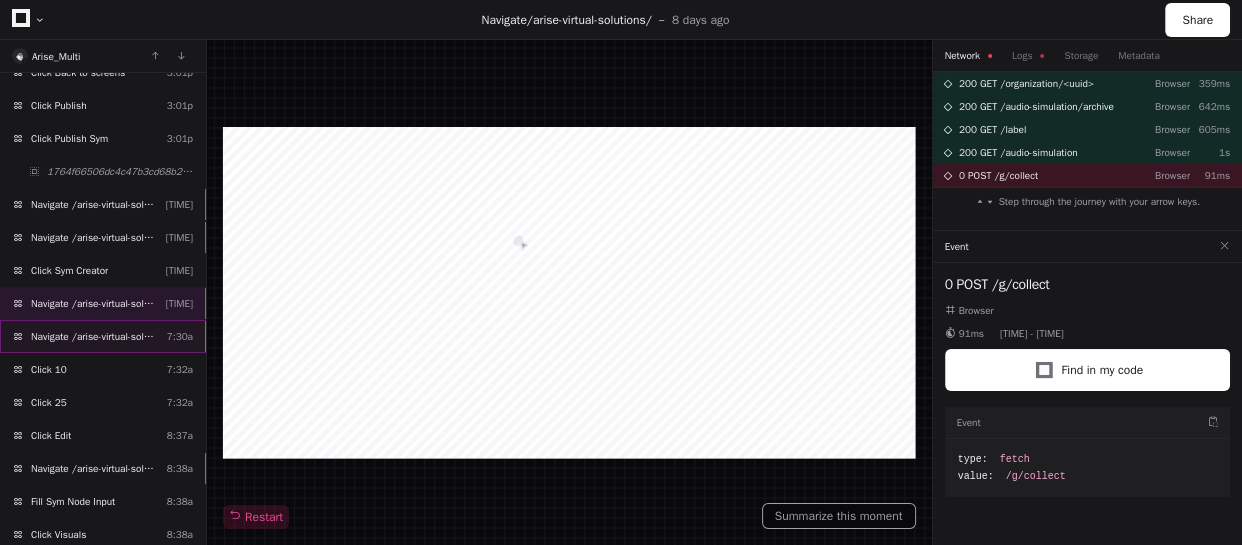 click on "Navigate /arise-virtual-solutions/sym (Syms)" 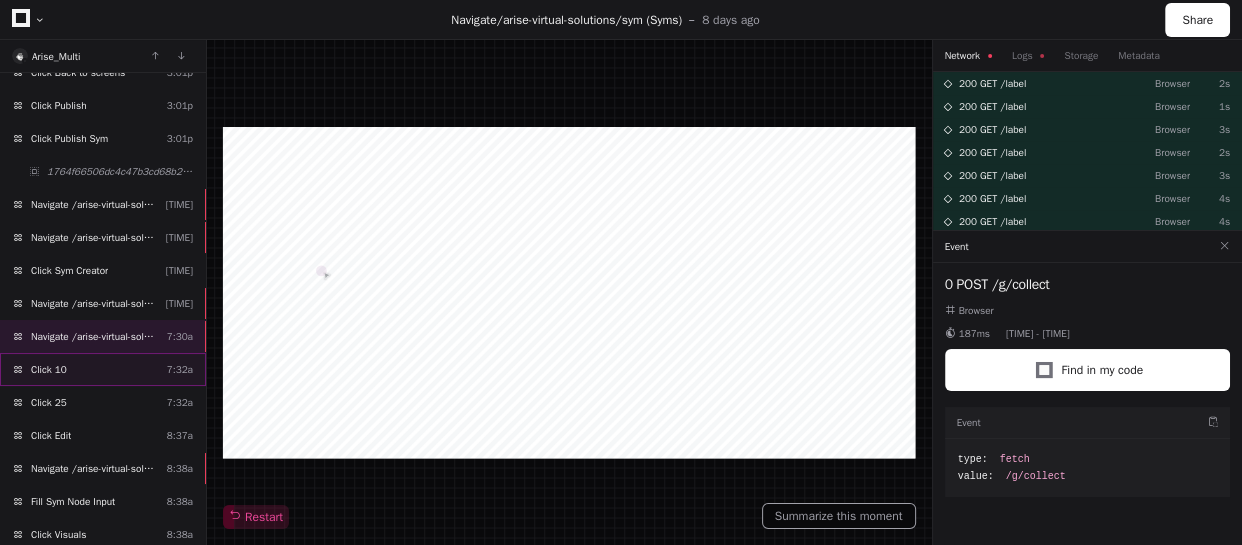 click on "Click 10  7:32a" 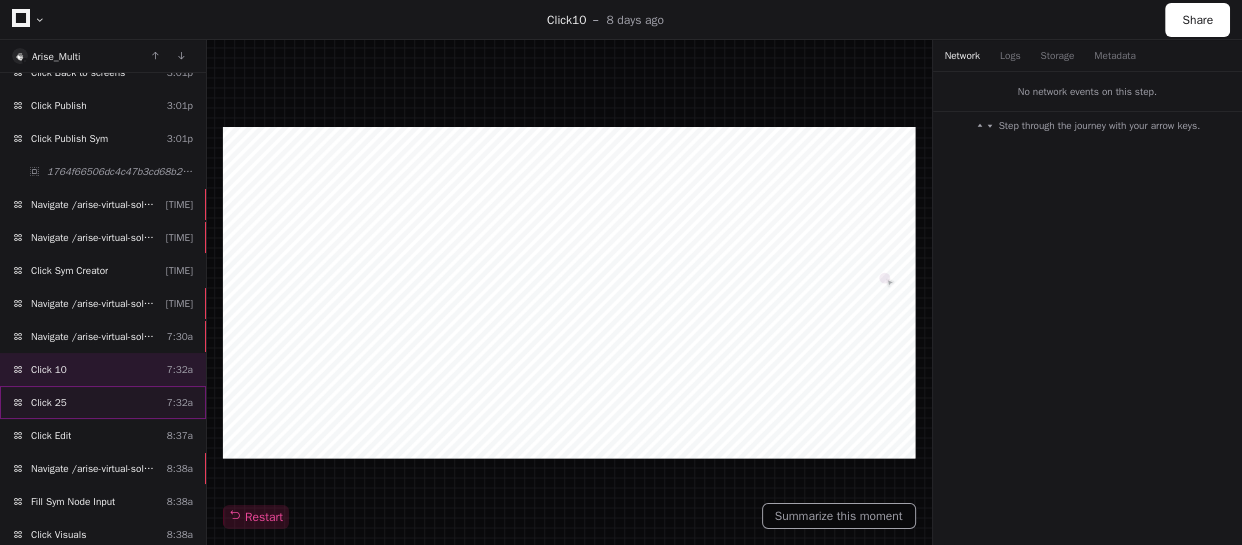 click on "Click 25  7:32a" 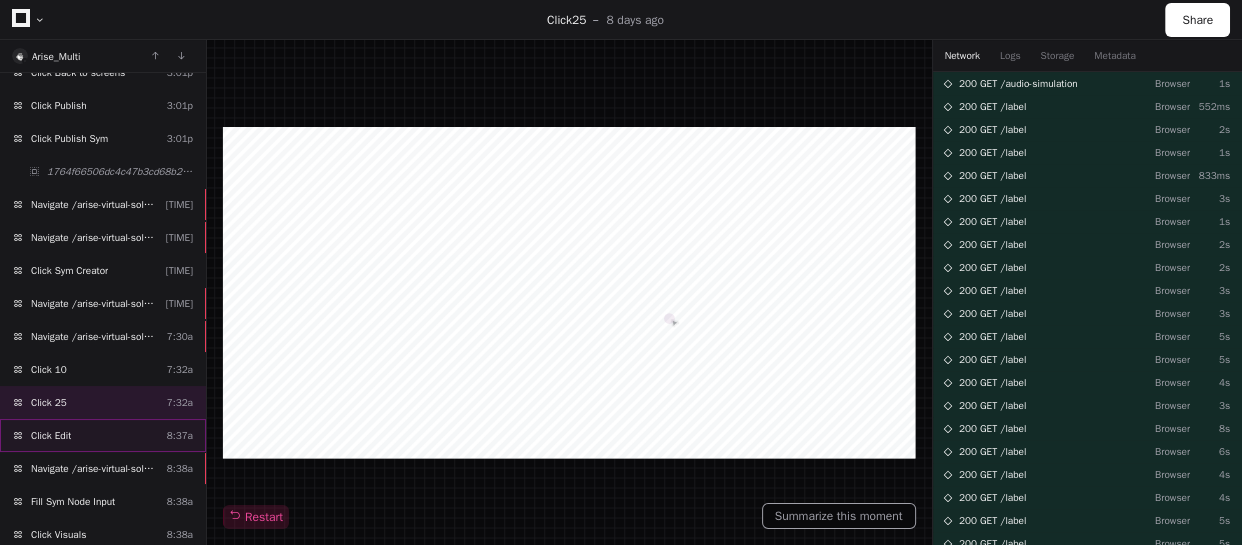 click on "Click Edit  8:37a" 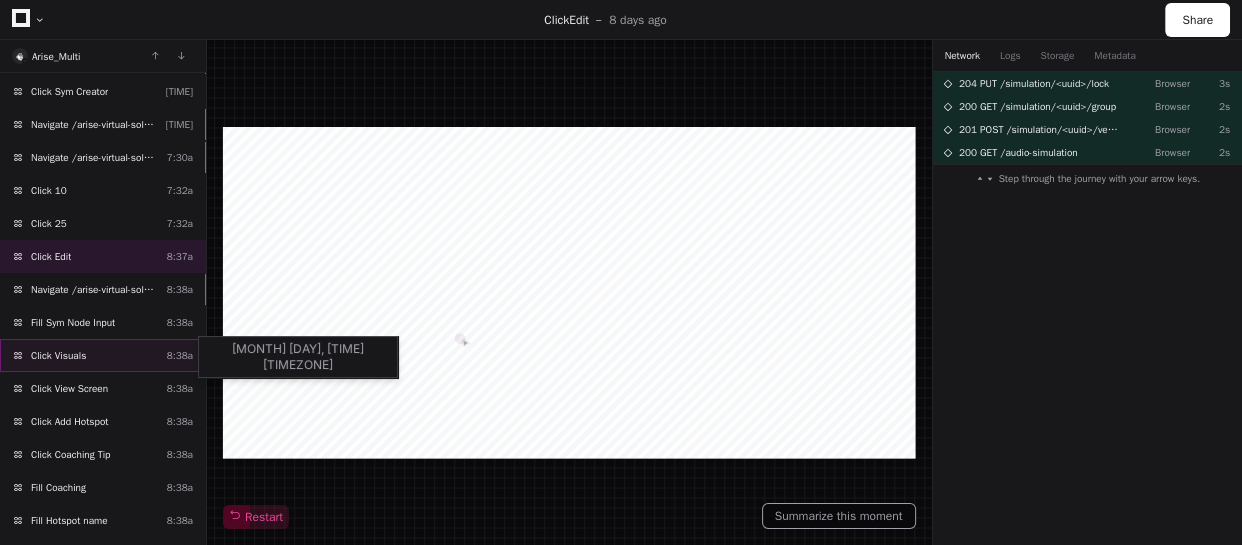 scroll, scrollTop: 363, scrollLeft: 0, axis: vertical 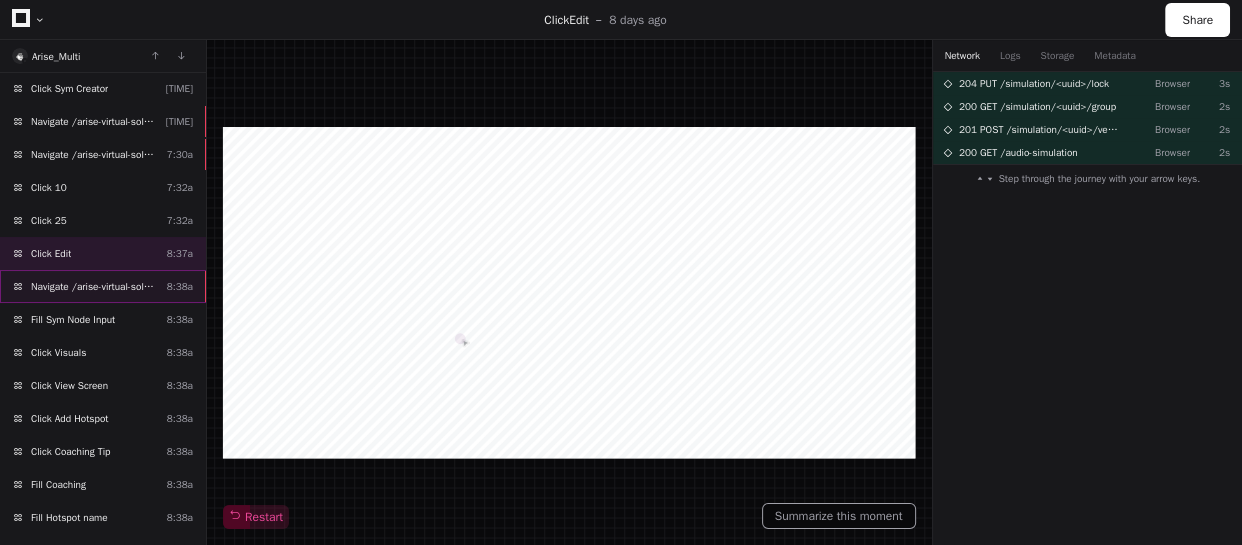 click on "Navigate /arise-virtual-solutions/audio-simulation/*/create-sym  8:38a" 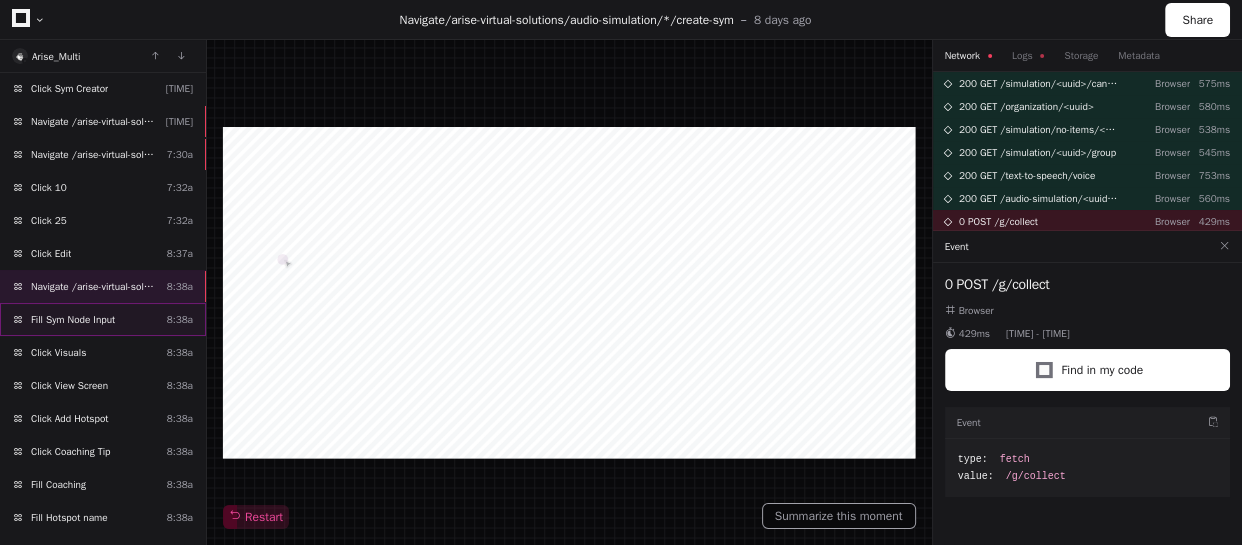 click on "Fill Sym Node Input  8:38a" 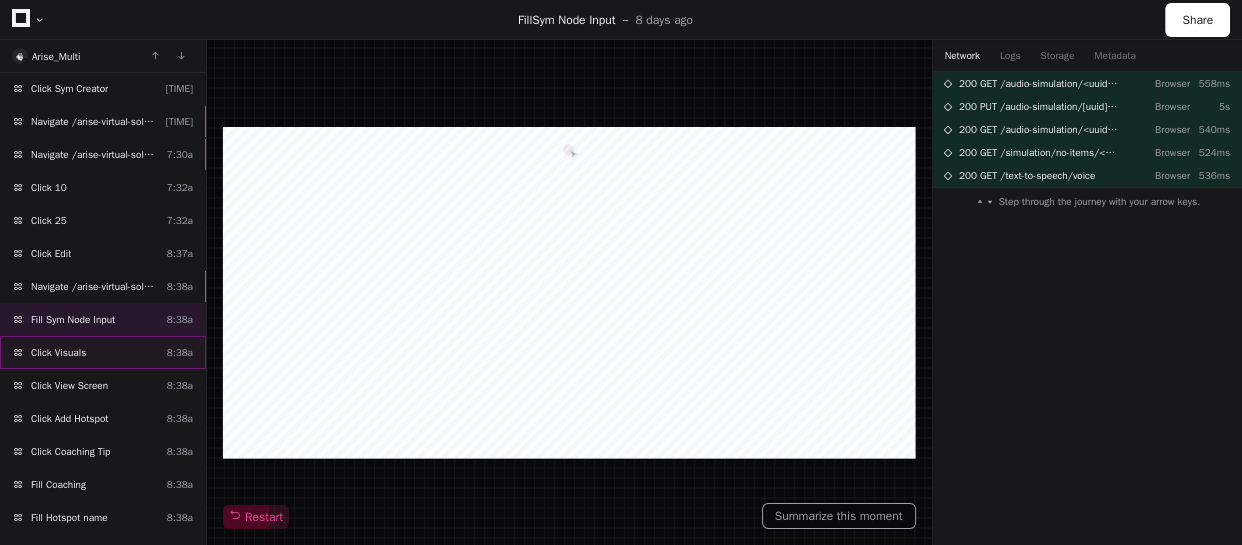 click on "Click Visuals  8:38a" 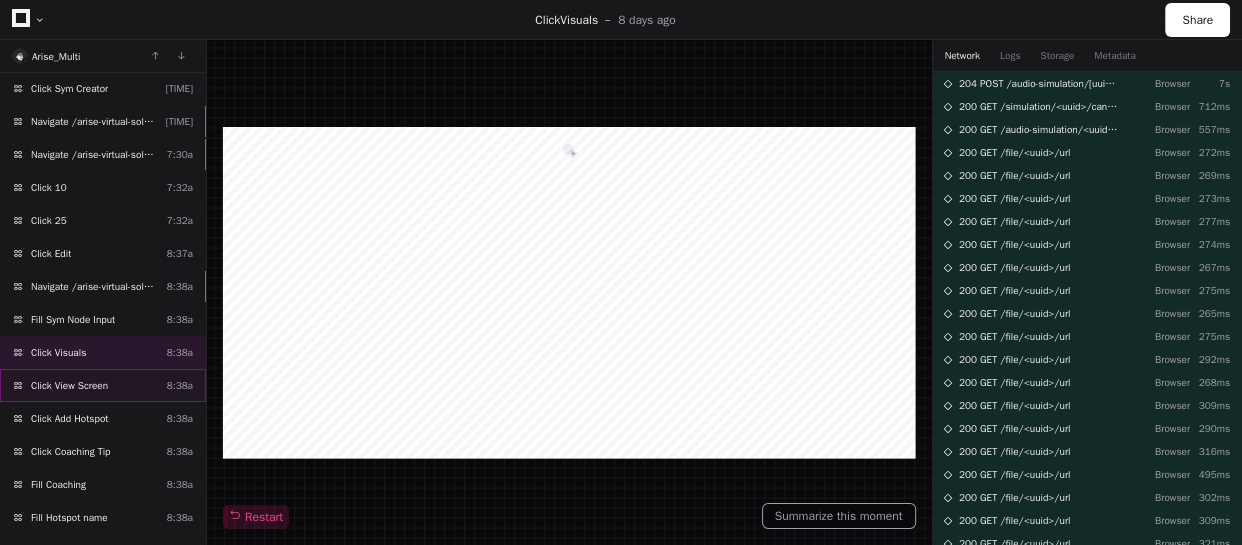 click on "Click View Screen  8:38a" 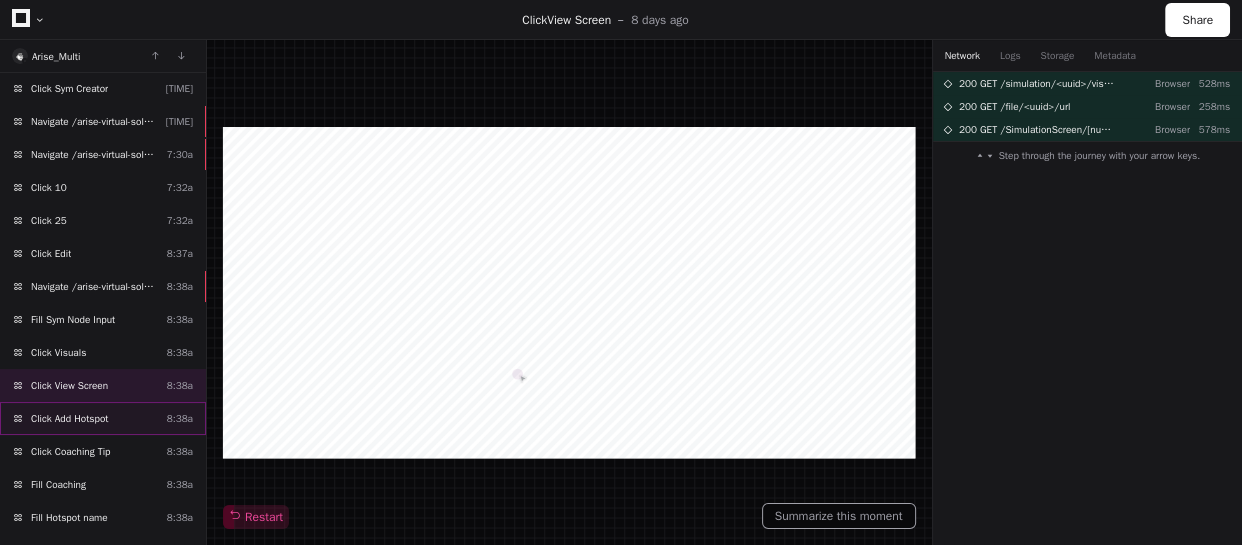 click on "Click Add Hotspot  8:38a" 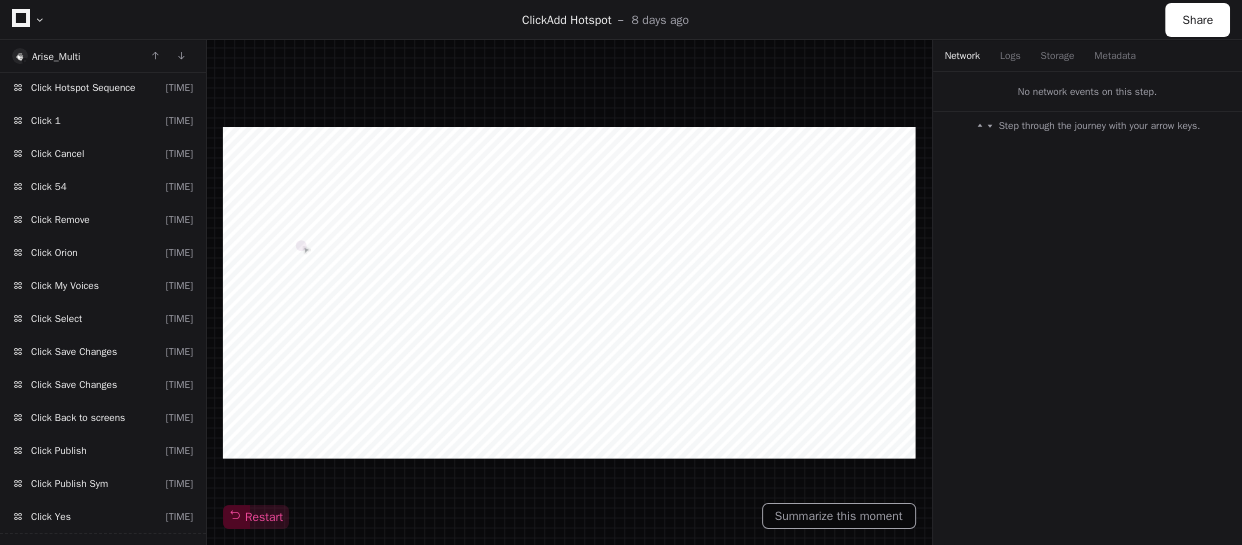 scroll, scrollTop: 1100, scrollLeft: 0, axis: vertical 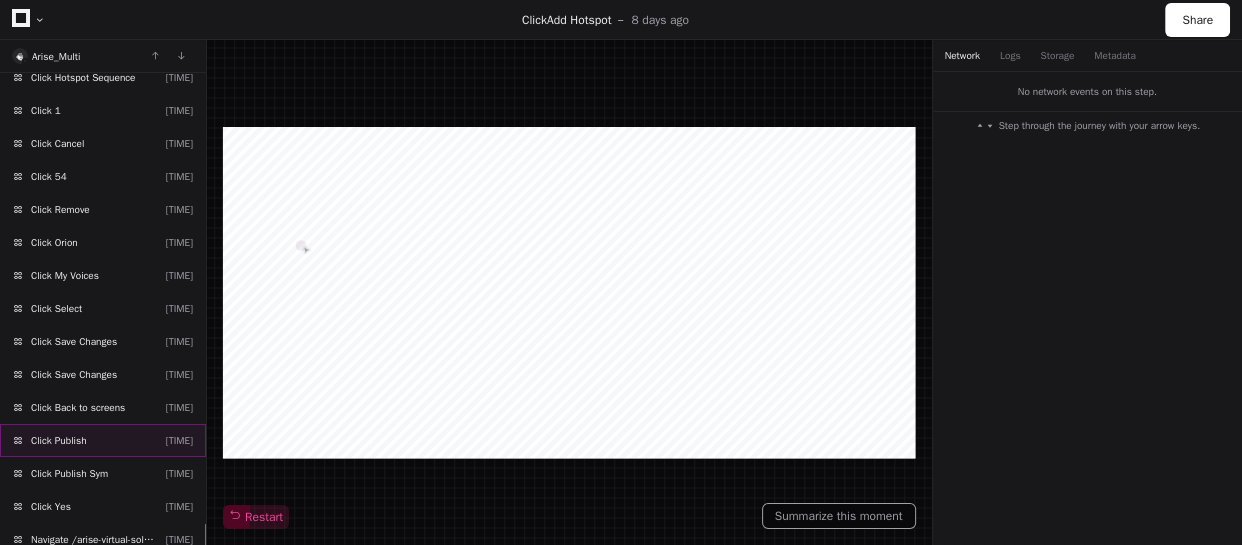 click on "Click Publish  8:39a" 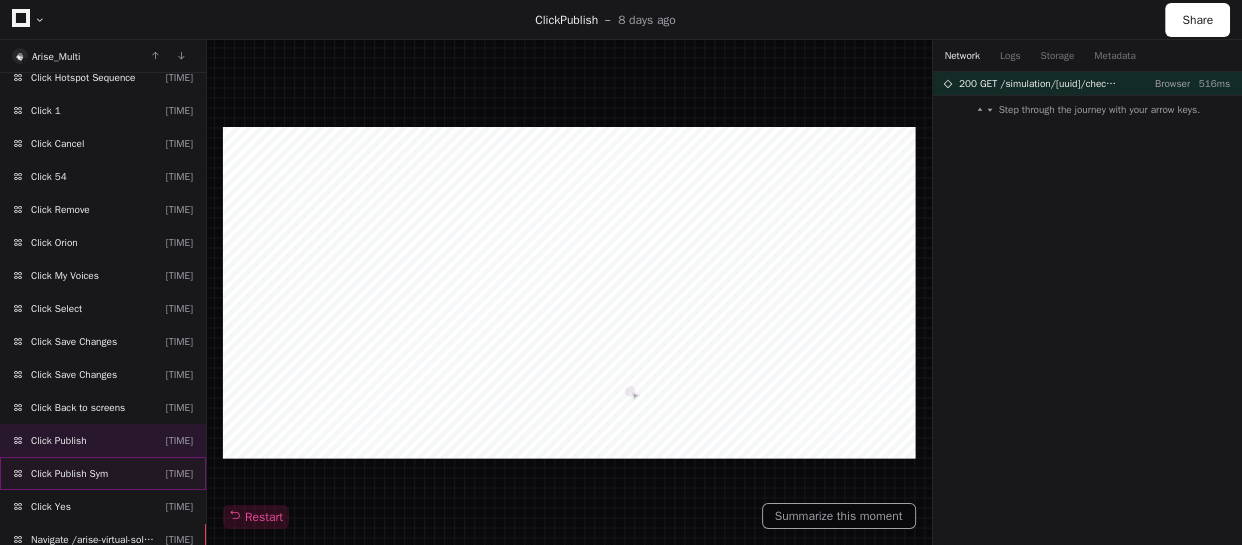 click on "Click Publish Sym  8:40a" 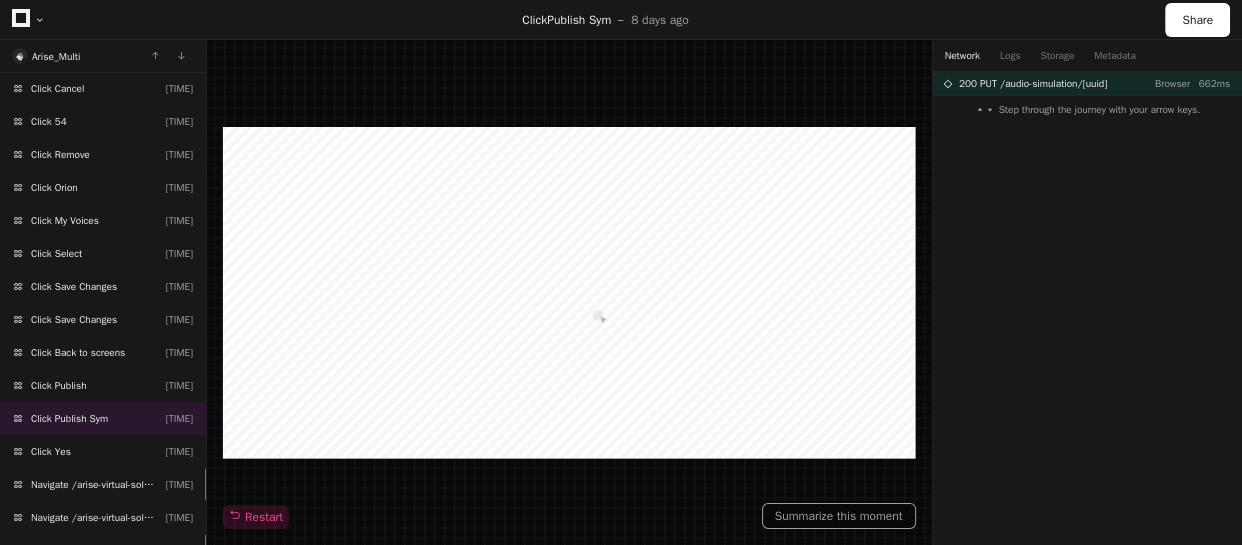 scroll, scrollTop: 1282, scrollLeft: 0, axis: vertical 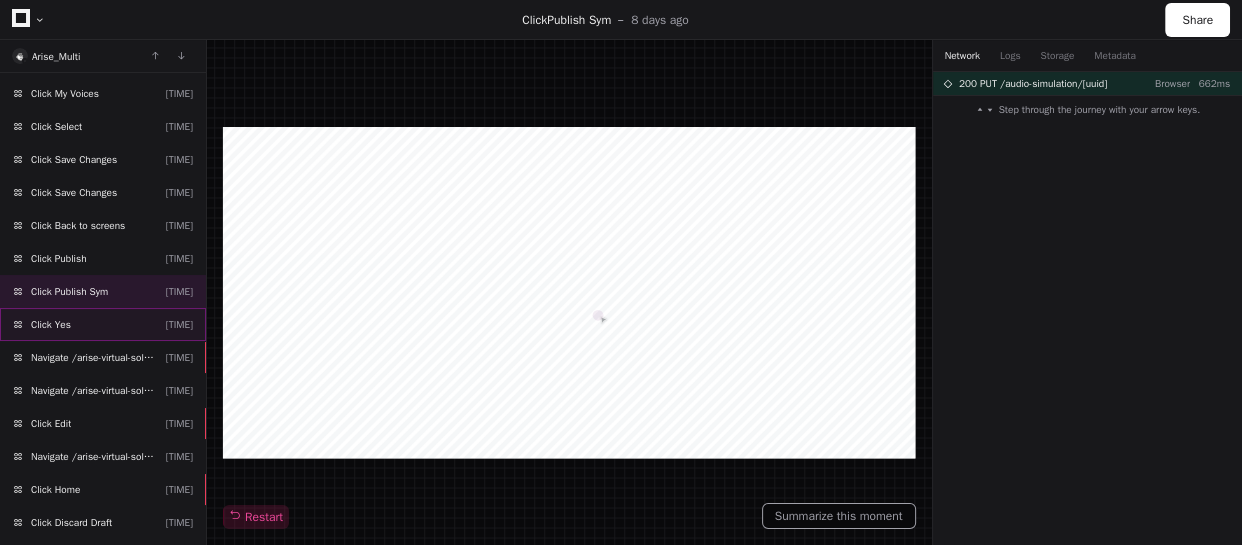 click on "Click Yes  8:40a" 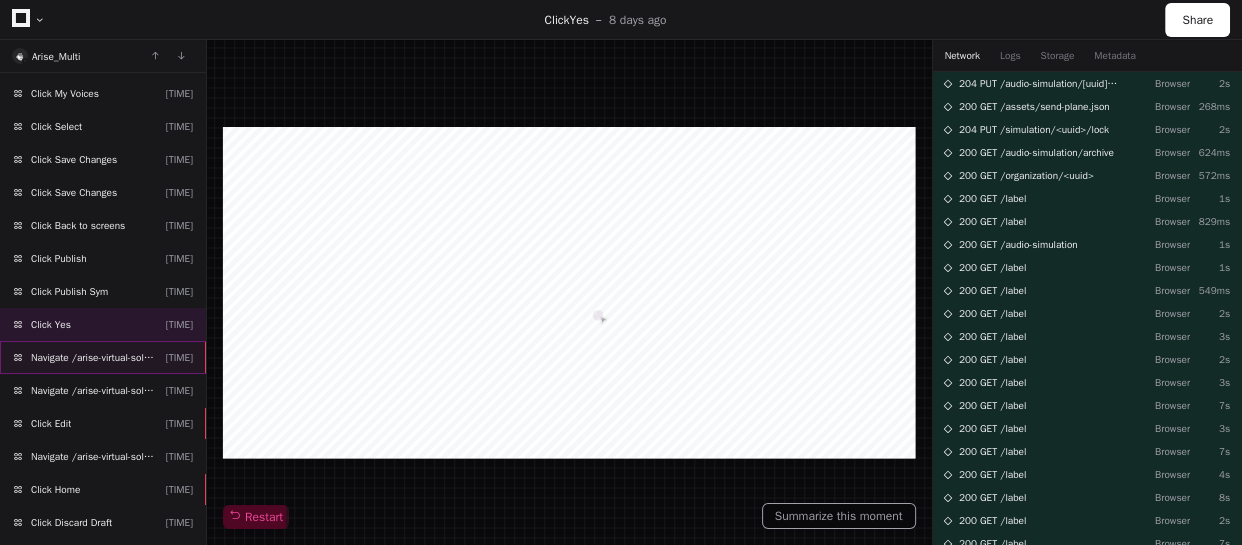 click on "Navigate /arise-virtual-solutions/sym" 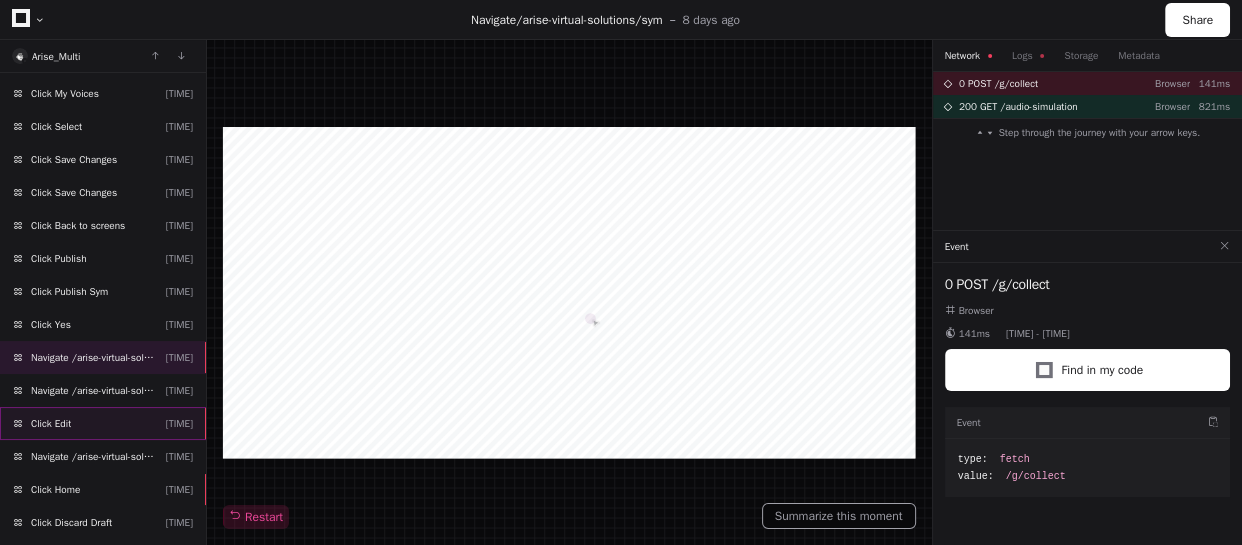 click on "Click Edit  8:40a" 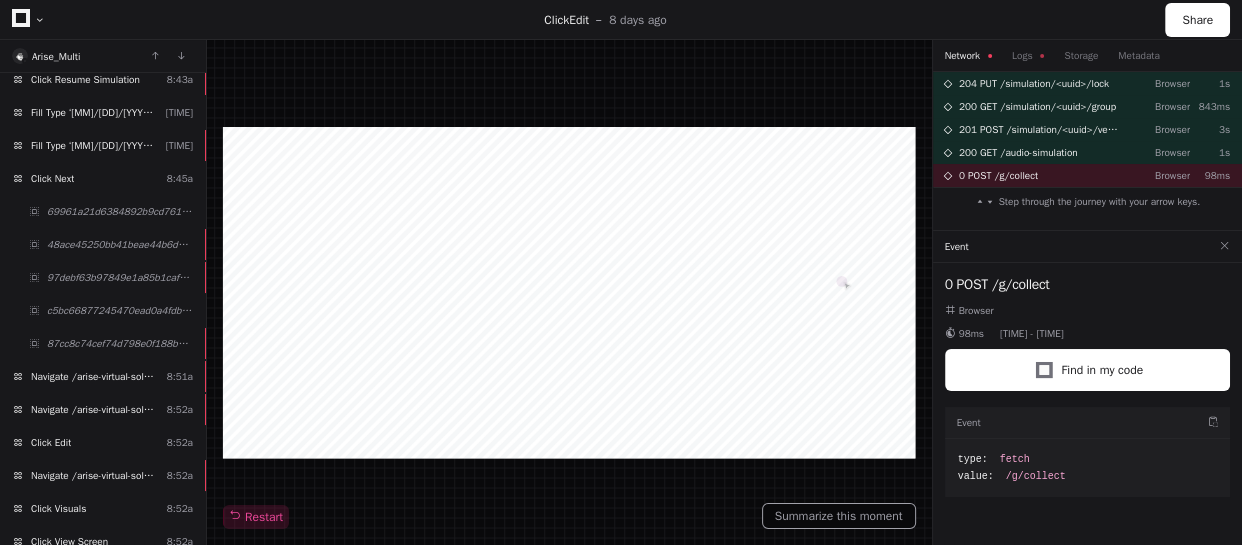 scroll, scrollTop: 2047, scrollLeft: 0, axis: vertical 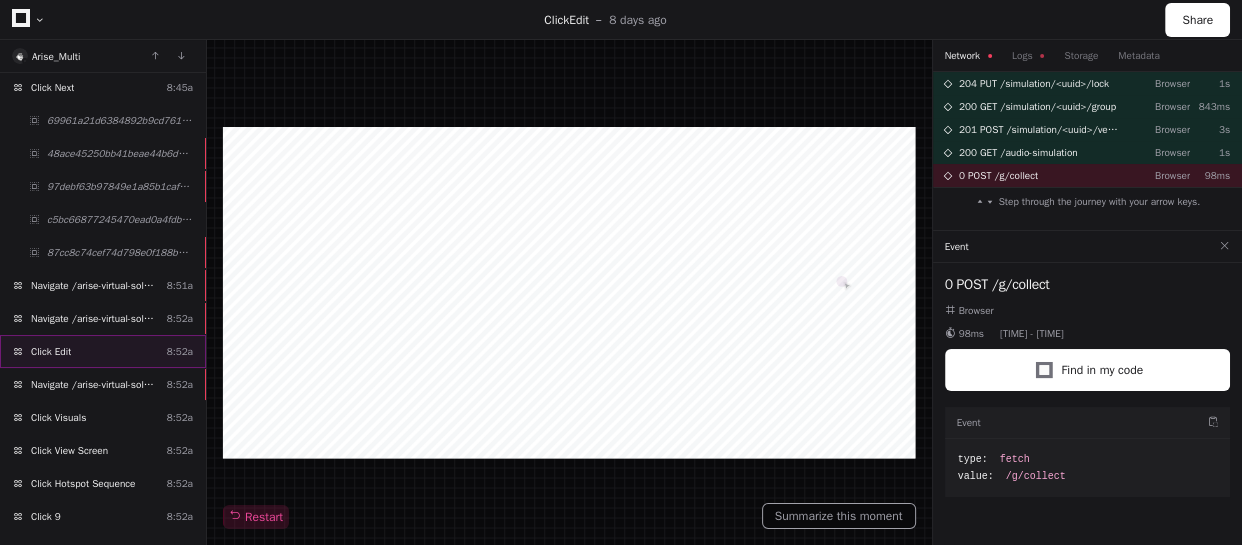 click on "Click Edit  8:52a" 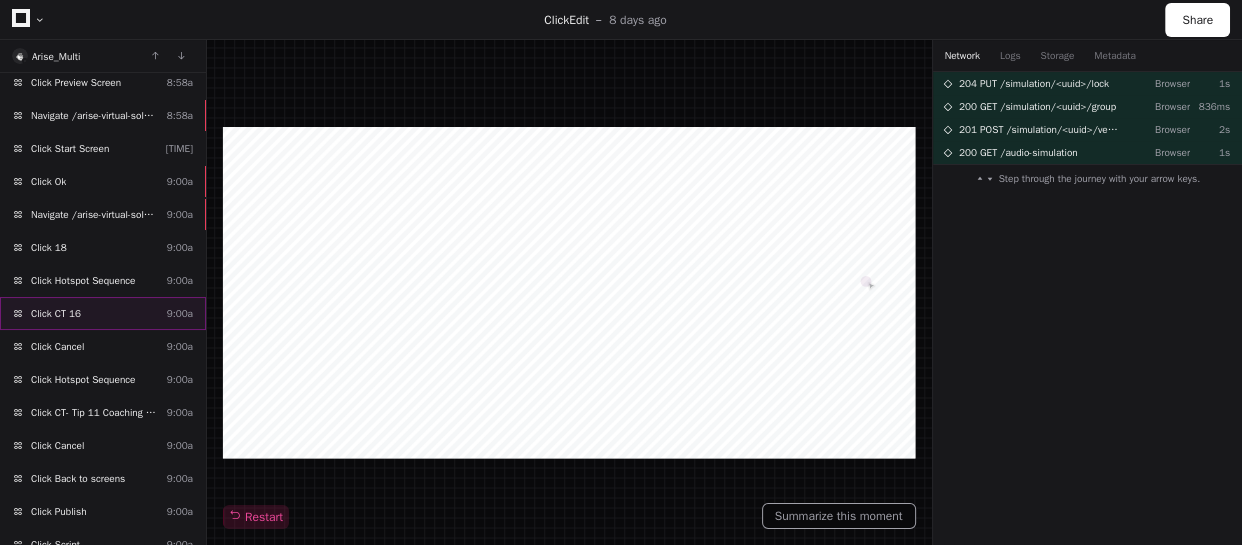 scroll, scrollTop: 5530, scrollLeft: 0, axis: vertical 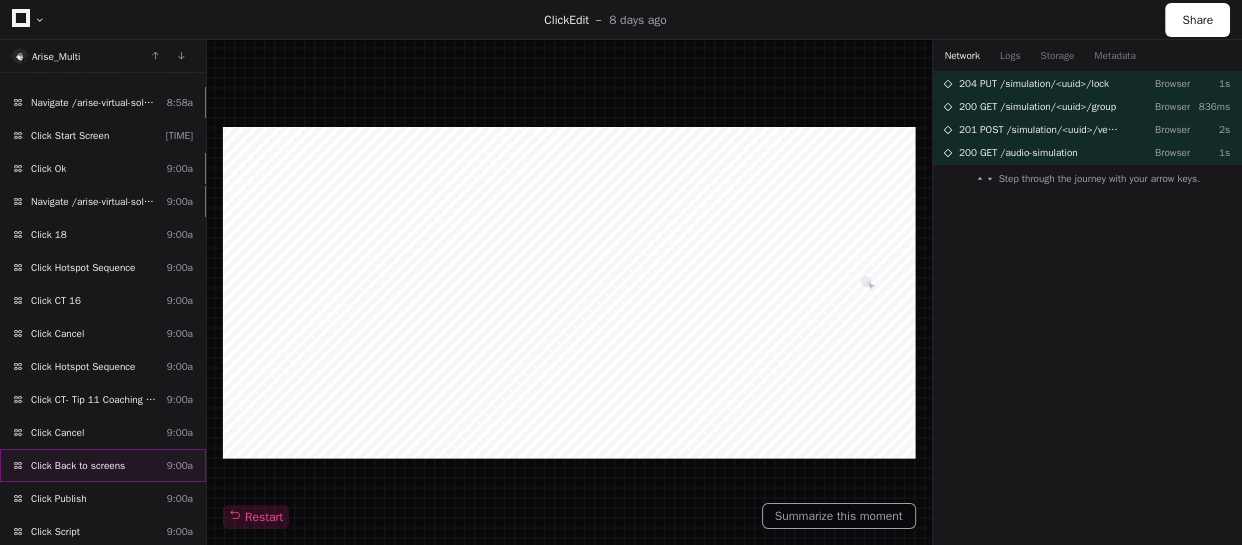 click on "Click Back to screens" 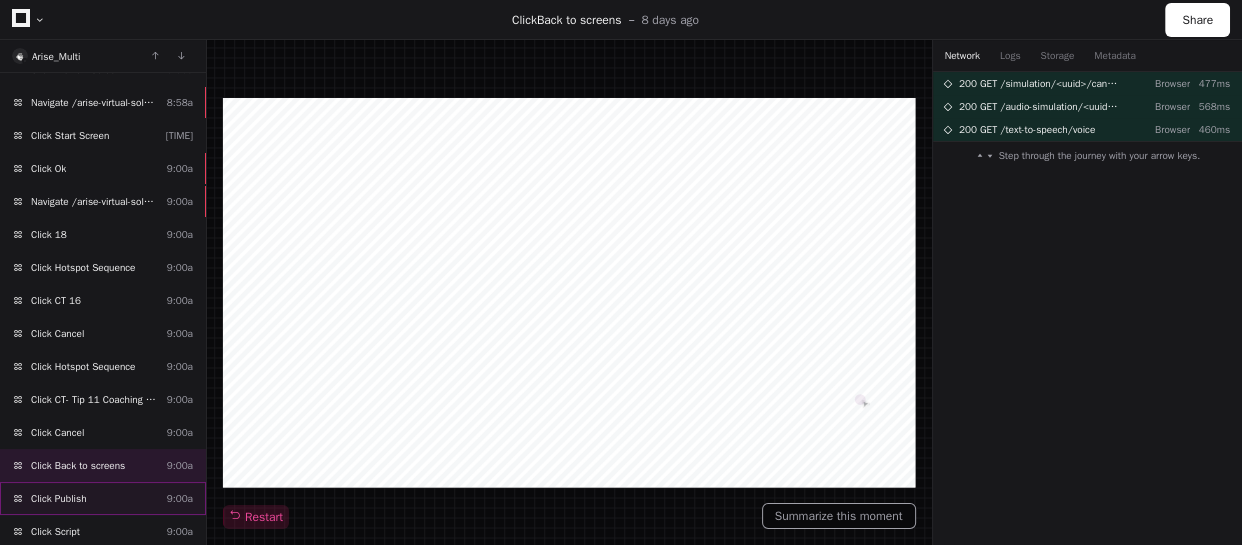 click on "Click Publish  9:00a" 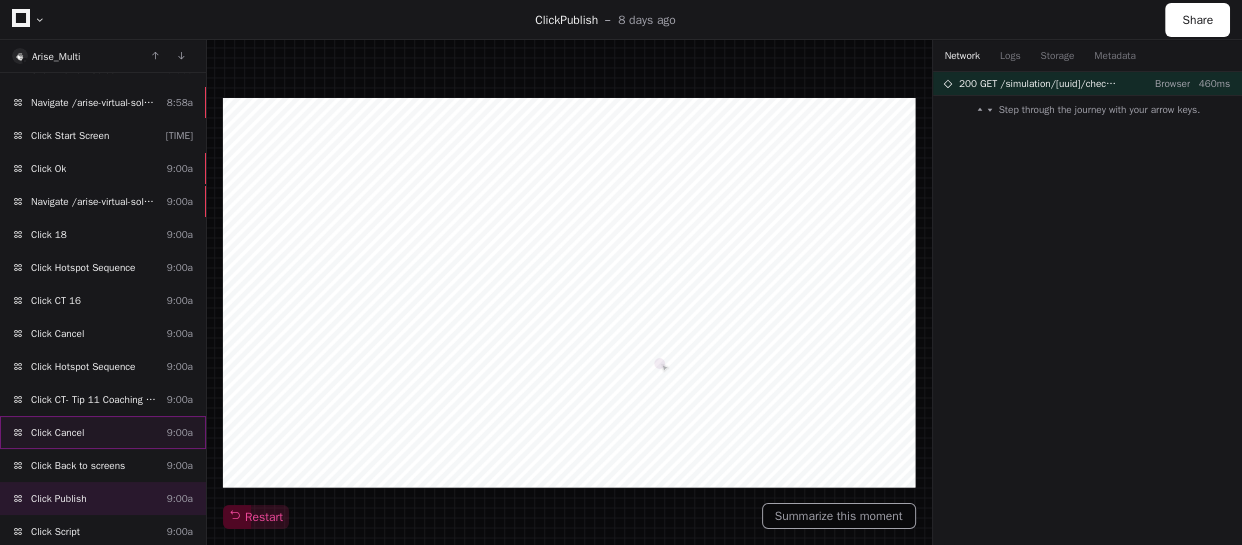 scroll, scrollTop: 5620, scrollLeft: 0, axis: vertical 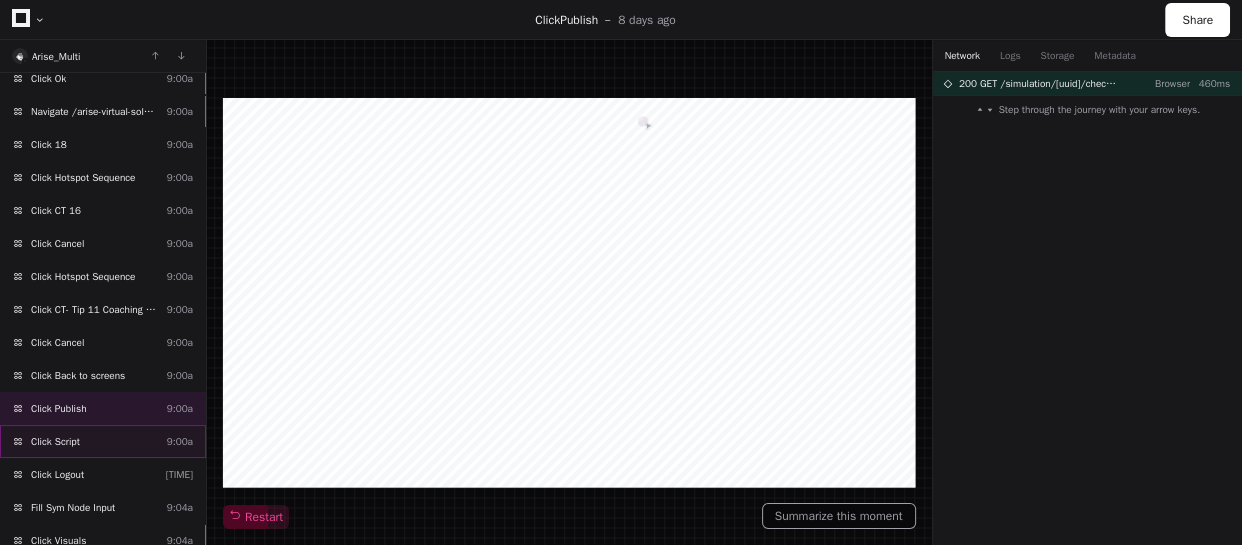 click on "Click Script  9:00a" 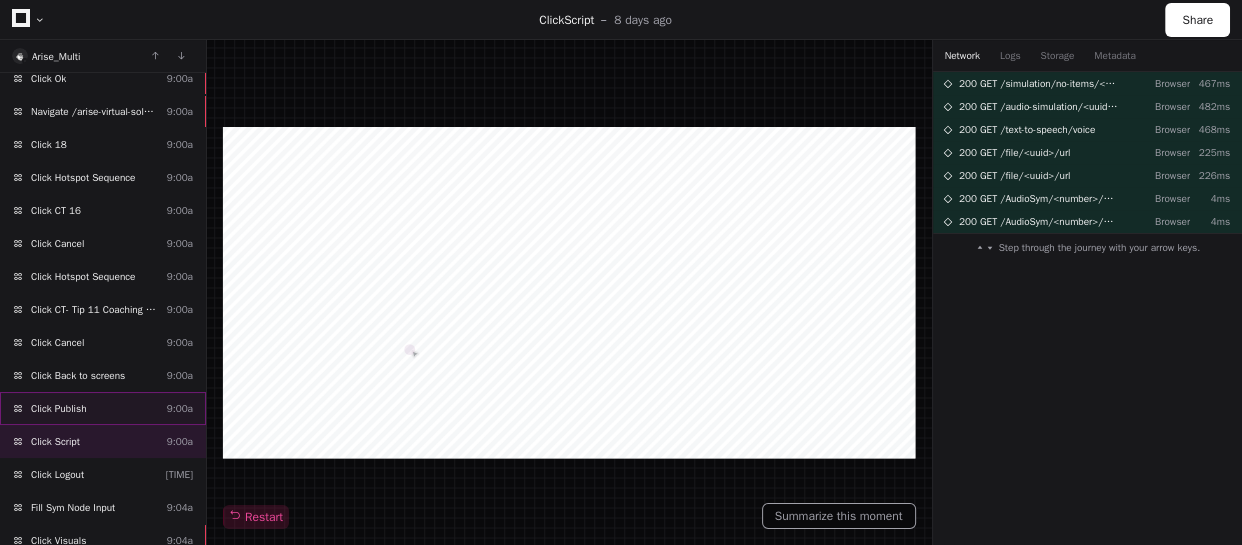 click on "Click Publish  9:00a" 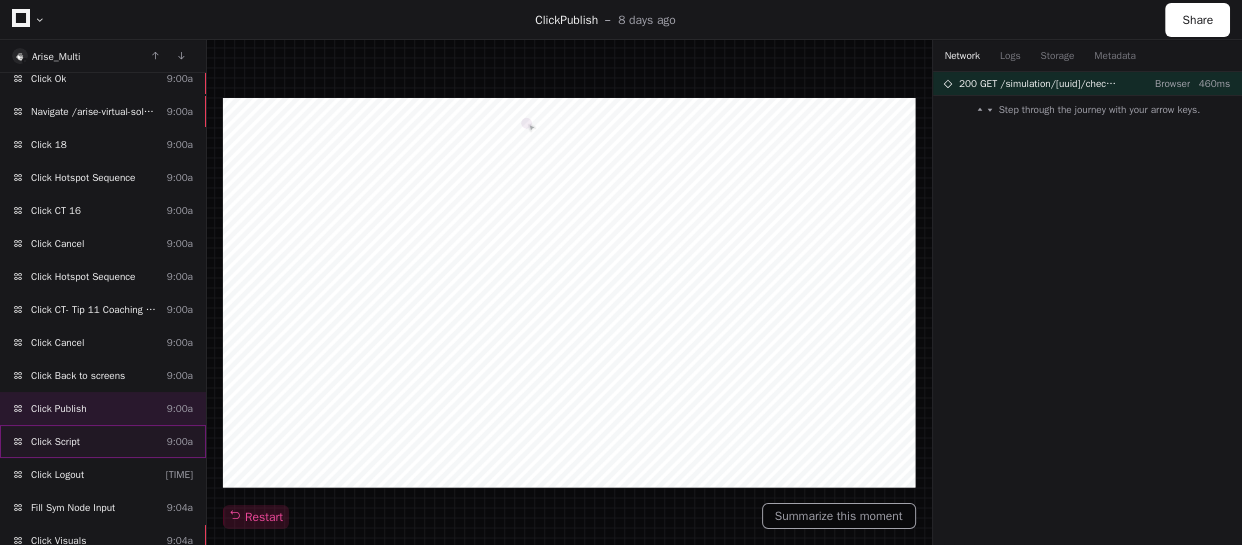 click on "Click Script  9:00a" 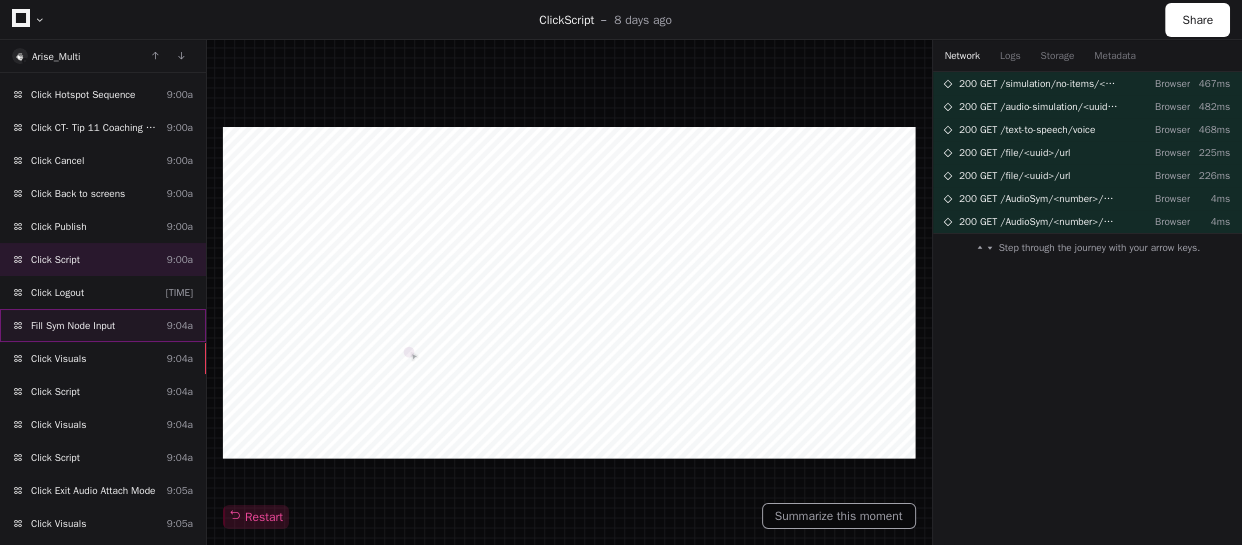 scroll, scrollTop: 5893, scrollLeft: 0, axis: vertical 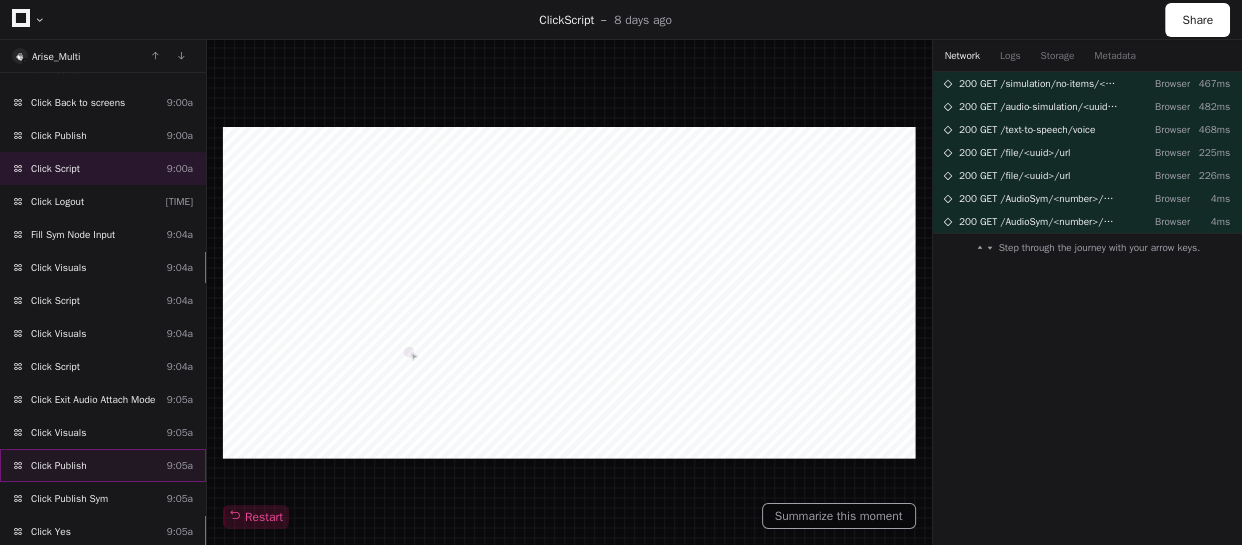 click on "Click Publish  9:05a" 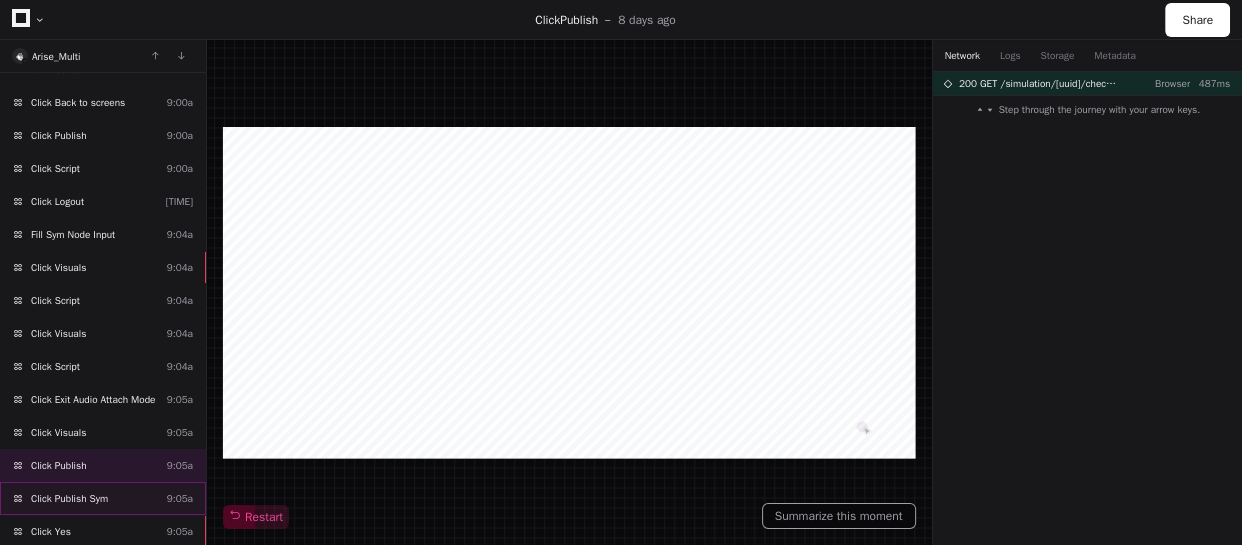 click on "Click Publish Sym  9:05a" 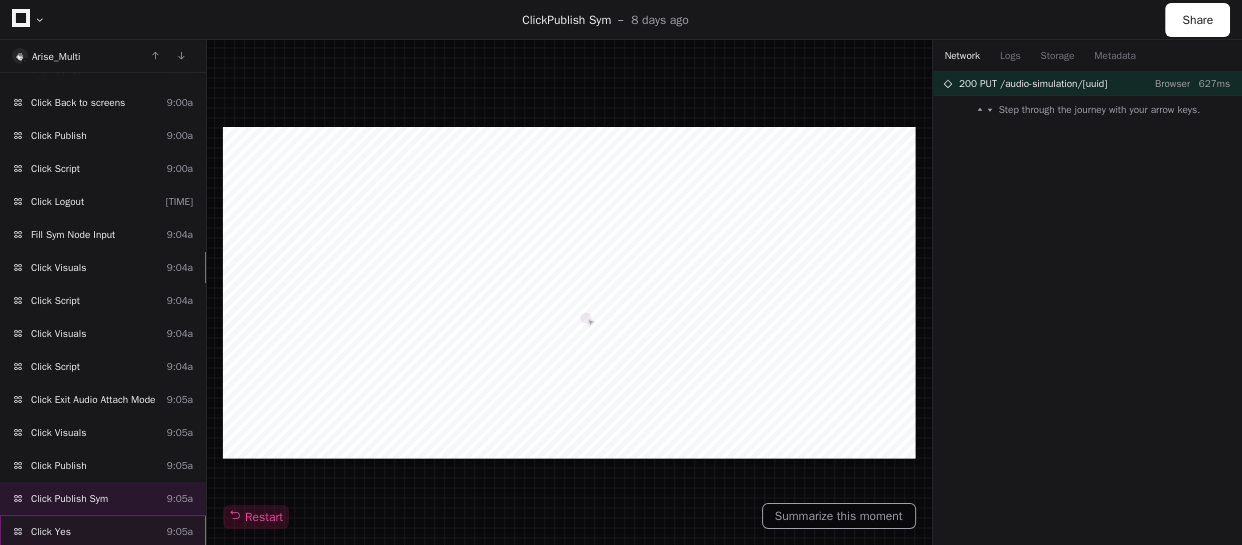 click on "Click Yes  9:05a" 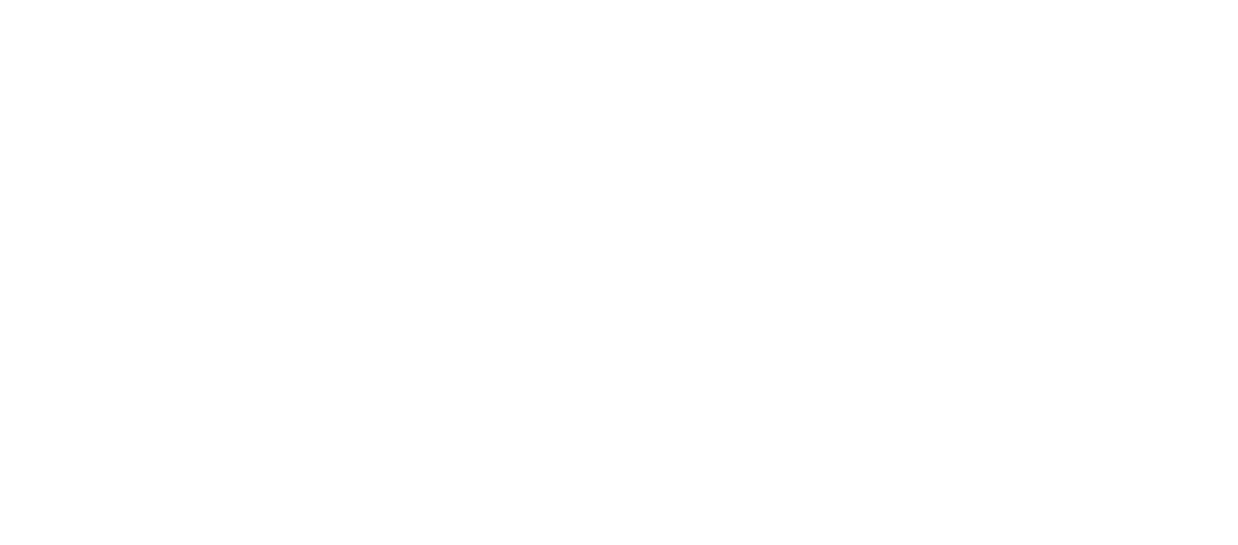 scroll, scrollTop: 0, scrollLeft: 0, axis: both 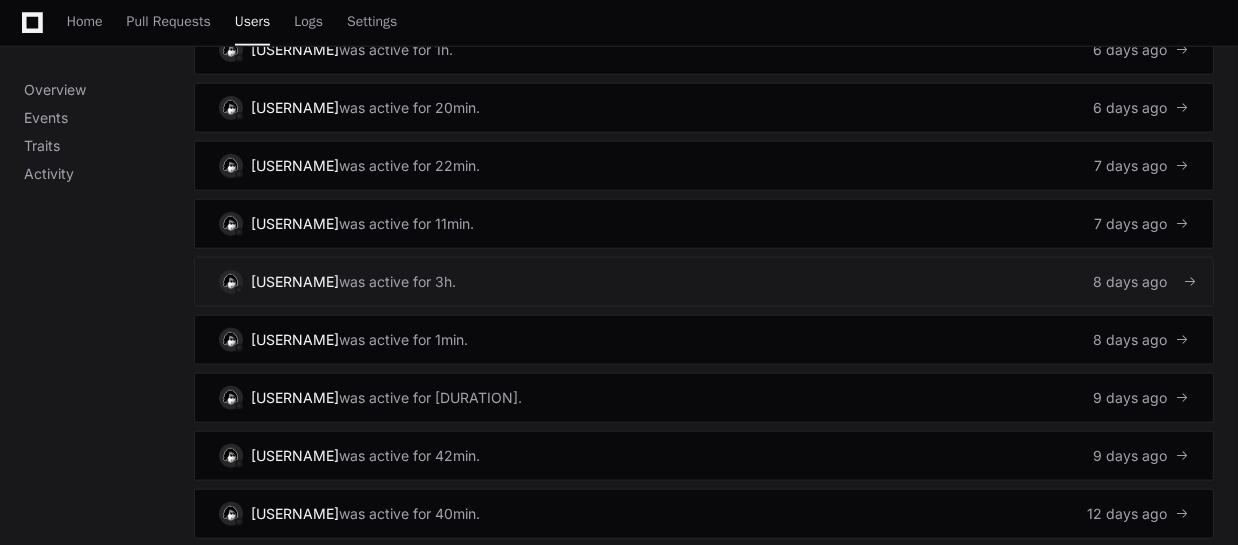 click on "[USERNAME] was active for [DURATION] [DAYS_AGO]" 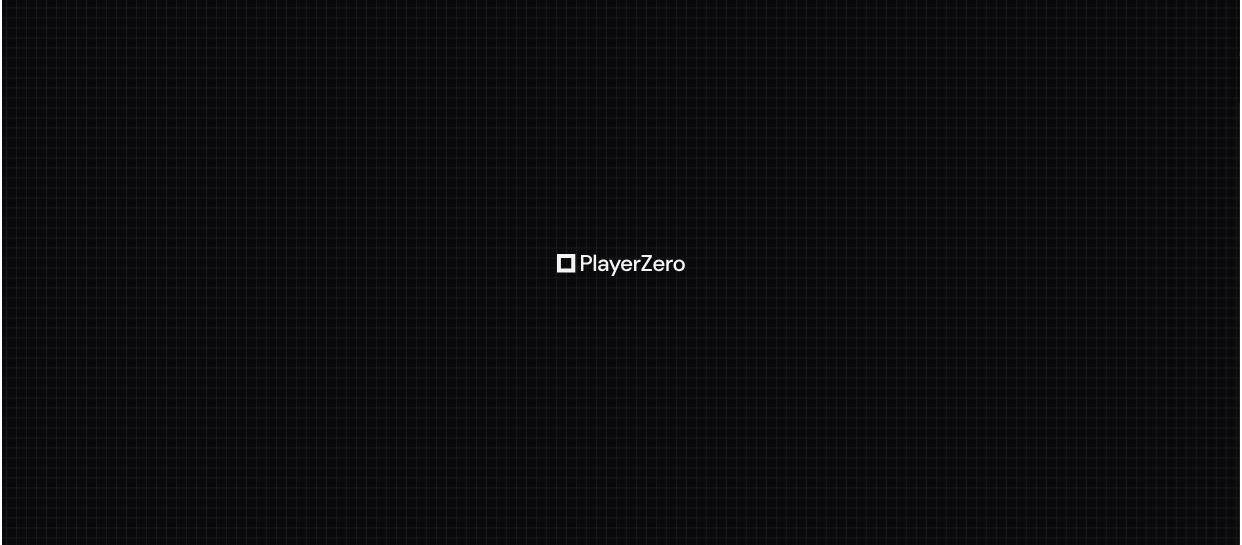 scroll, scrollTop: 0, scrollLeft: 0, axis: both 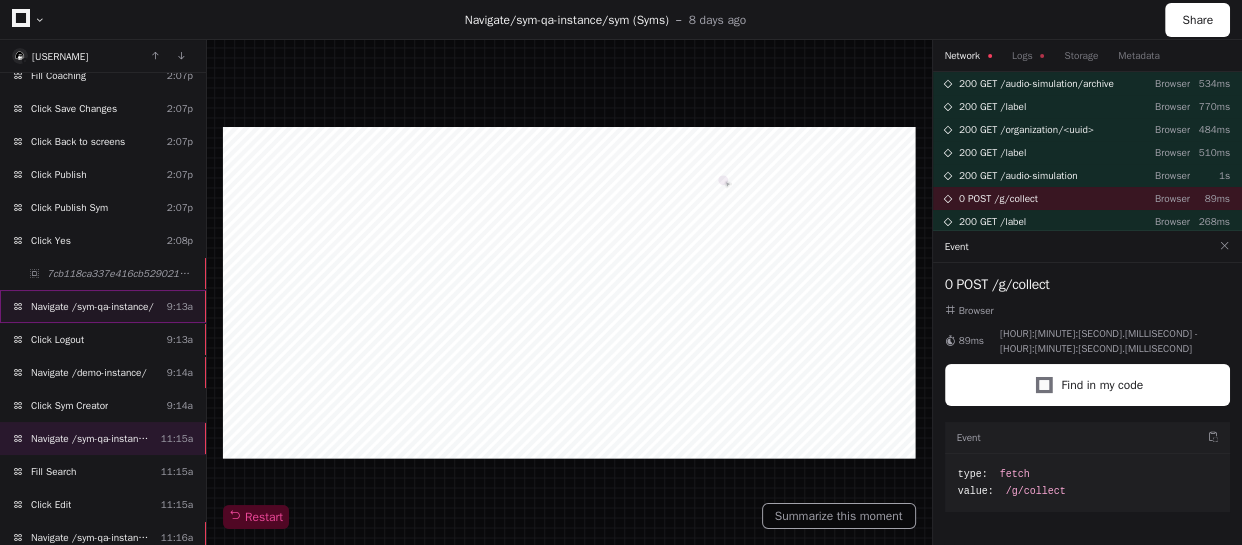 click on "Navigate /sym-qa-instance/" 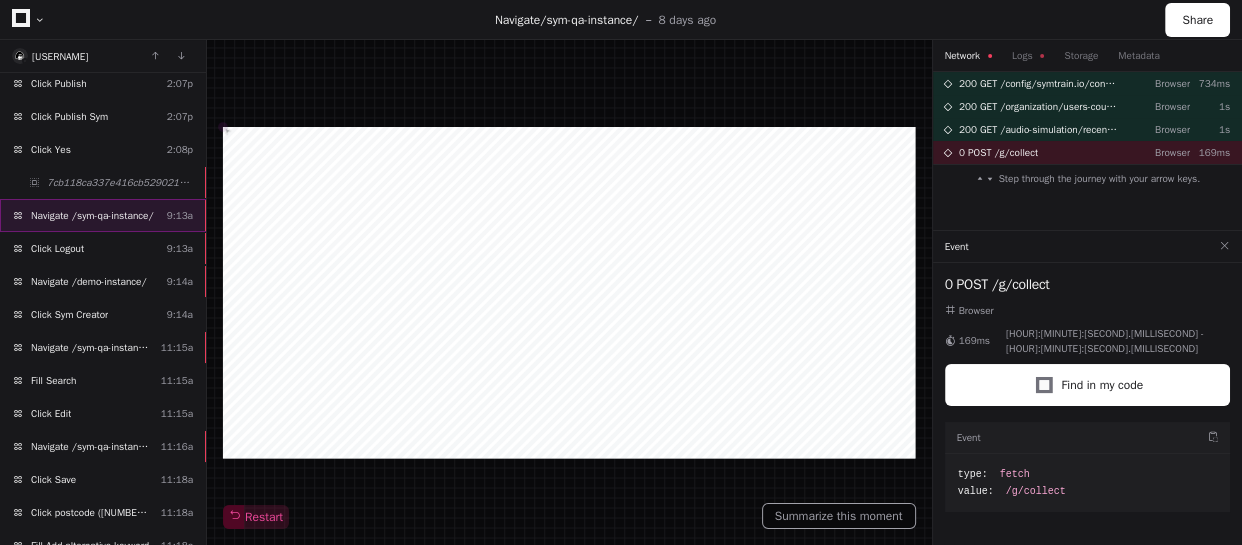 scroll, scrollTop: 855, scrollLeft: 0, axis: vertical 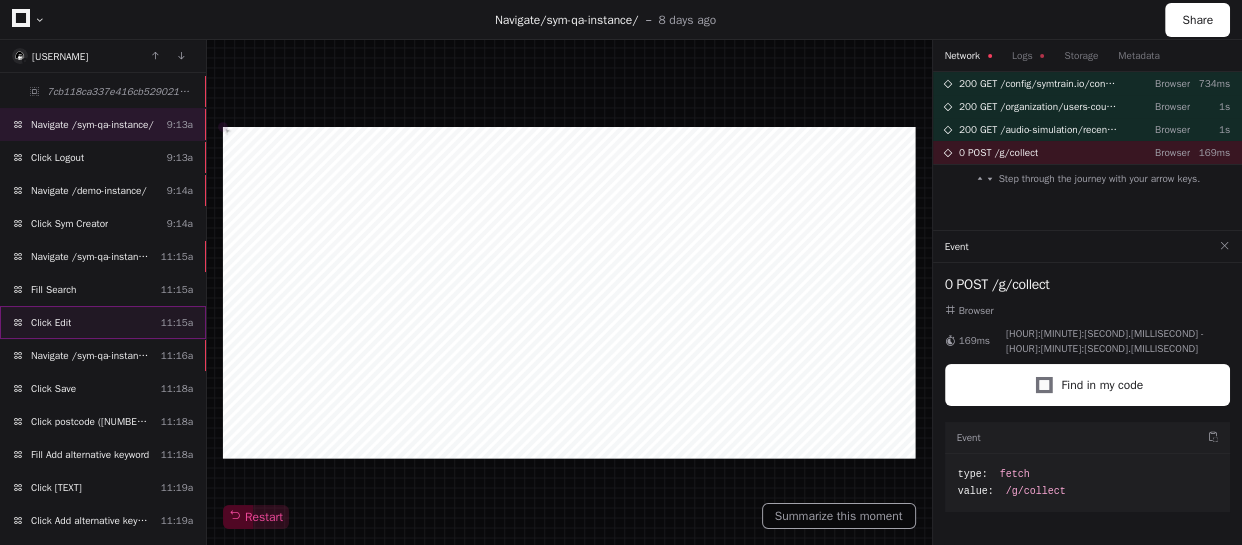 click on "Click Edit  11:15a" 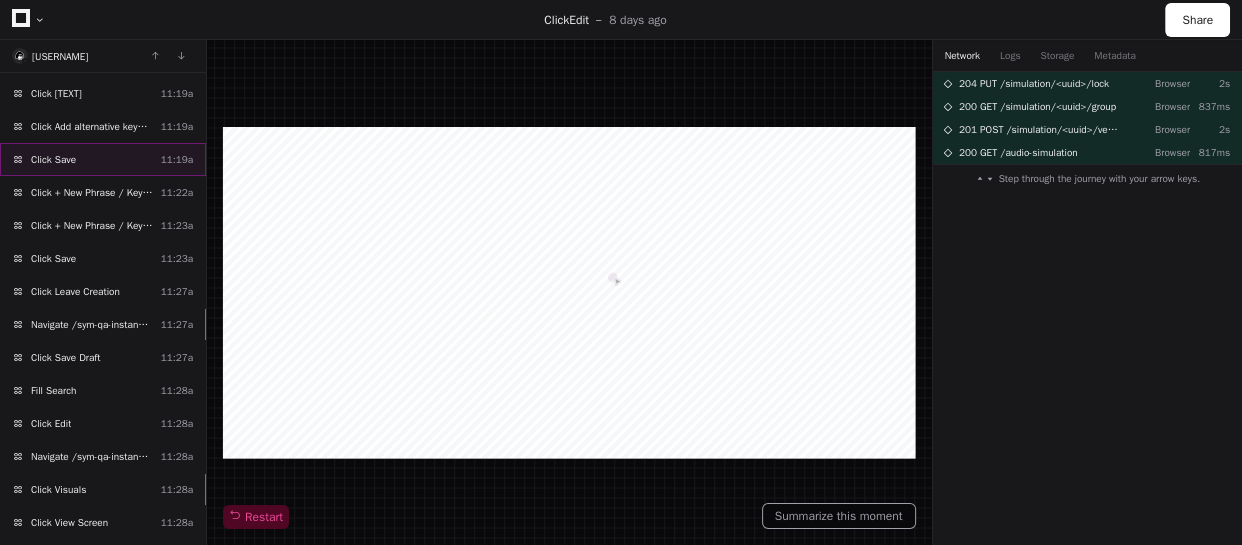 scroll, scrollTop: 1282, scrollLeft: 0, axis: vertical 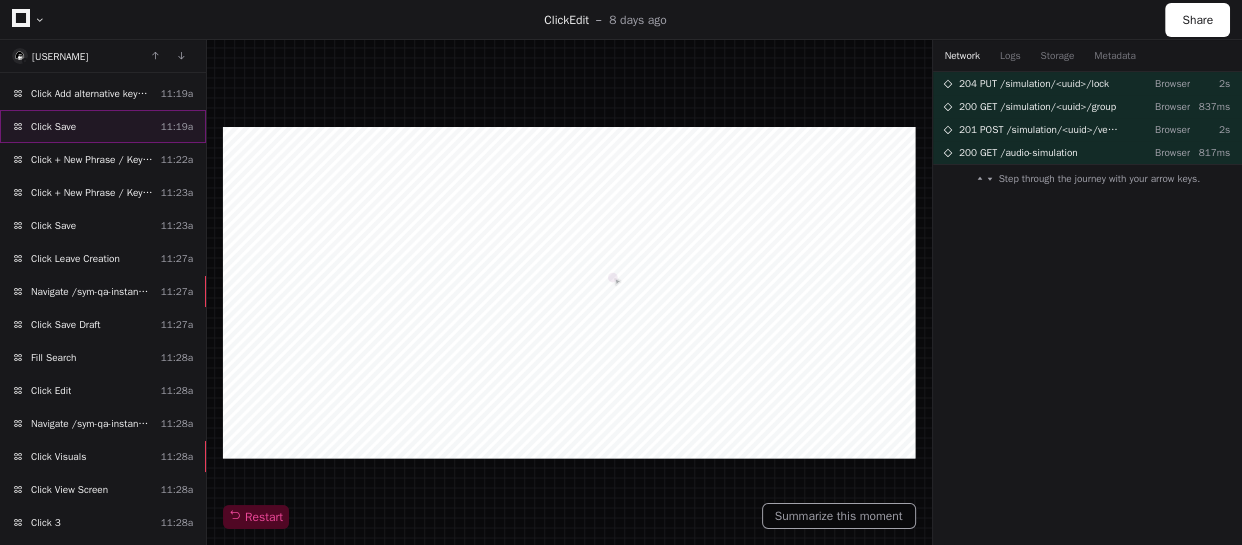 click on "Click Save Draft  11:27a" 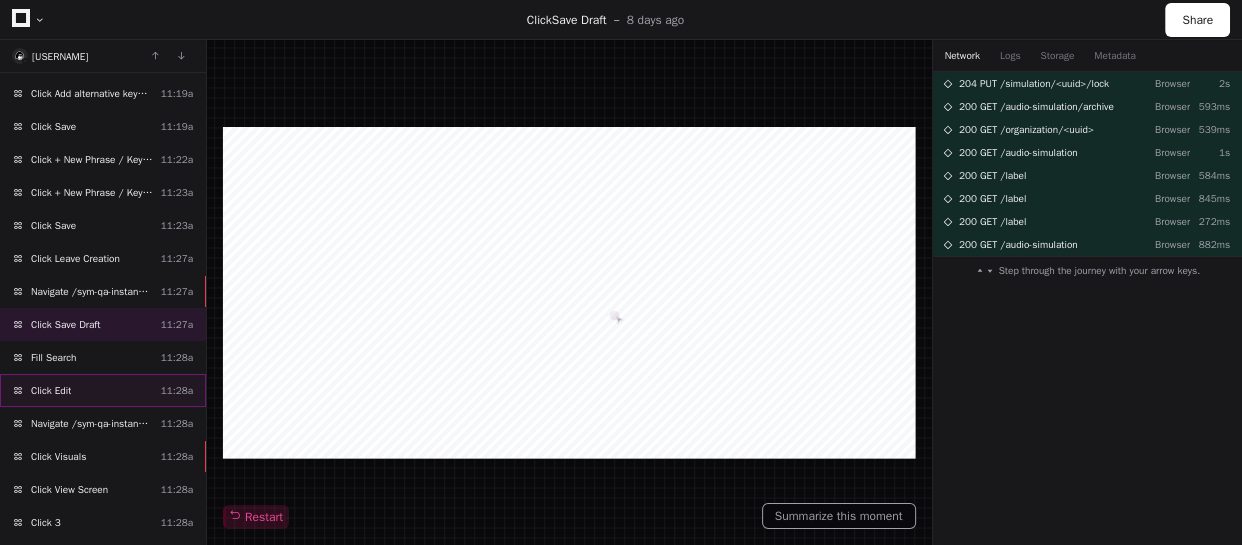 click on "Click Edit  11:28a" 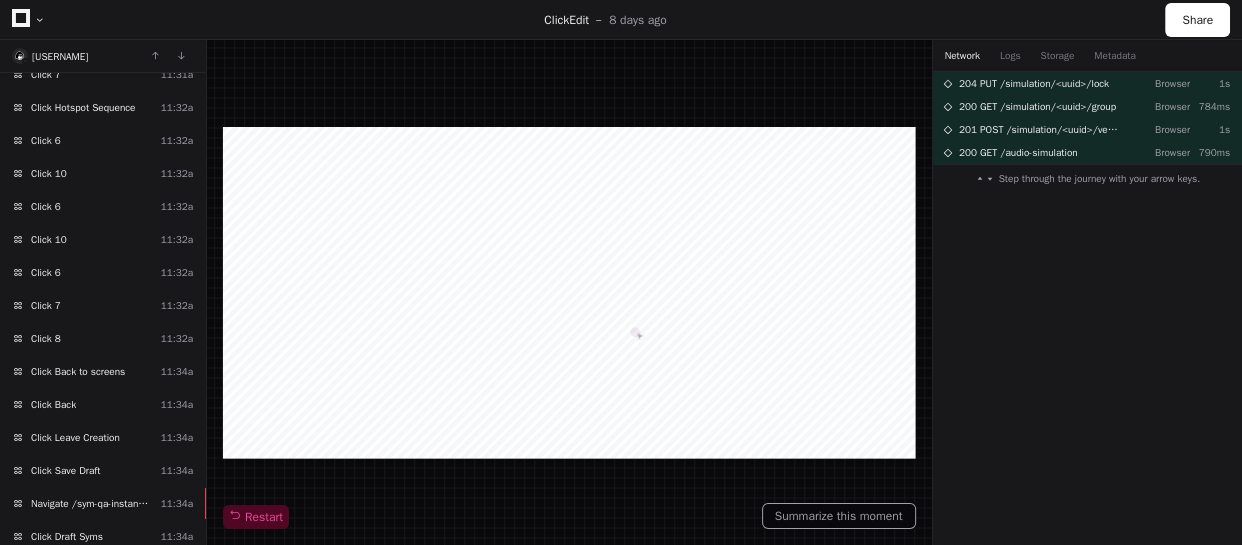 scroll, scrollTop: 2539, scrollLeft: 0, axis: vertical 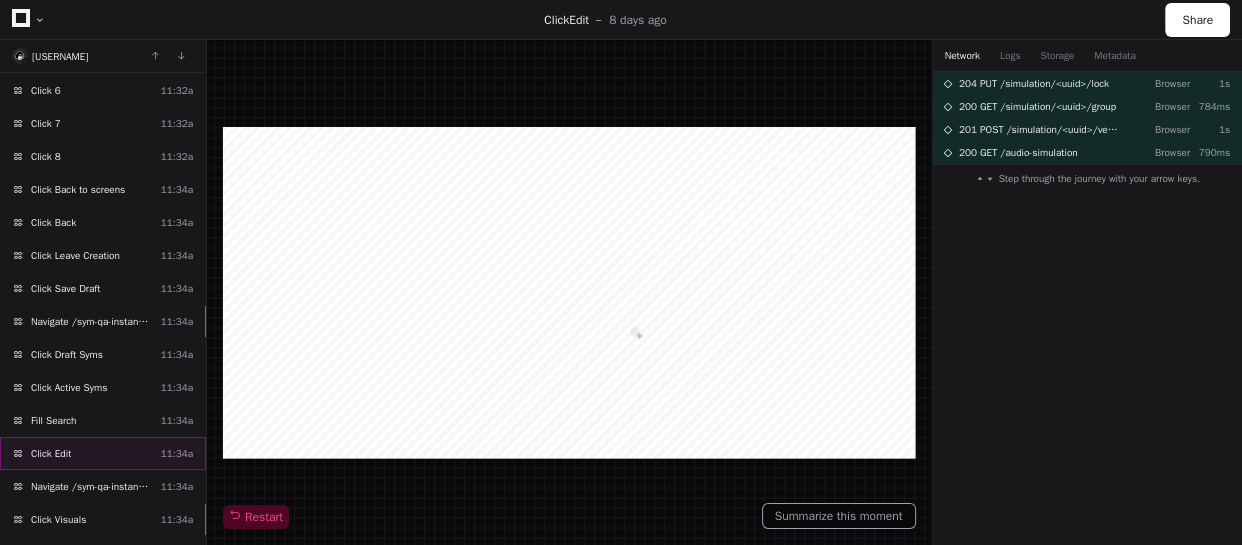 click on "Click Edit  11:34a" 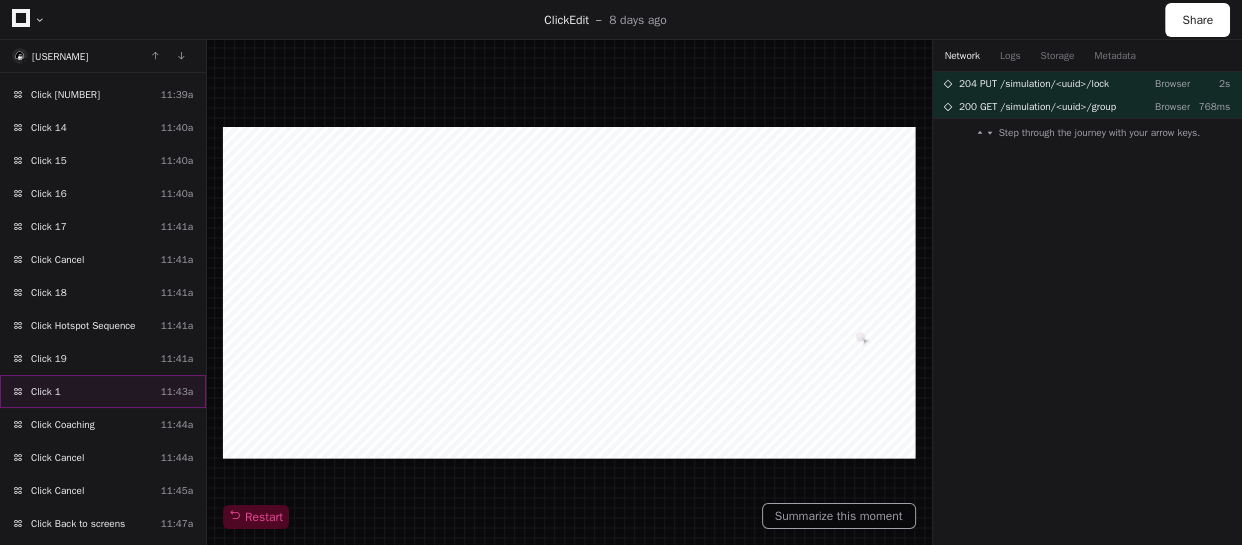 scroll, scrollTop: 4235, scrollLeft: 0, axis: vertical 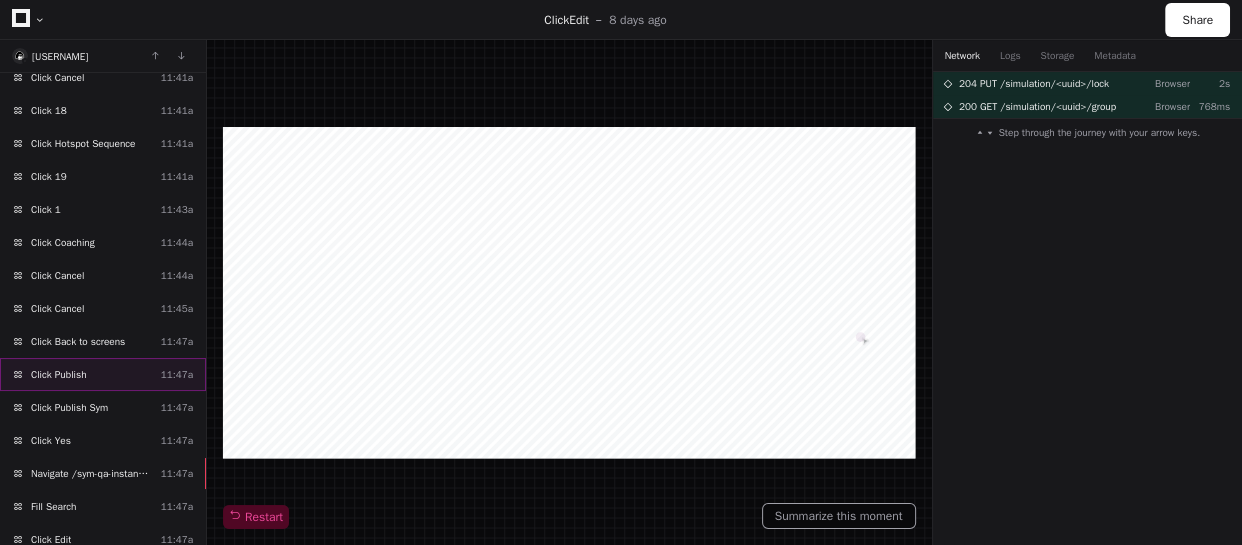 click on "Click Publish  11:47a" 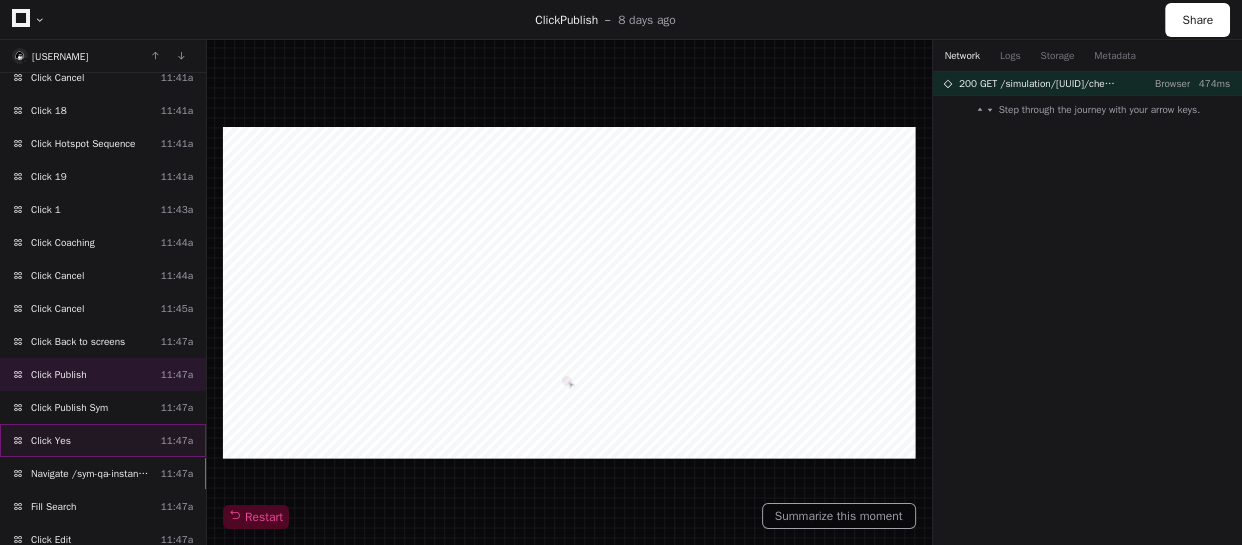 scroll, scrollTop: 4326, scrollLeft: 0, axis: vertical 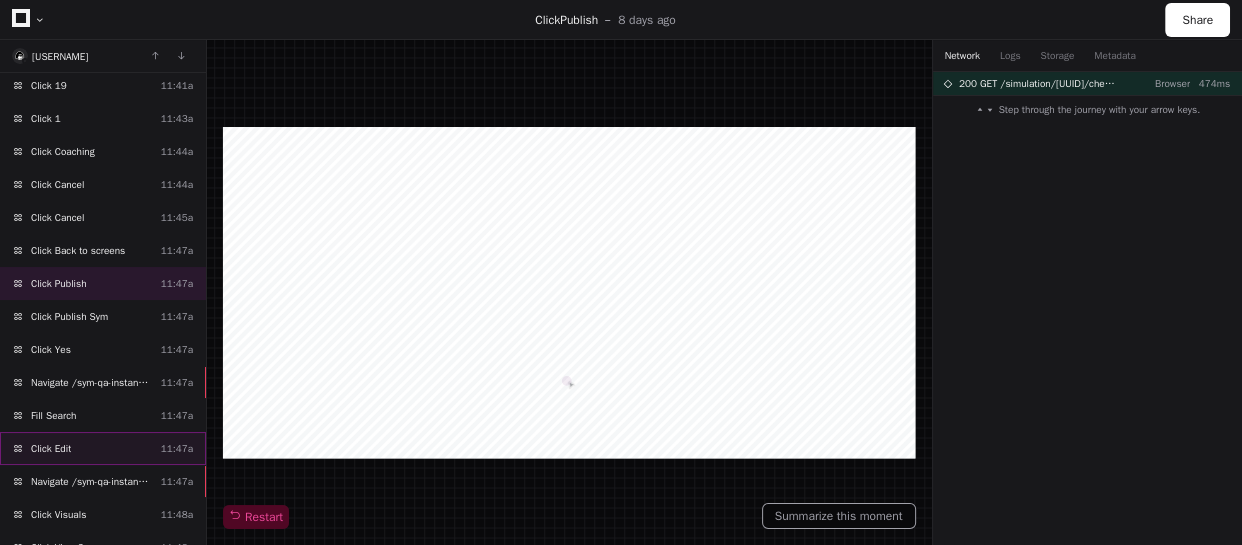 click on "Click Edit  11:47a" 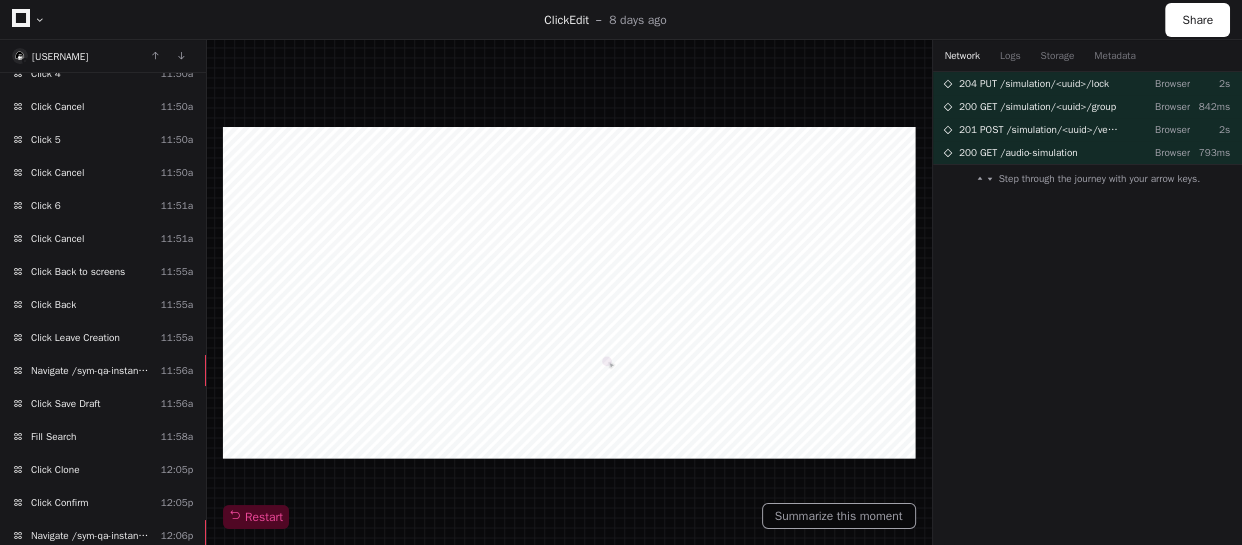 scroll, scrollTop: 5492, scrollLeft: 0, axis: vertical 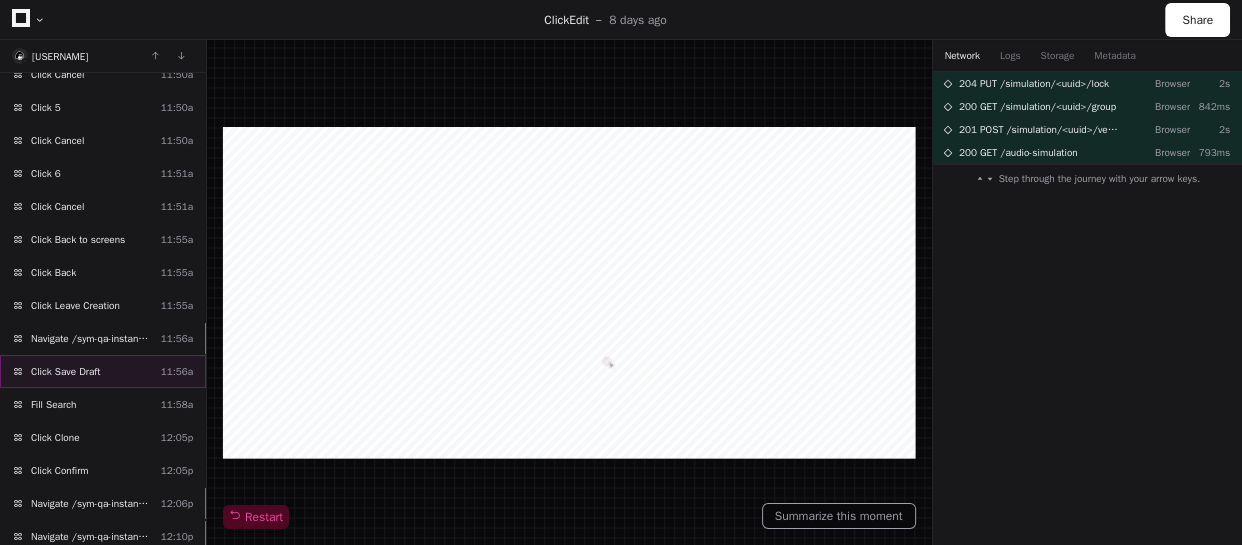 click on "Click Save Draft  11:56a" 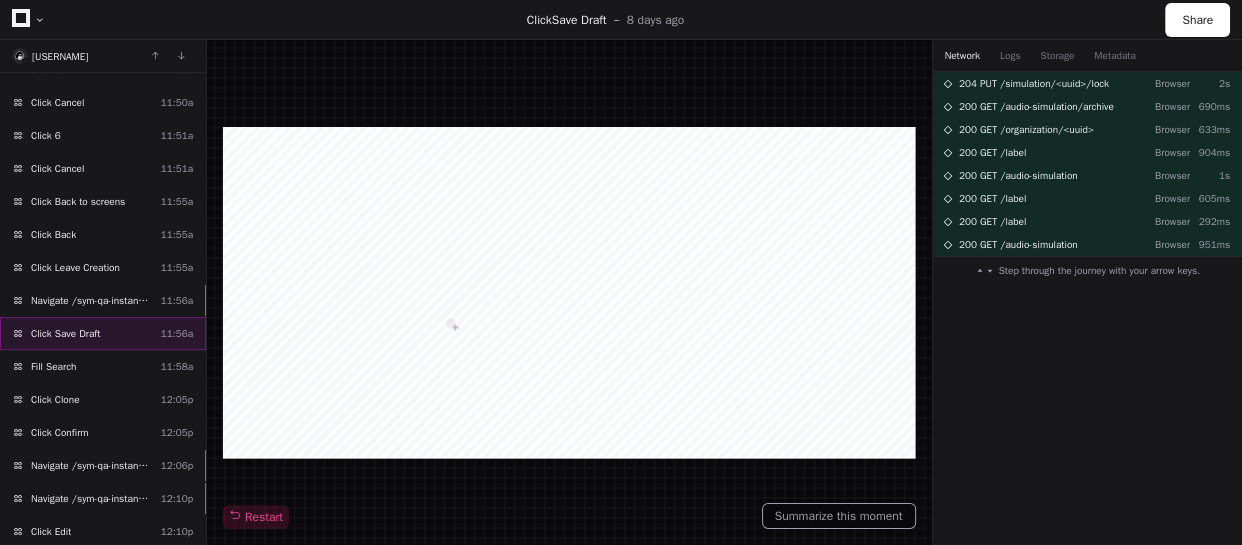 scroll, scrollTop: 5620, scrollLeft: 0, axis: vertical 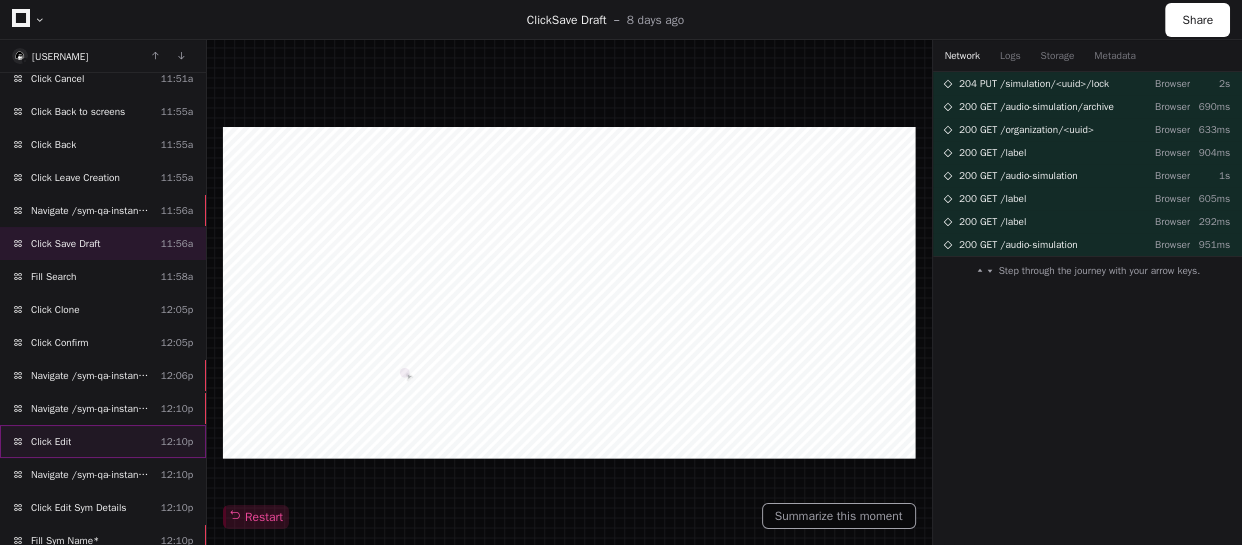 click on "Click Edit  12:10p" 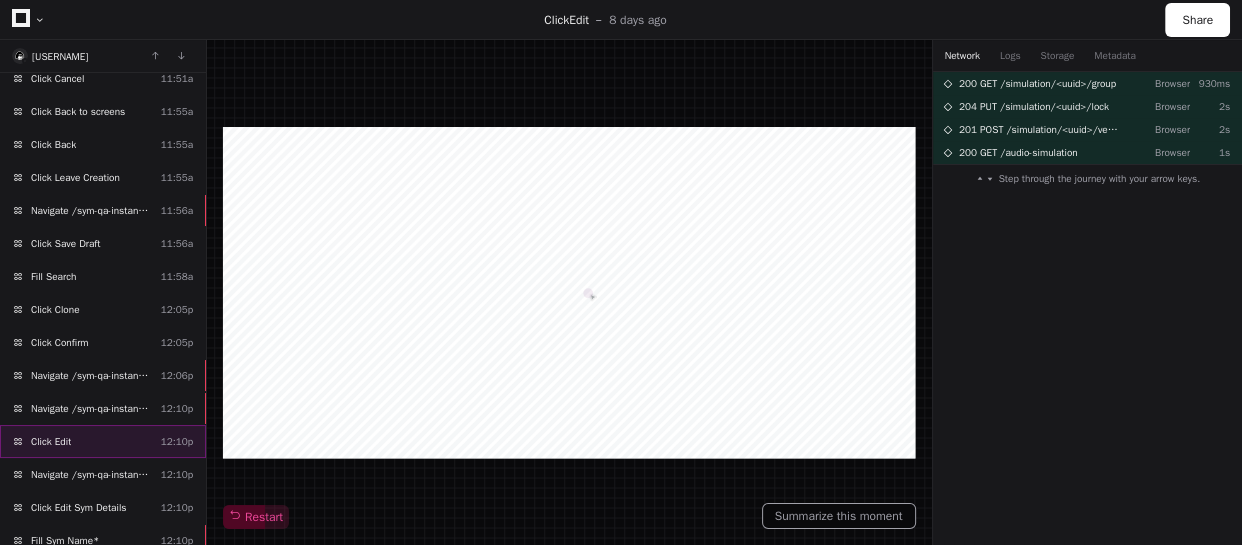 scroll, scrollTop: 5802, scrollLeft: 0, axis: vertical 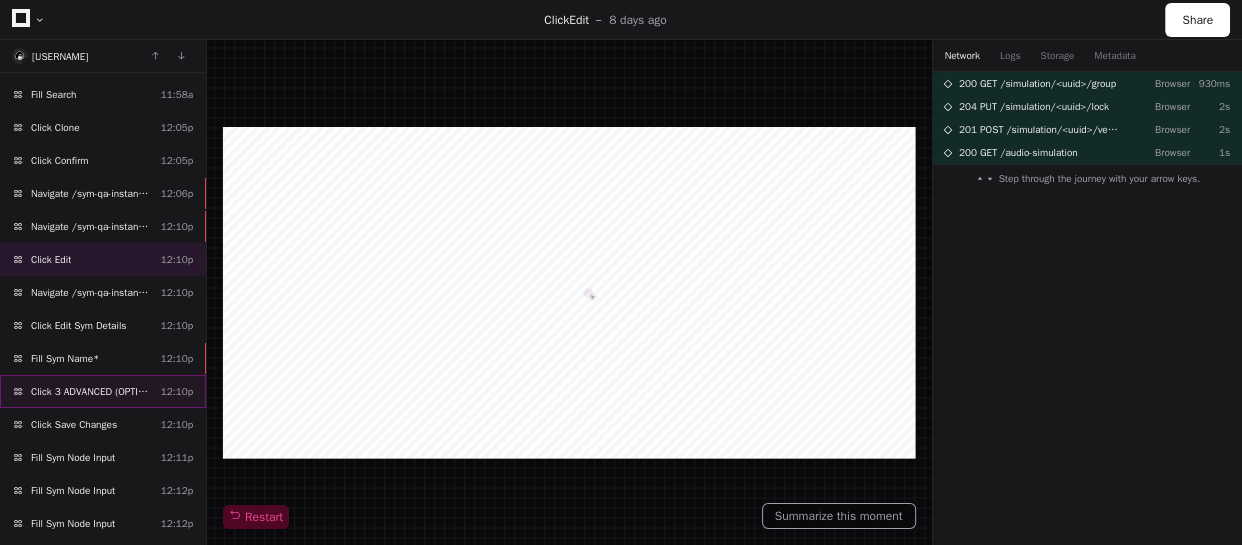 click on "Click 3 ADVANCED (OPTIONAL)" 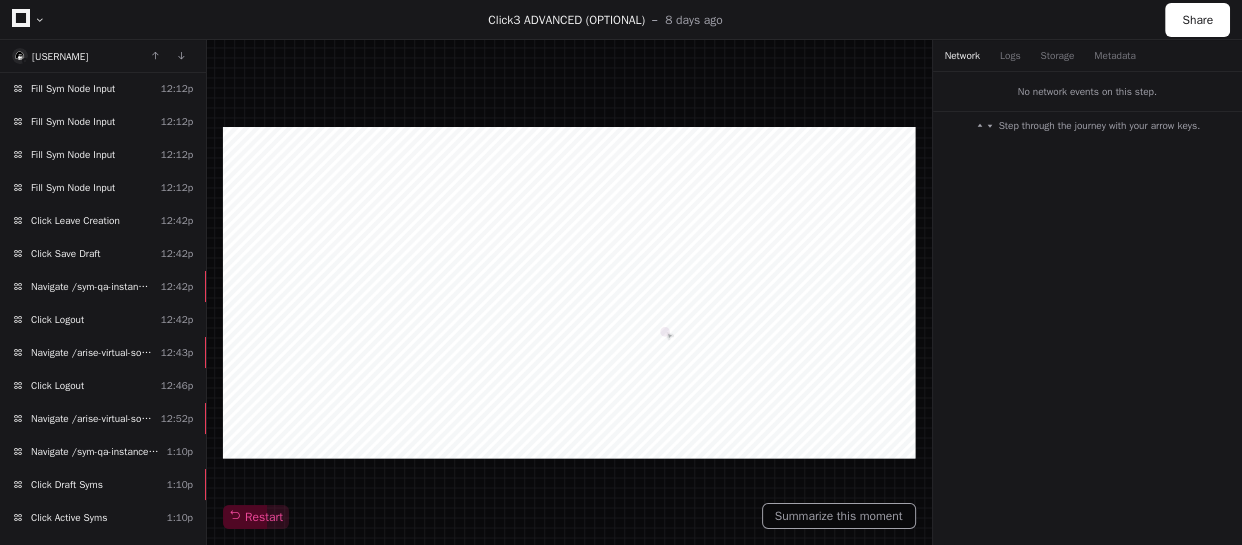 scroll, scrollTop: 6295, scrollLeft: 0, axis: vertical 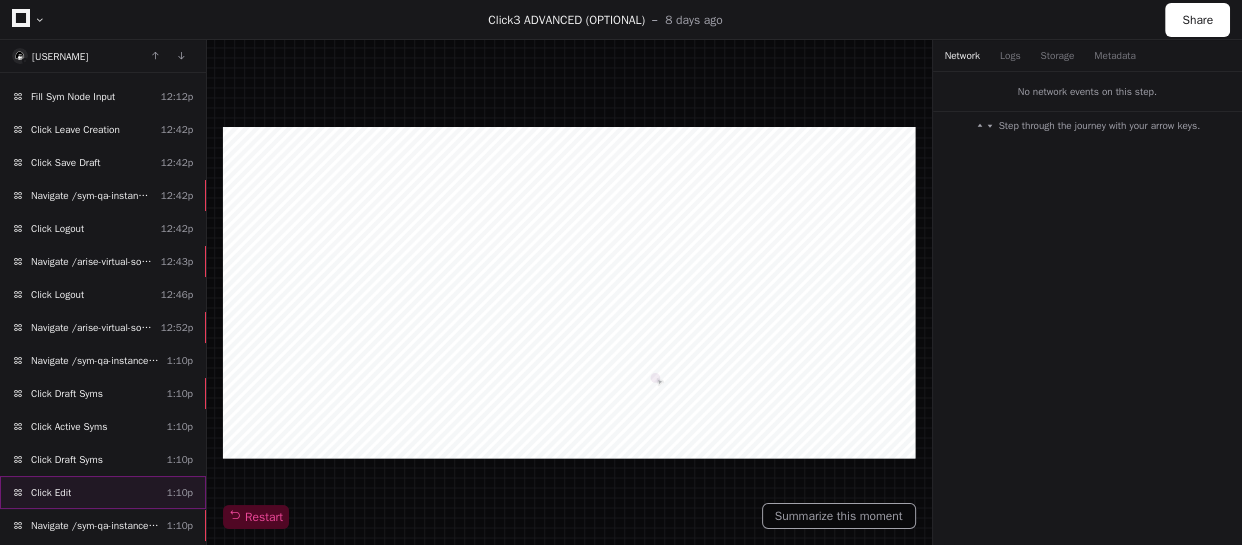 click on "Click Edit  1:10p" 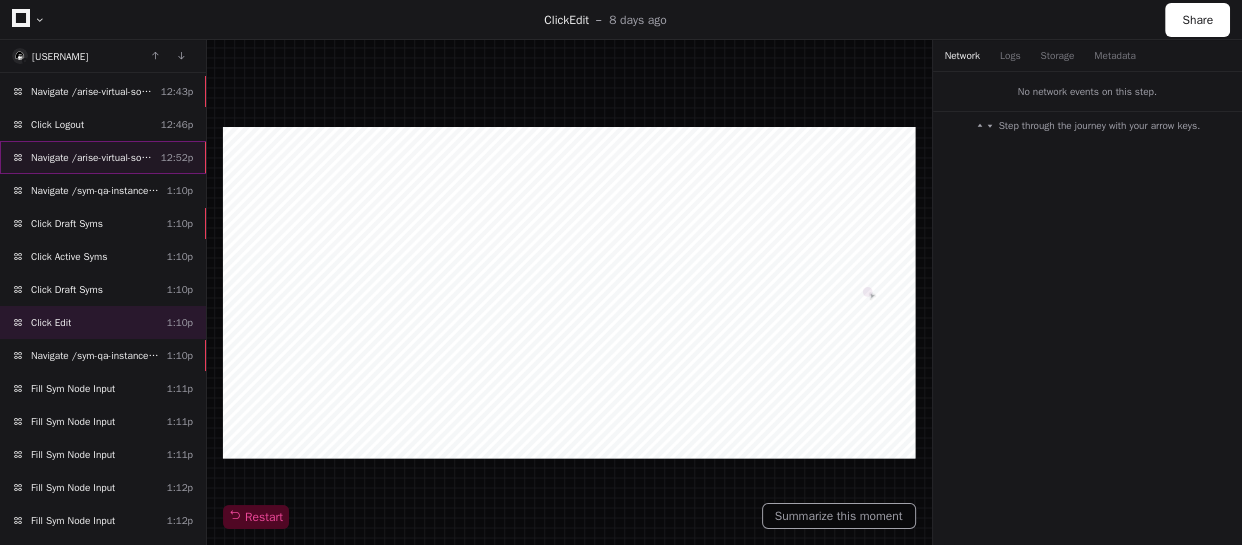 scroll, scrollTop: 6477, scrollLeft: 0, axis: vertical 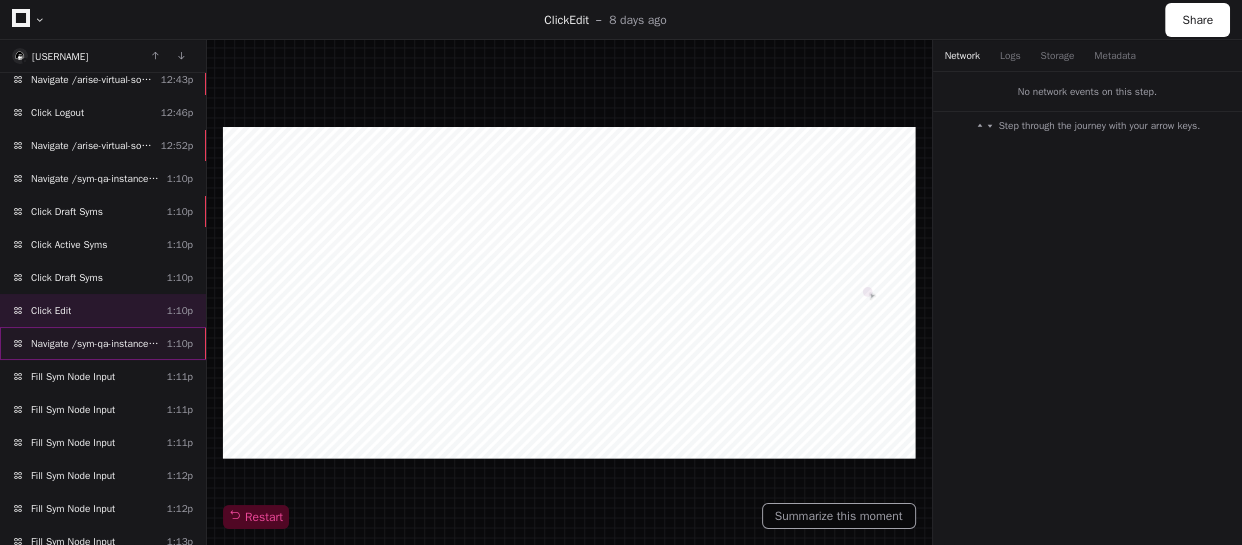 click on "Navigate /sym-qa-instance/audio-simulation/*/create-sym  1:10p" 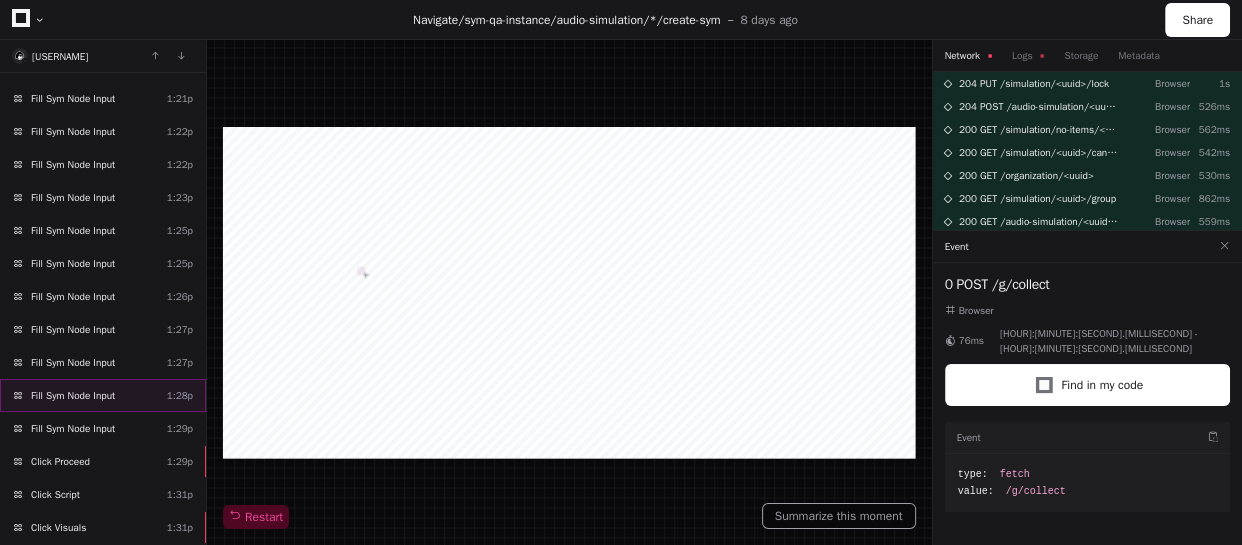 scroll, scrollTop: 7590, scrollLeft: 0, axis: vertical 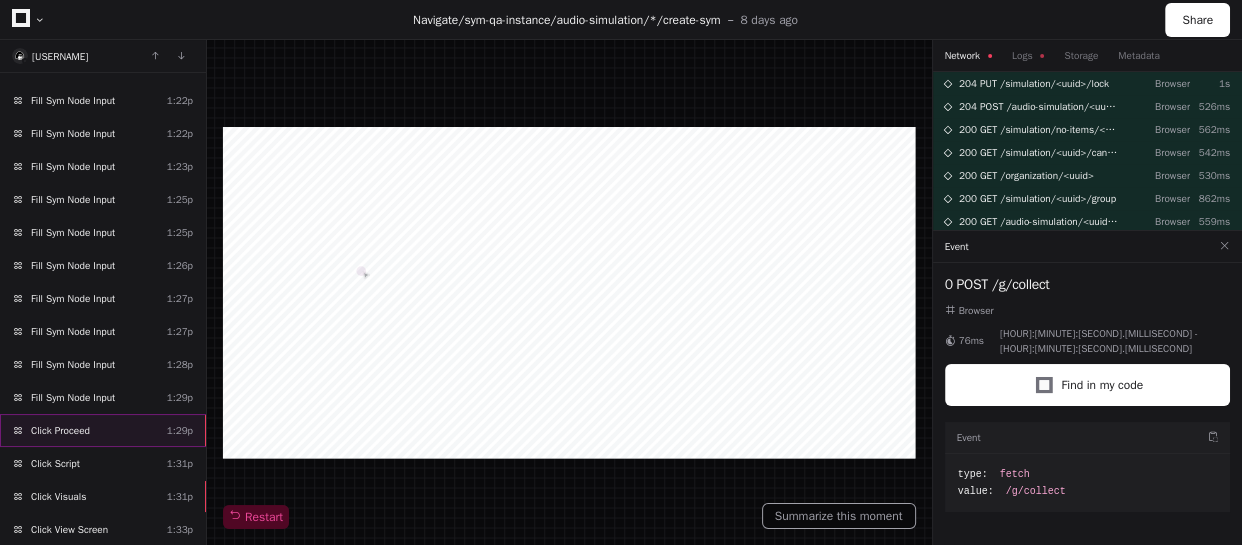 click on "Click Proceed  1:29p" 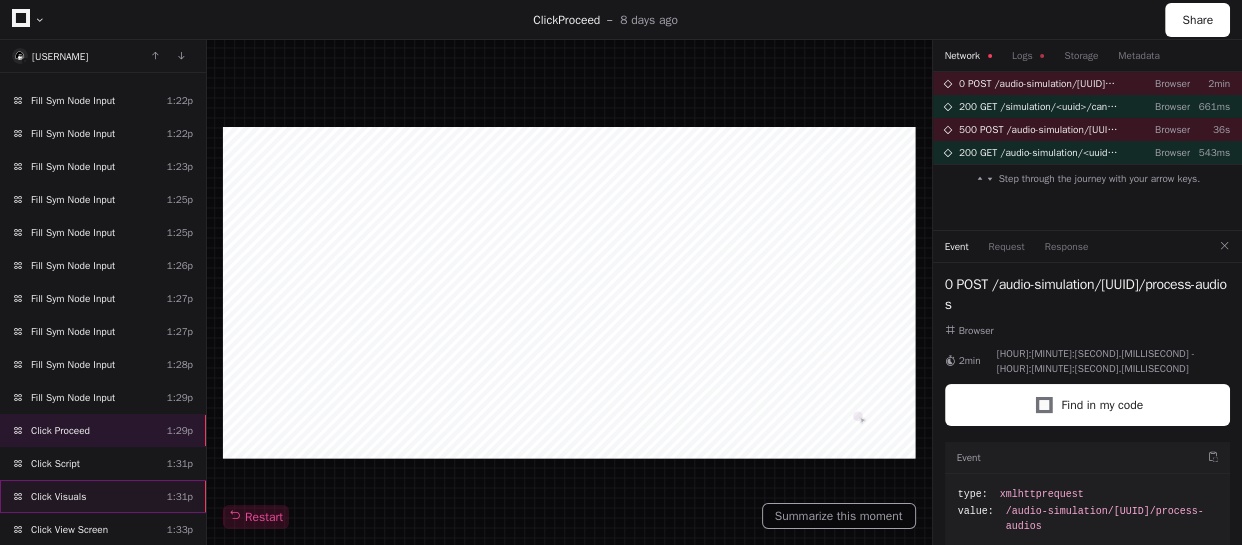 click on "Click Visuals  1:31p" 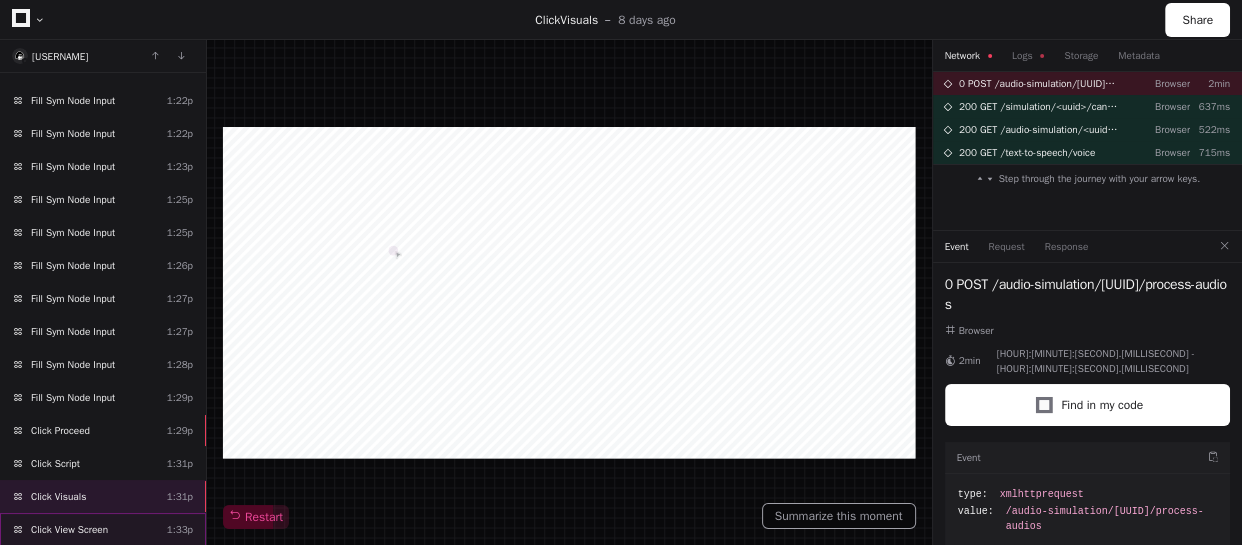 click on "Click View Screen  1:33p" 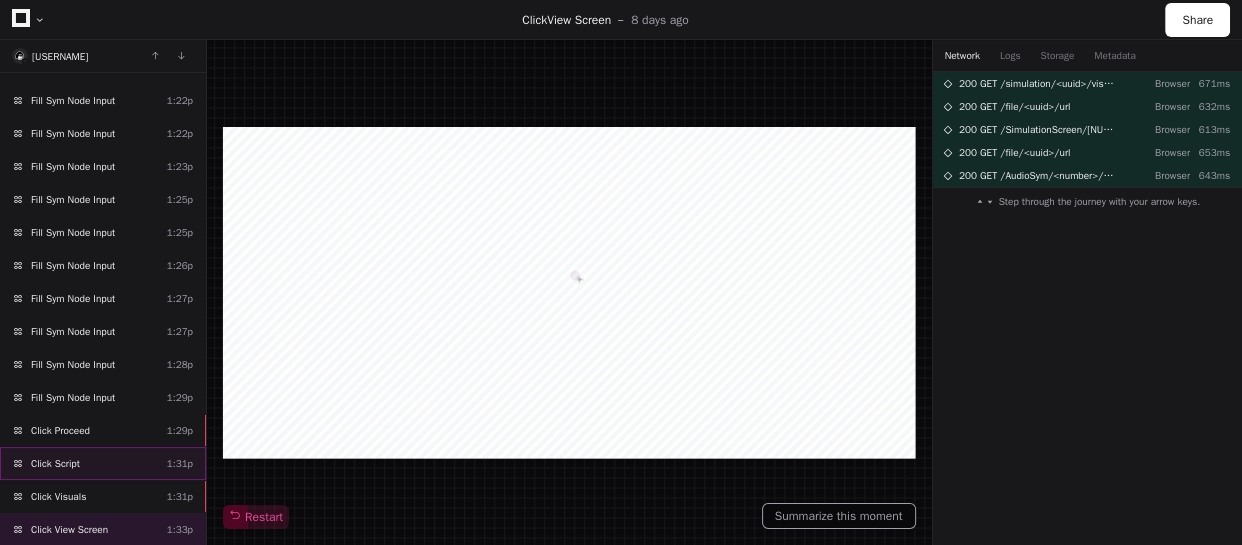 click on "Click Script  1:31p" 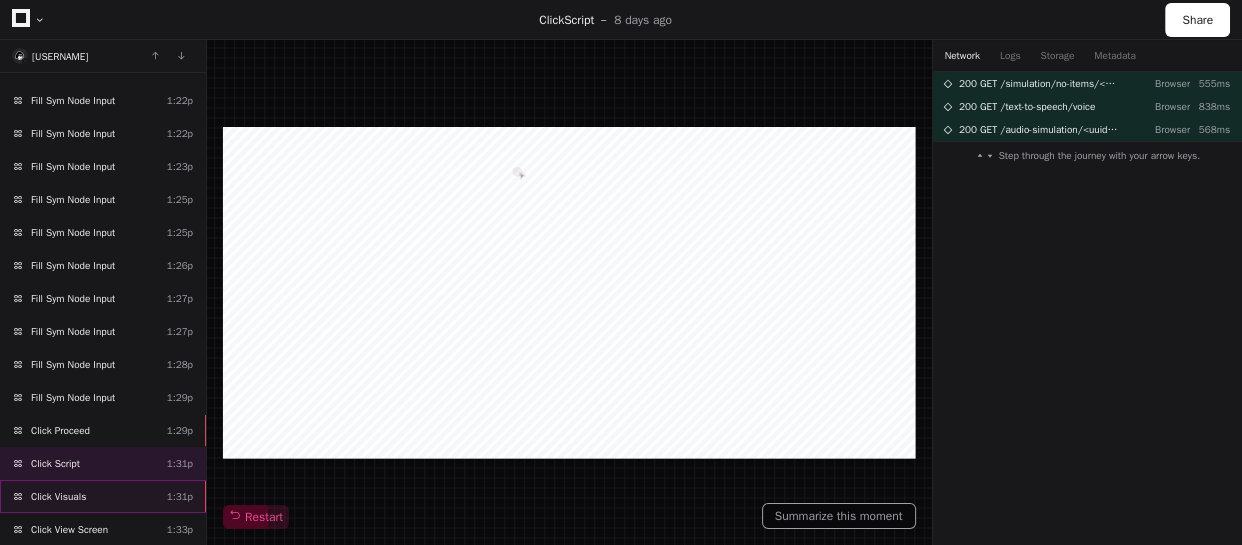 click on "Click Visuals  1:31p" 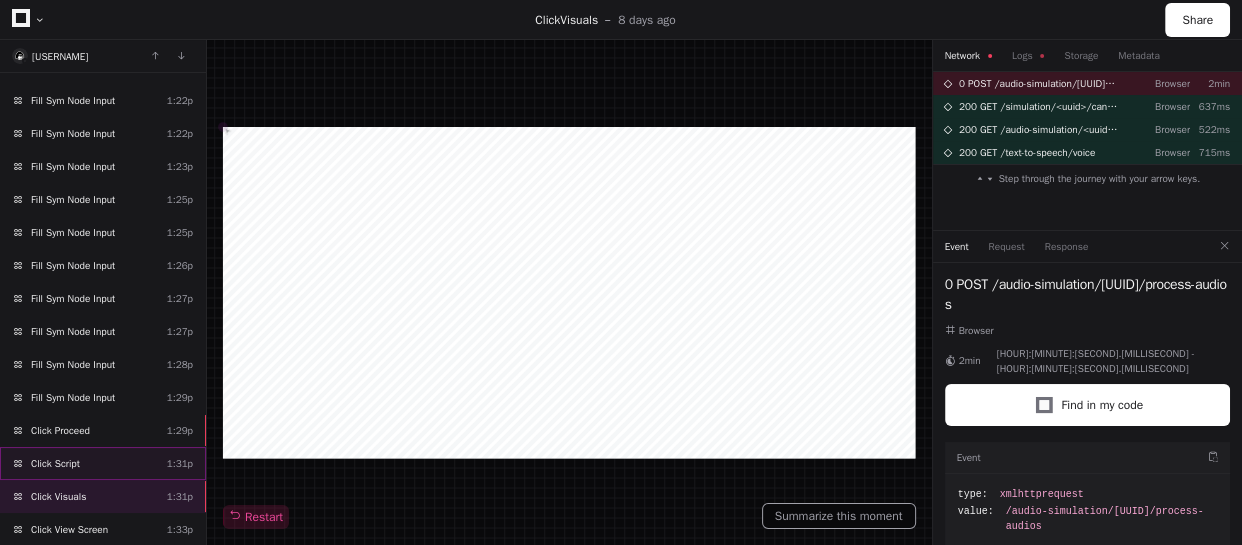click on "Click Script  1:31p" 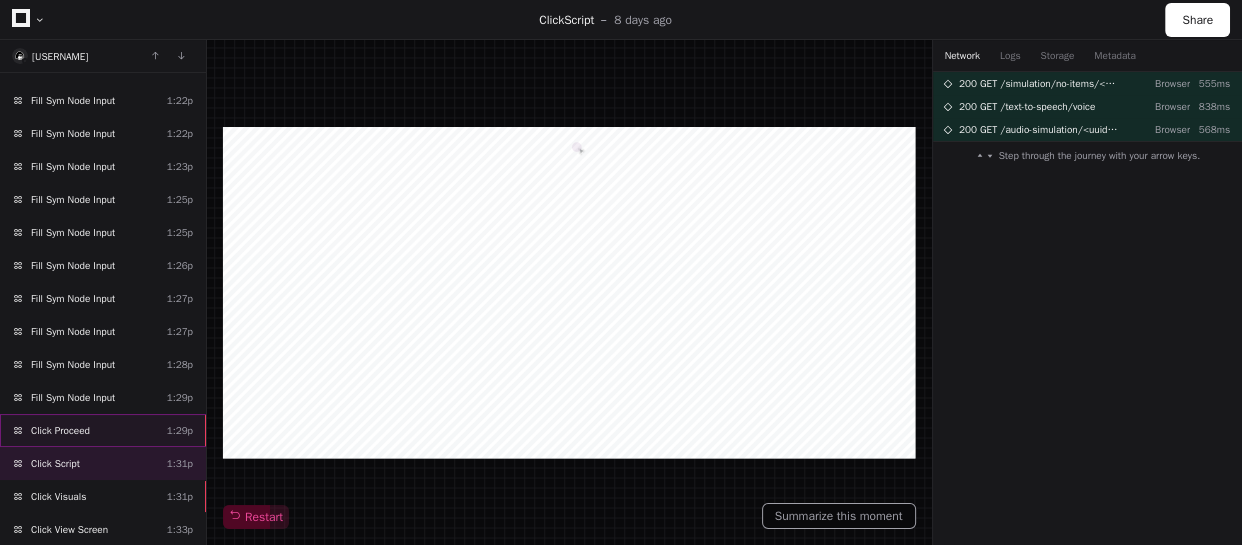 click on "Click Proceed  1:29p" 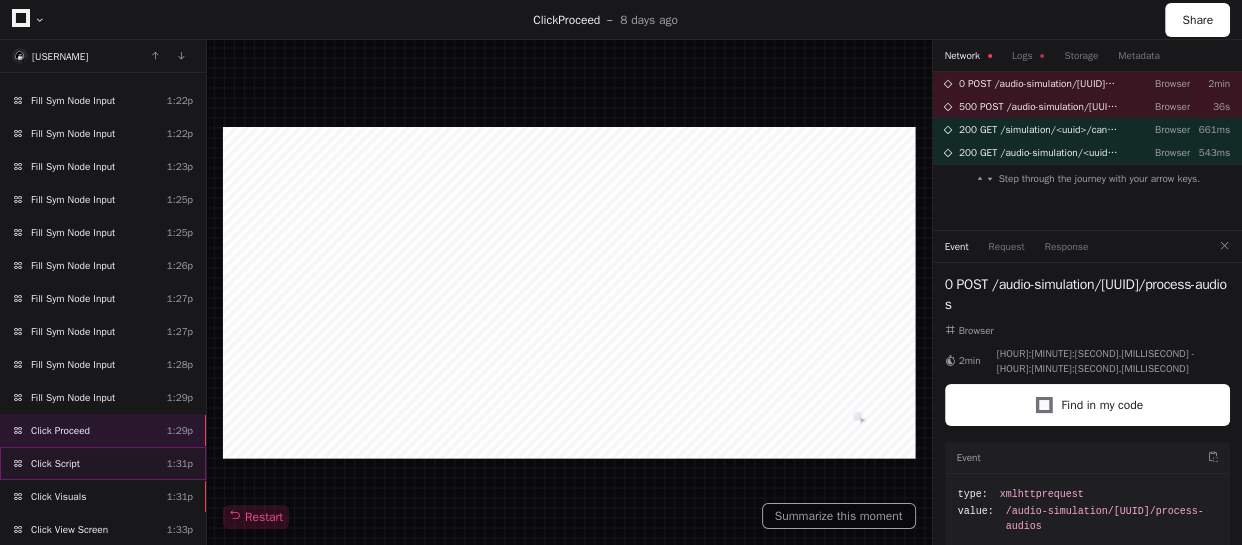 click on "Click Script  1:31p" 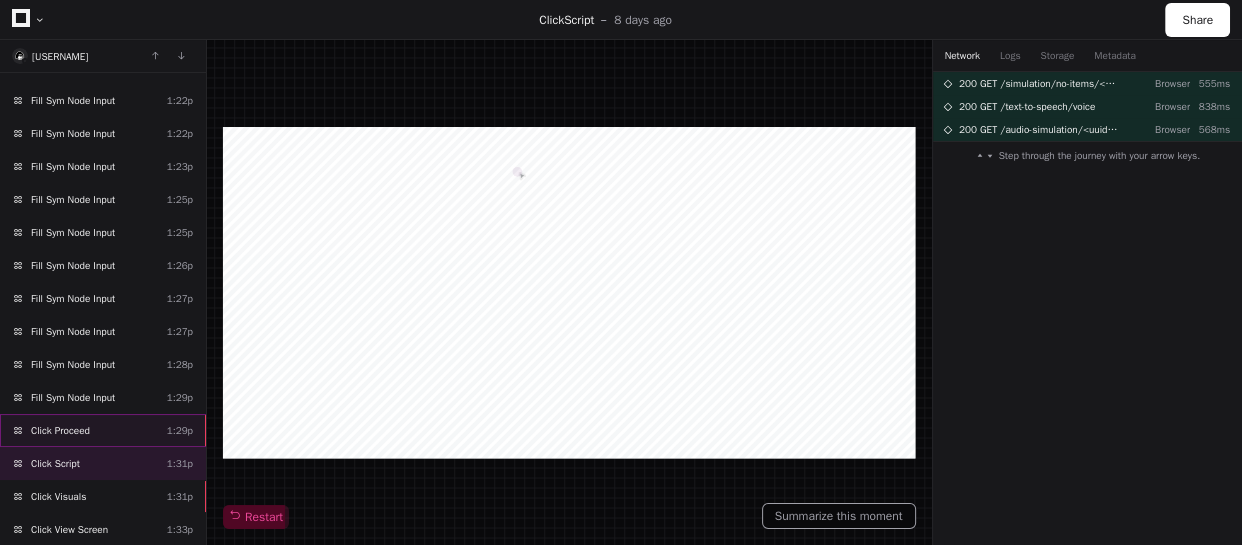 click on "Click Proceed  1:29p" 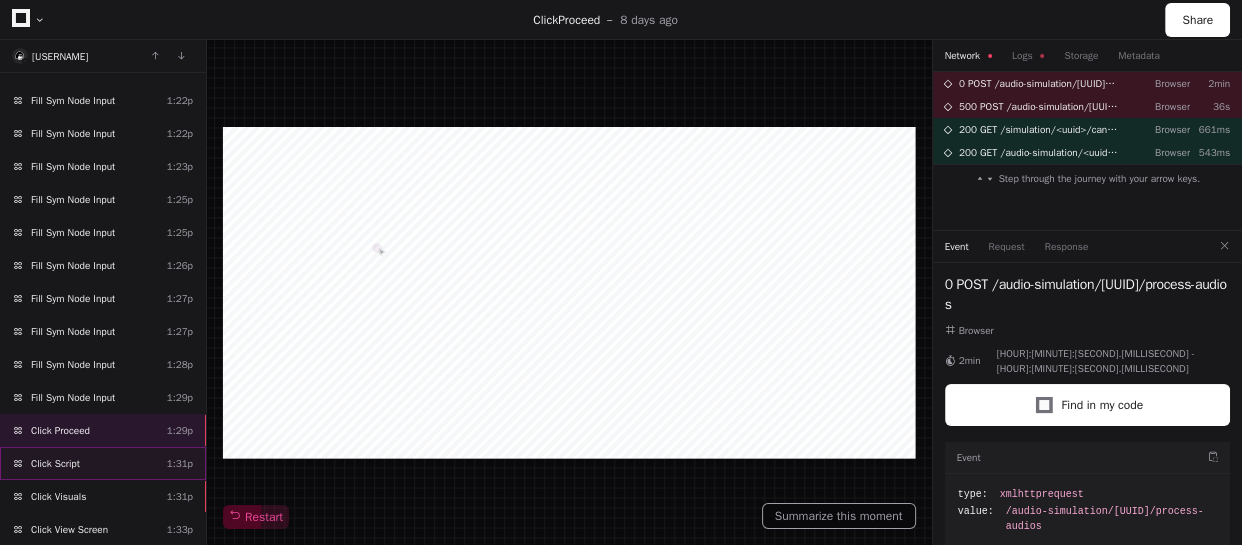click on "Click Script  1:31p" 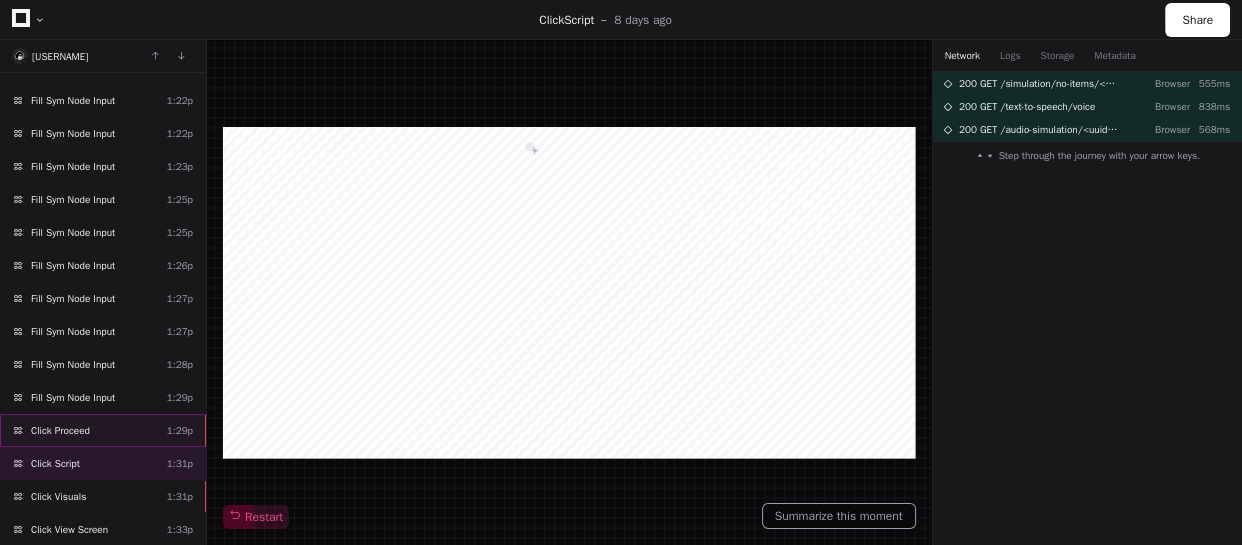 click on "Click Proceed  1:29p" 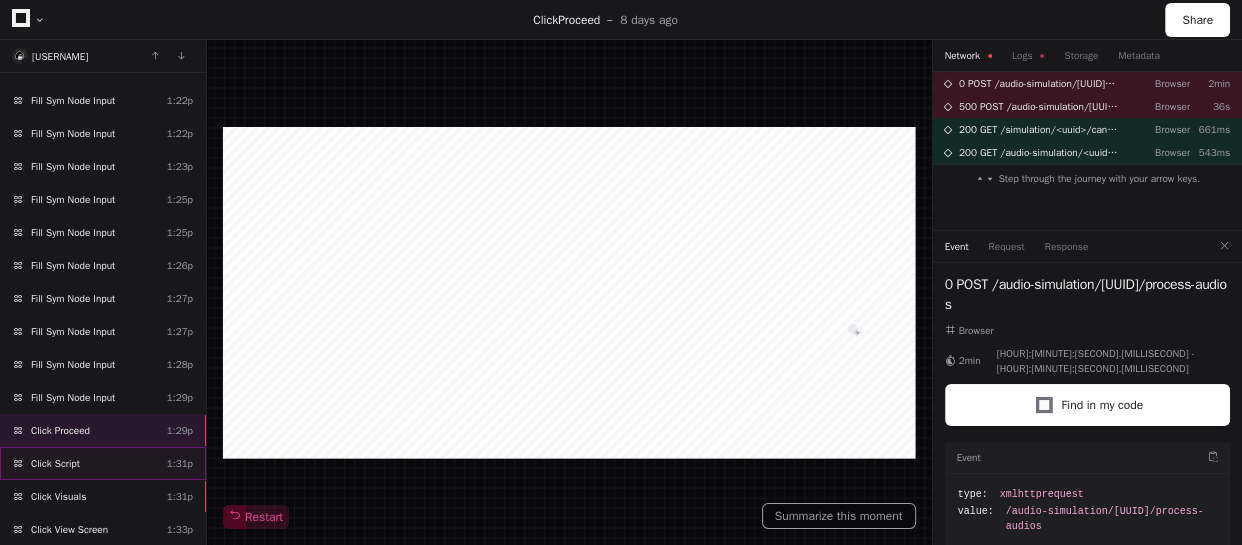 click on "Click Script  1:31p" 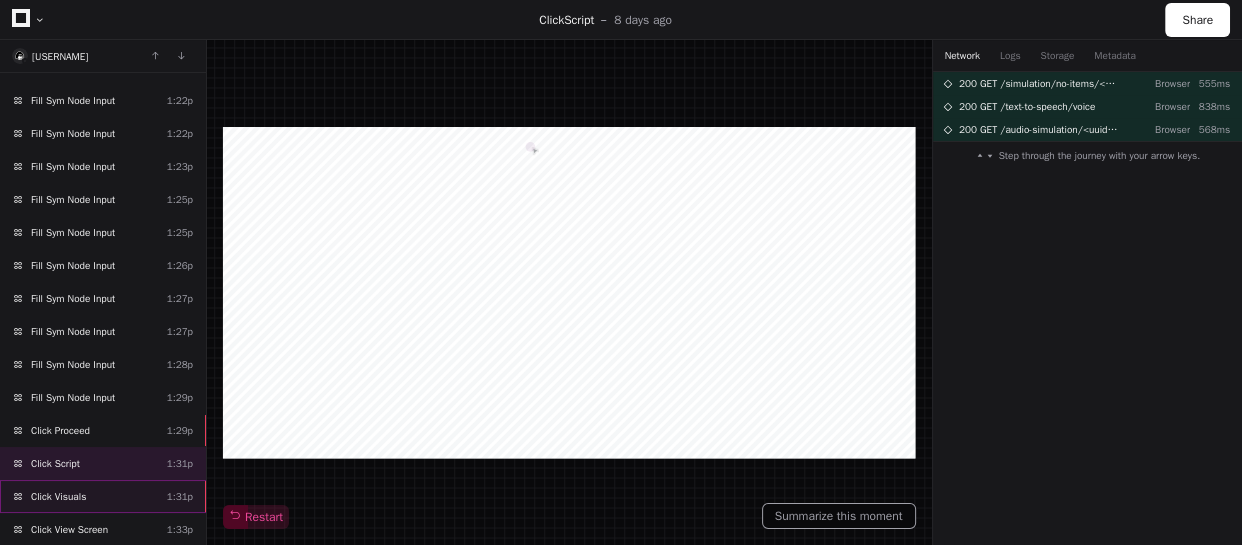 click on "Click Visuals  1:31p" 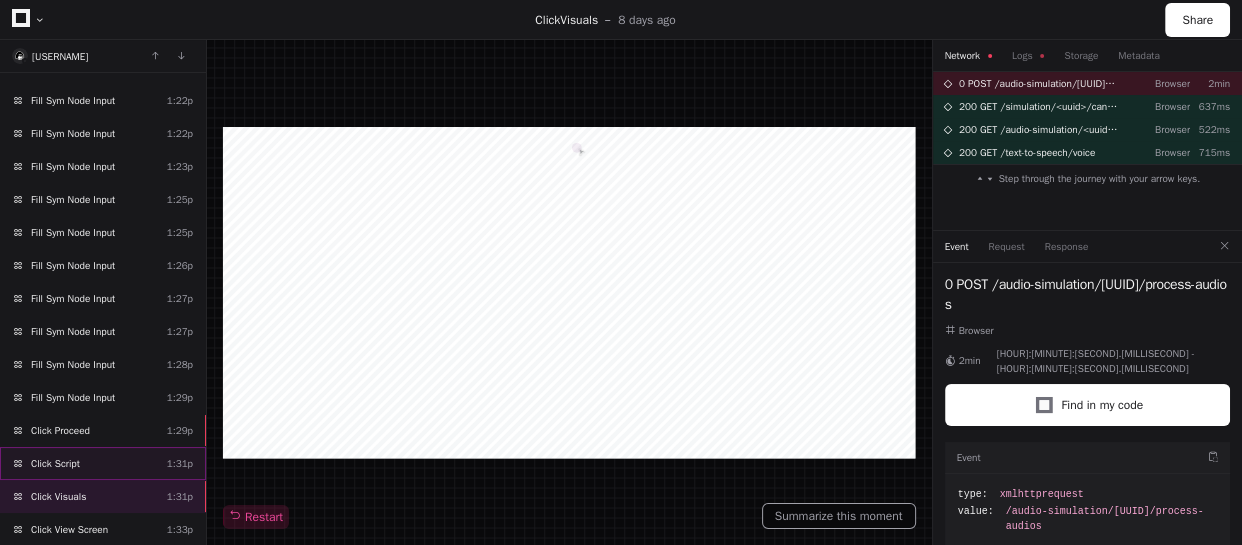 scroll, scrollTop: 7680, scrollLeft: 0, axis: vertical 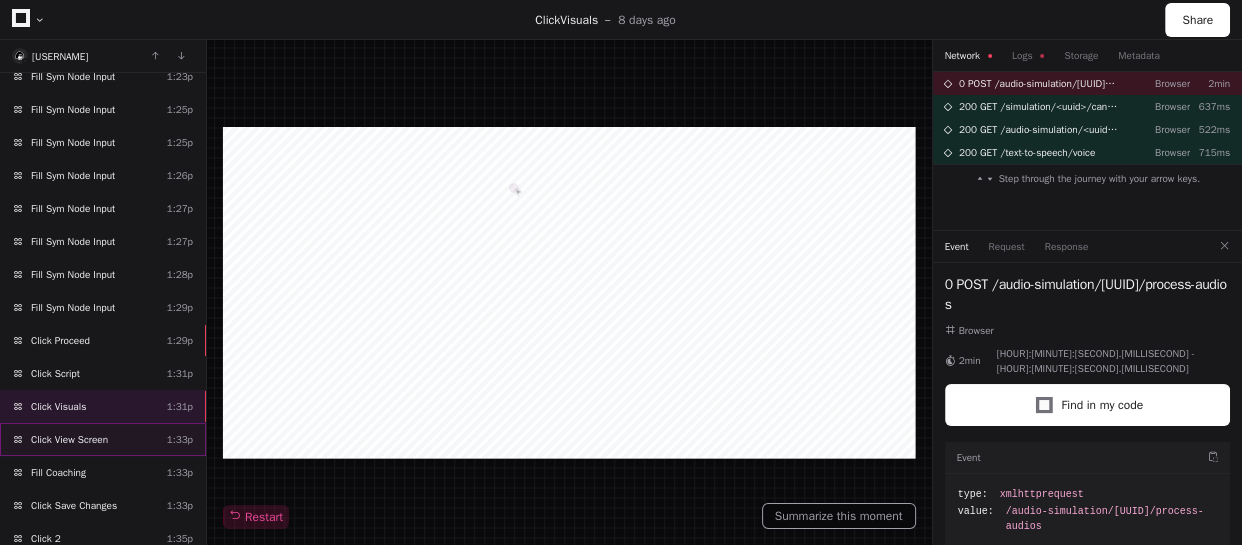 click on "Click View Screen  1:33p" 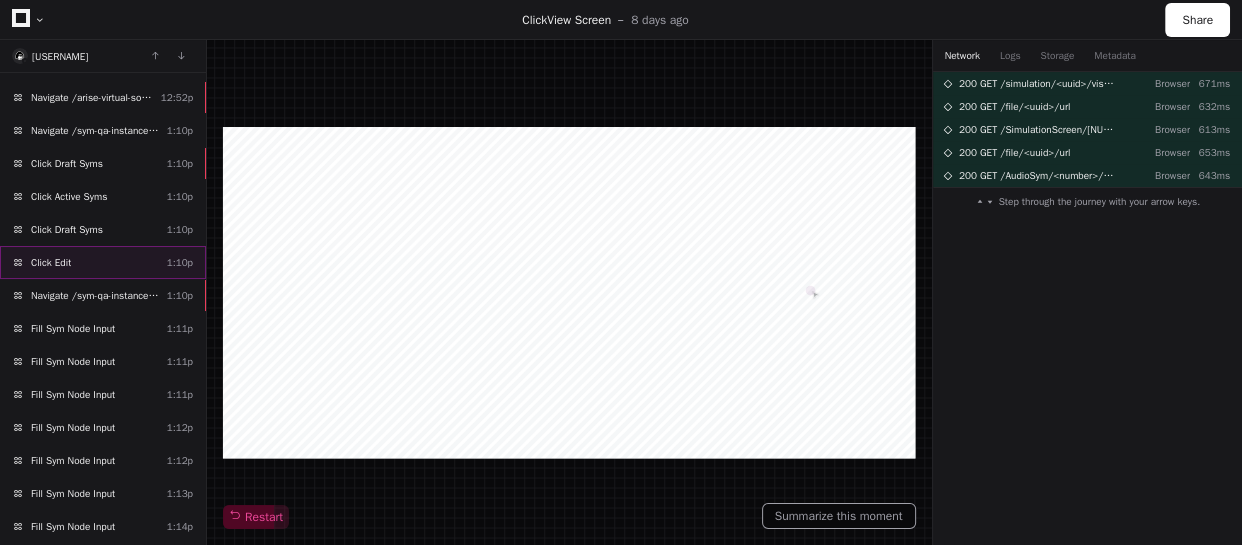 scroll, scrollTop: 6499, scrollLeft: 0, axis: vertical 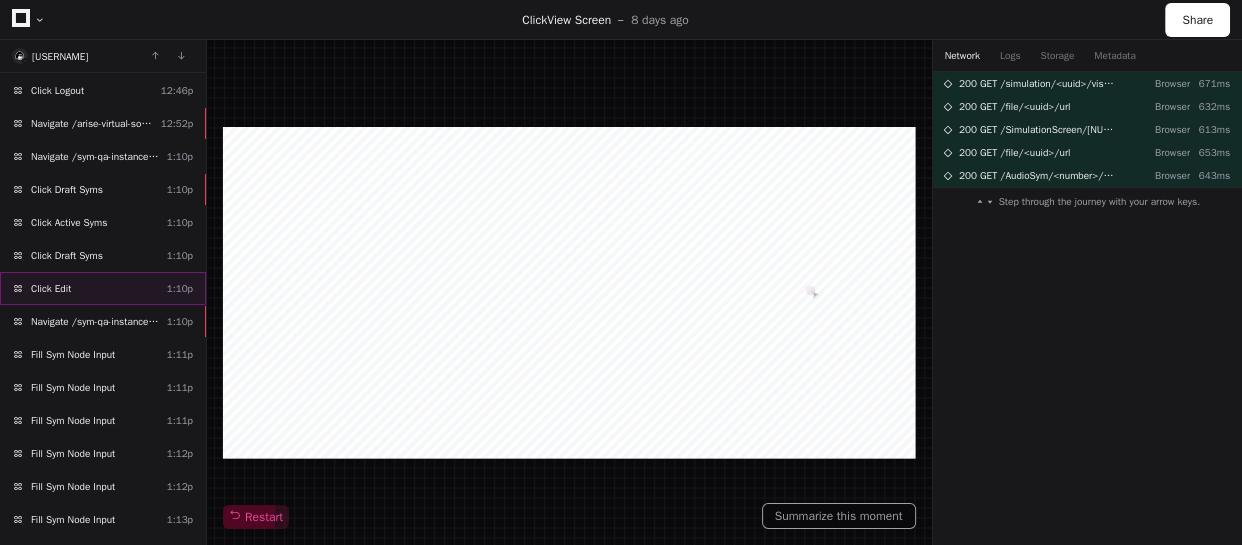 click on "Click Edit  1:10p" 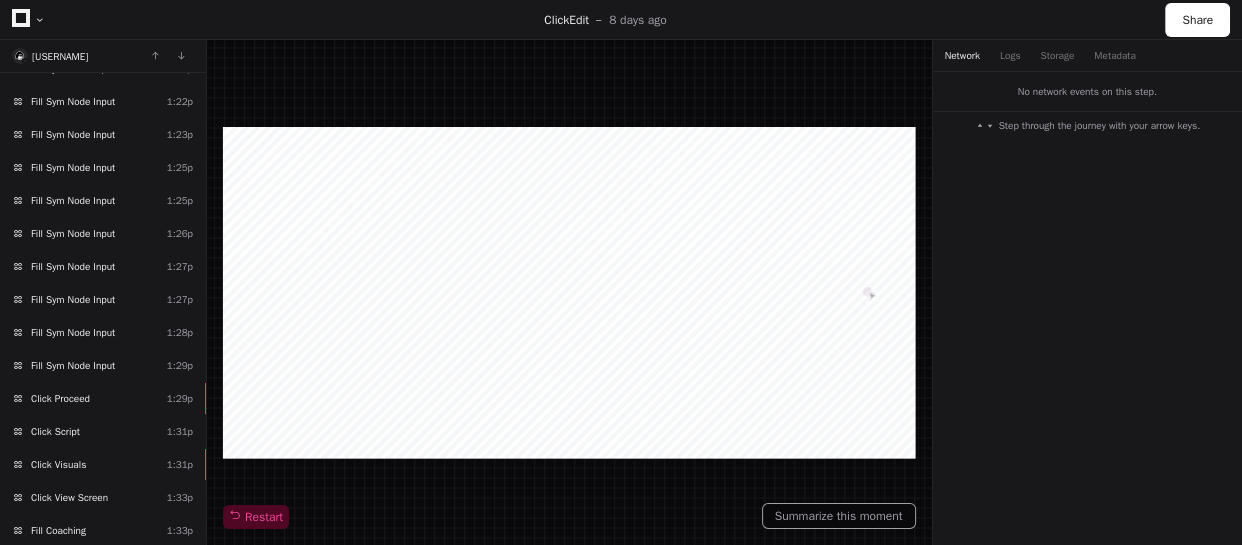 scroll, scrollTop: 7771, scrollLeft: 0, axis: vertical 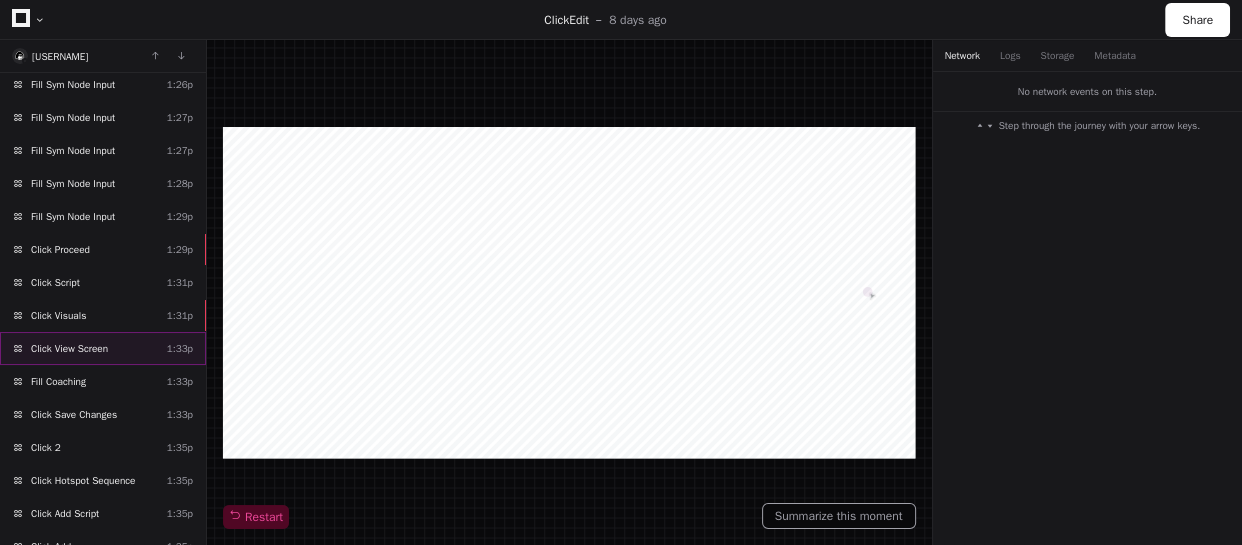 click on "Click View Screen  1:33p" 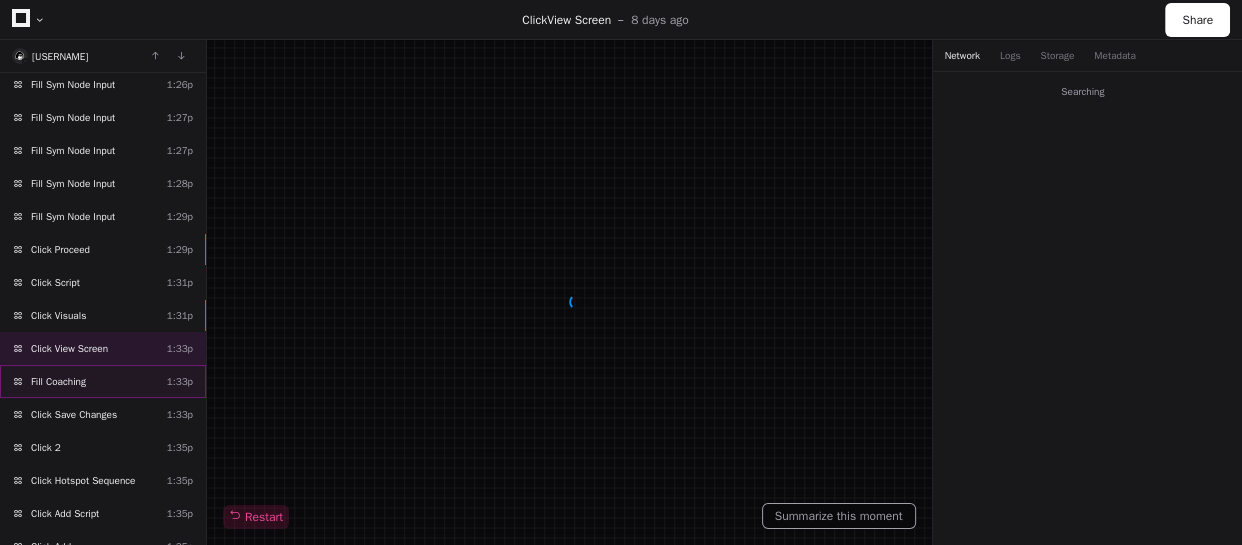 click on "Fill Coaching  1:33p" 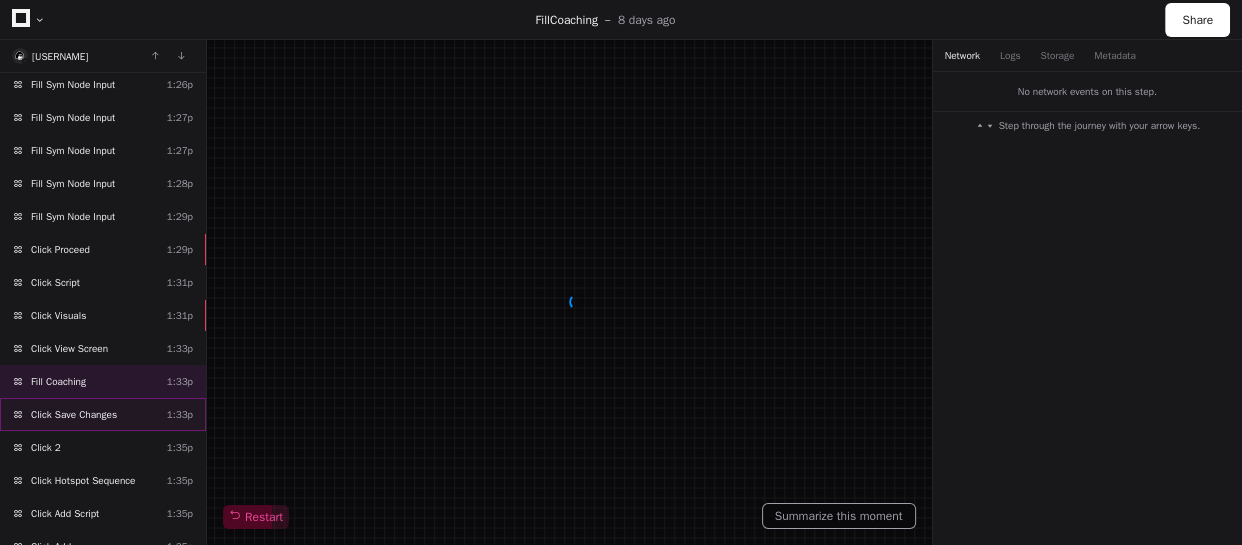 click on "Click Save Changes" 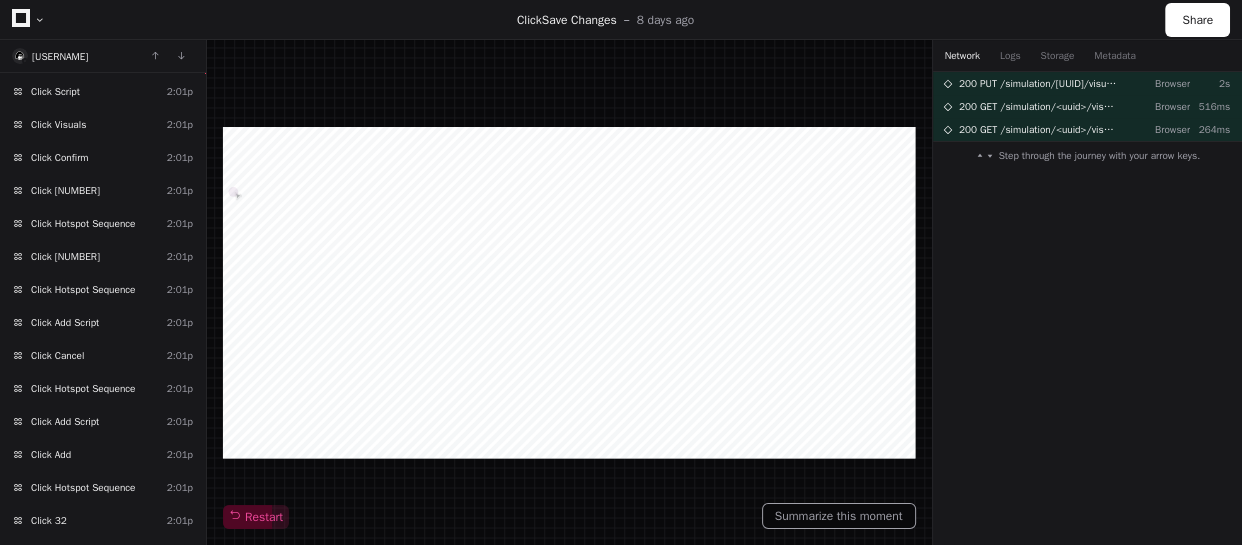 scroll, scrollTop: 12420, scrollLeft: 0, axis: vertical 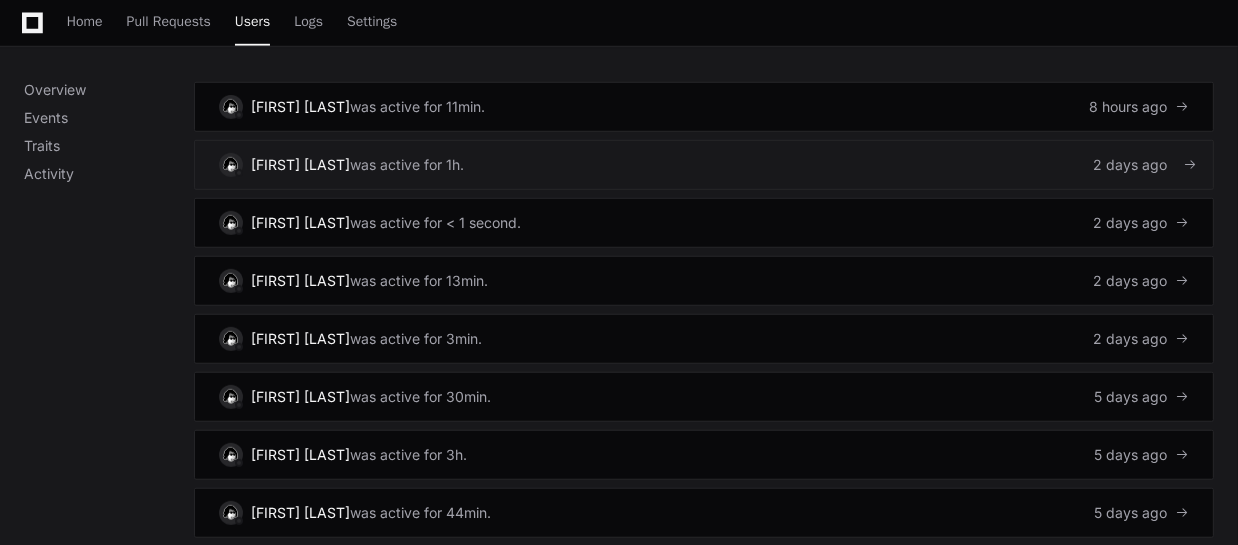 click on "SohamDas_QA   was active for 1h.  2 days ago" 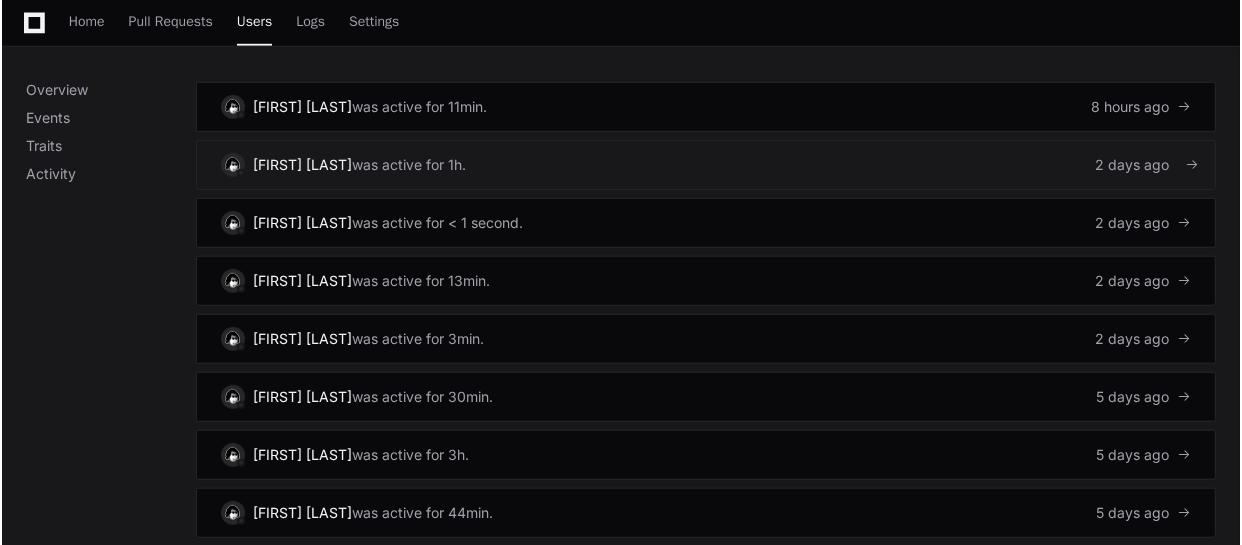 scroll, scrollTop: 0, scrollLeft: 0, axis: both 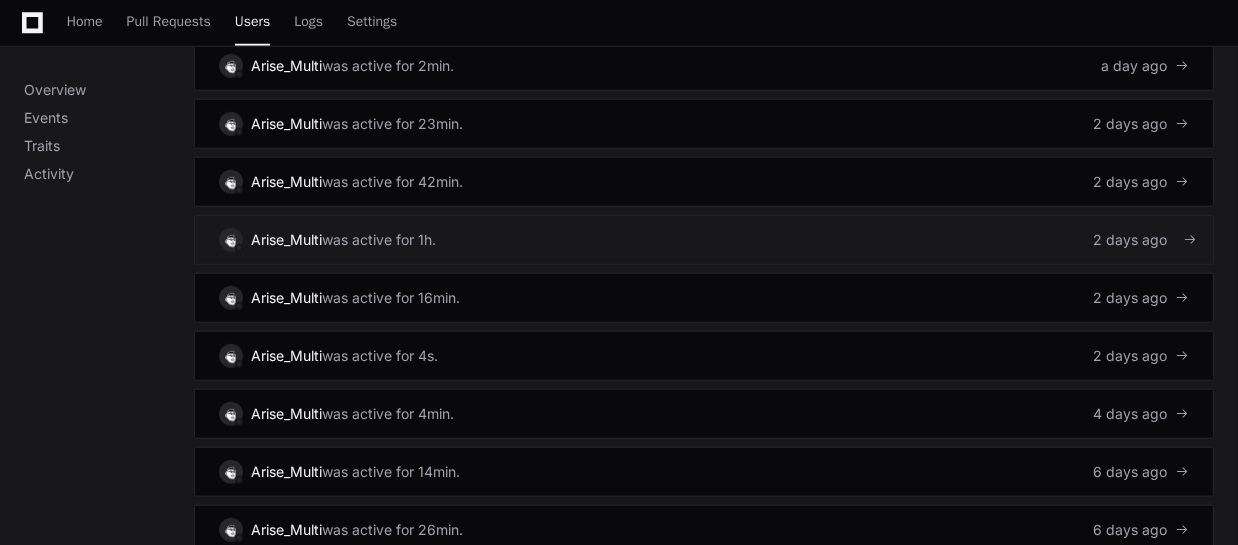 click on "Arise_Multi  was active for 1h.  [RELATIVE_DATE]" 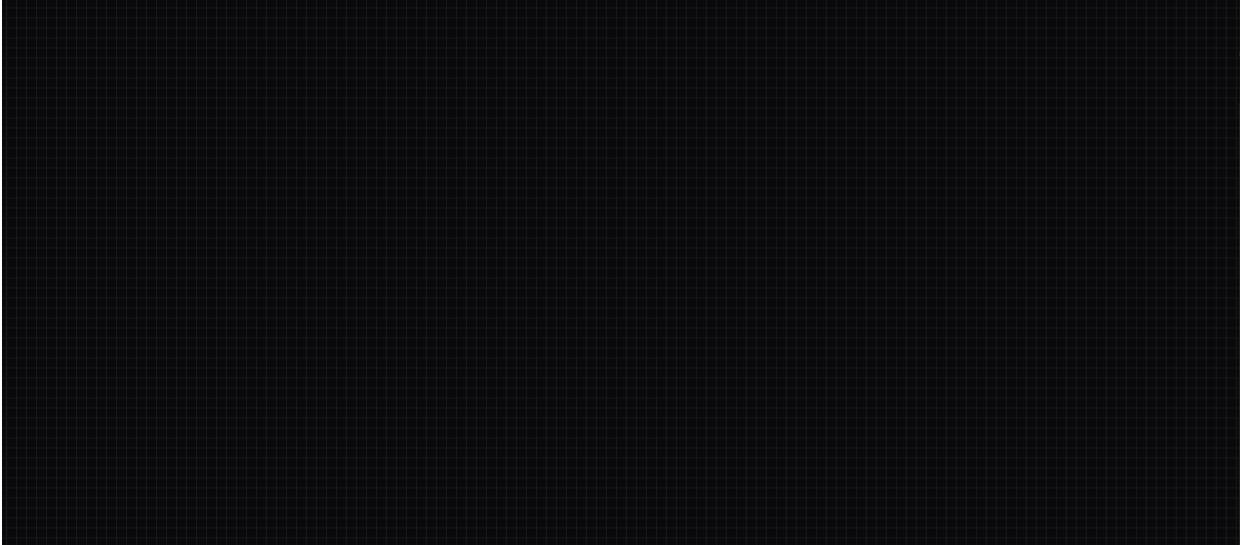 scroll, scrollTop: 0, scrollLeft: 0, axis: both 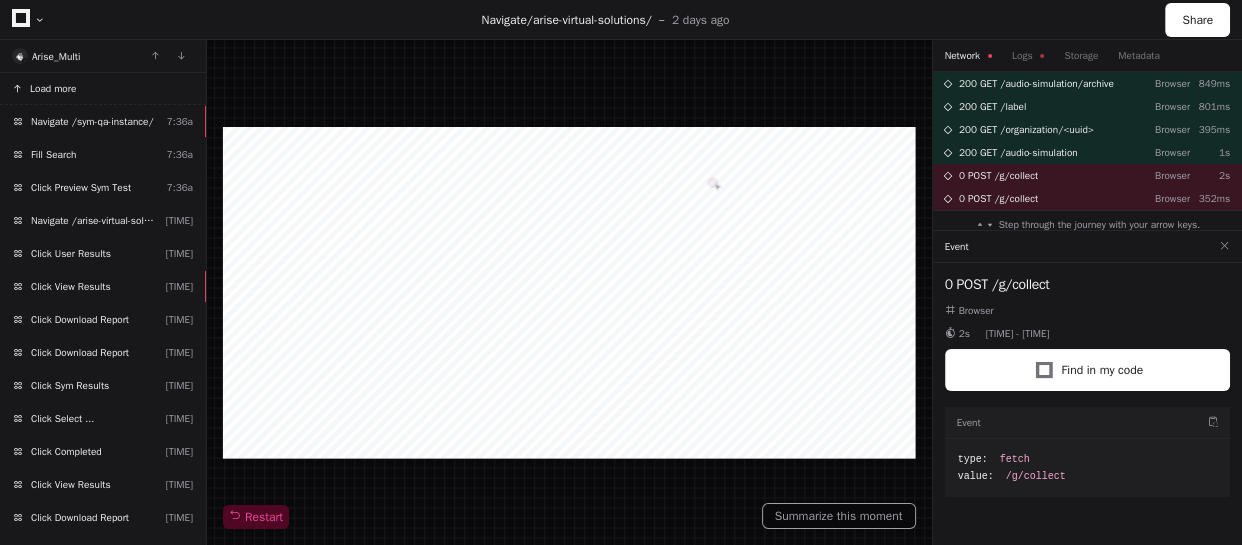 click on "Load more" 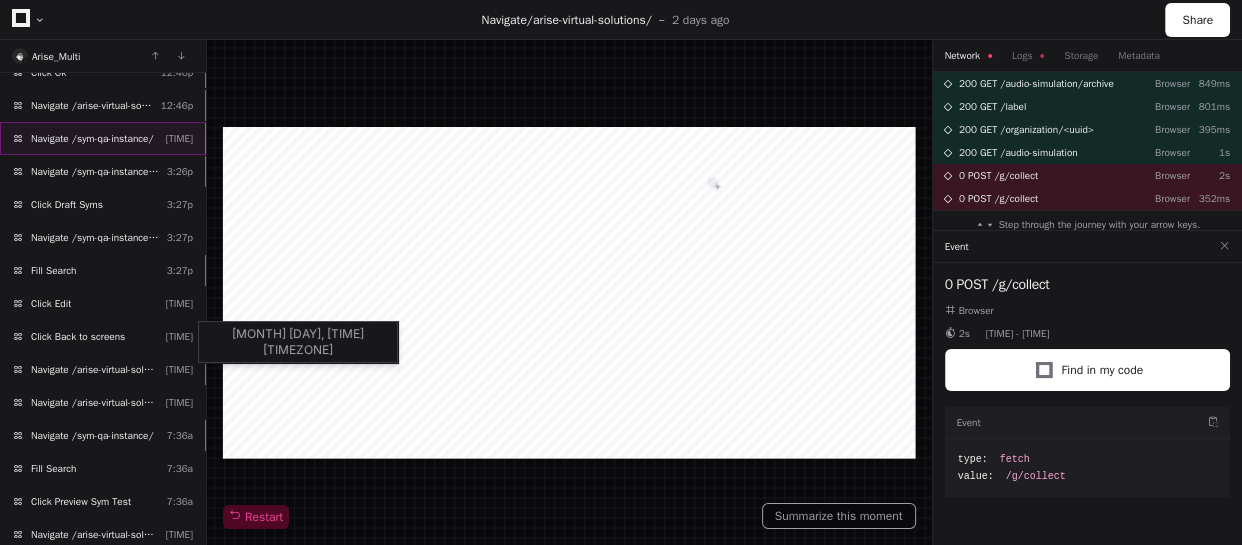 scroll, scrollTop: 272, scrollLeft: 0, axis: vertical 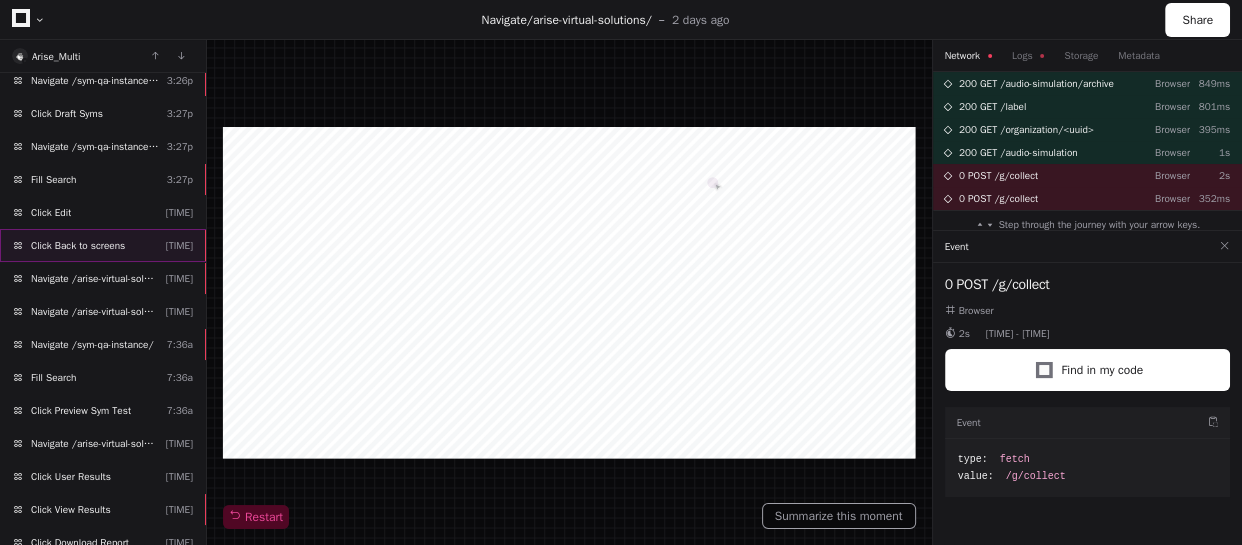 click on "Click Back to screens  [TIME]" 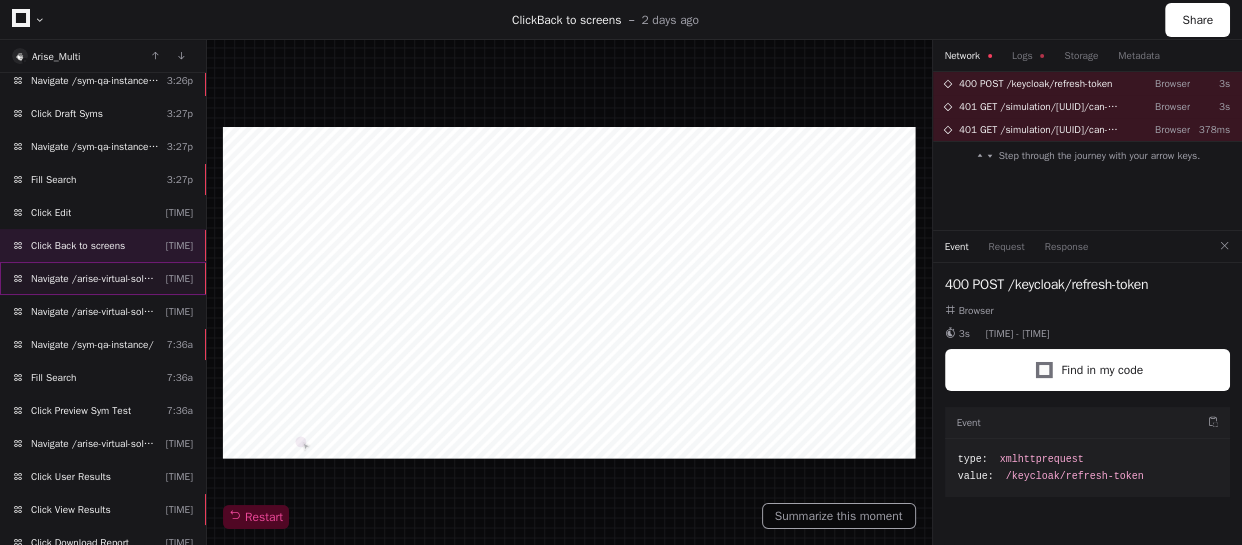 click on "Navigate /arise-virtual-solutions/audio-simulation/*/create-sym" 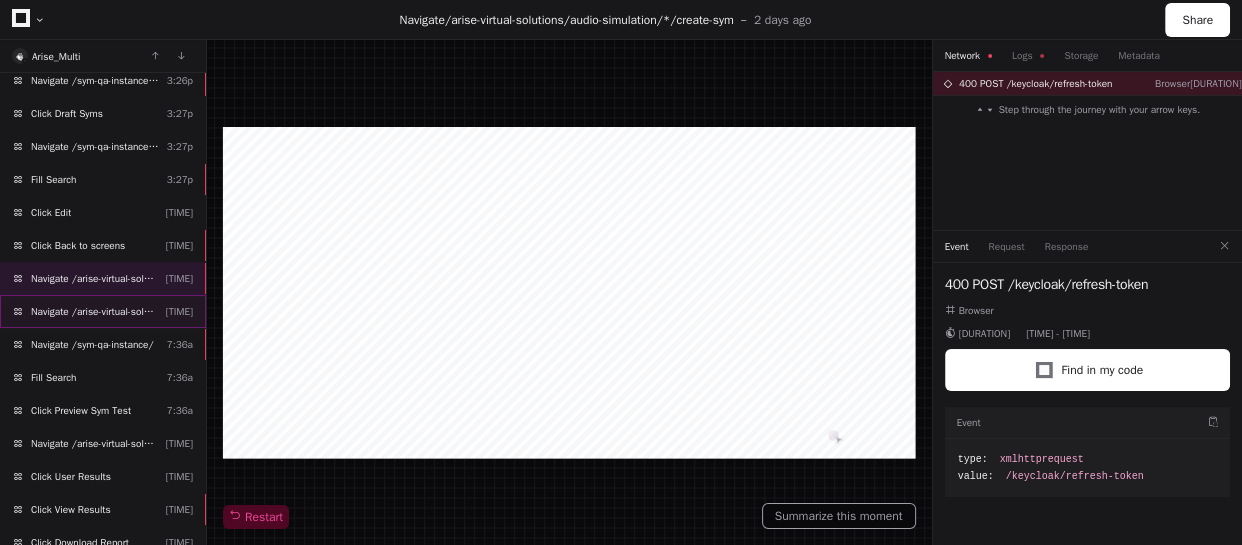 click on "Navigate /arise-virtual-solutions/audio-simulation/*/create-sym" 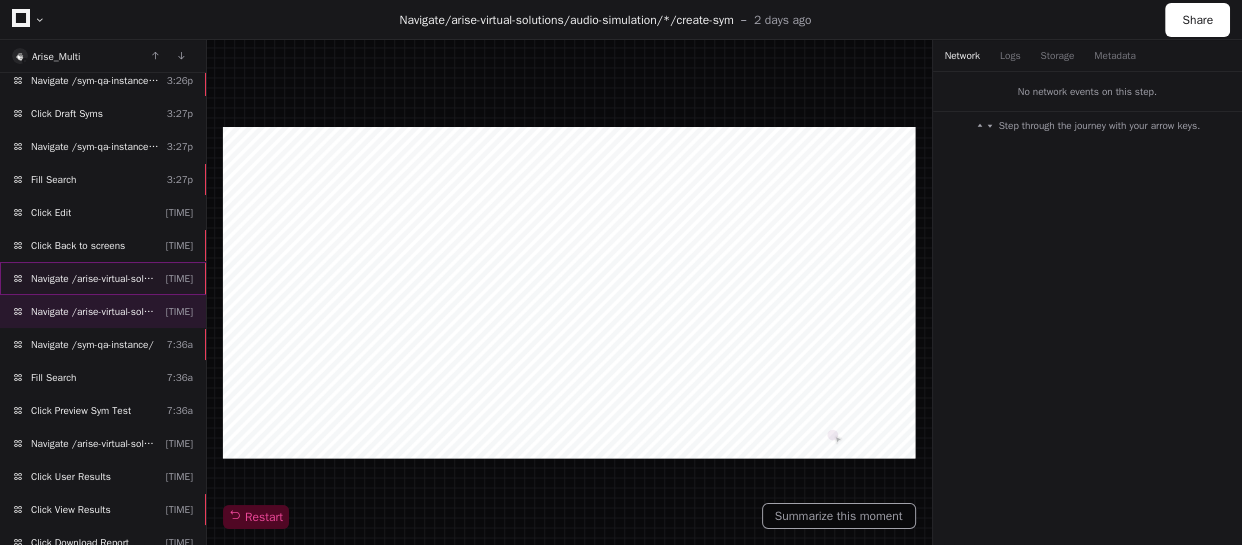 click on "Navigate /arise-virtual-solutions/audio-simulation/*/create-sym" 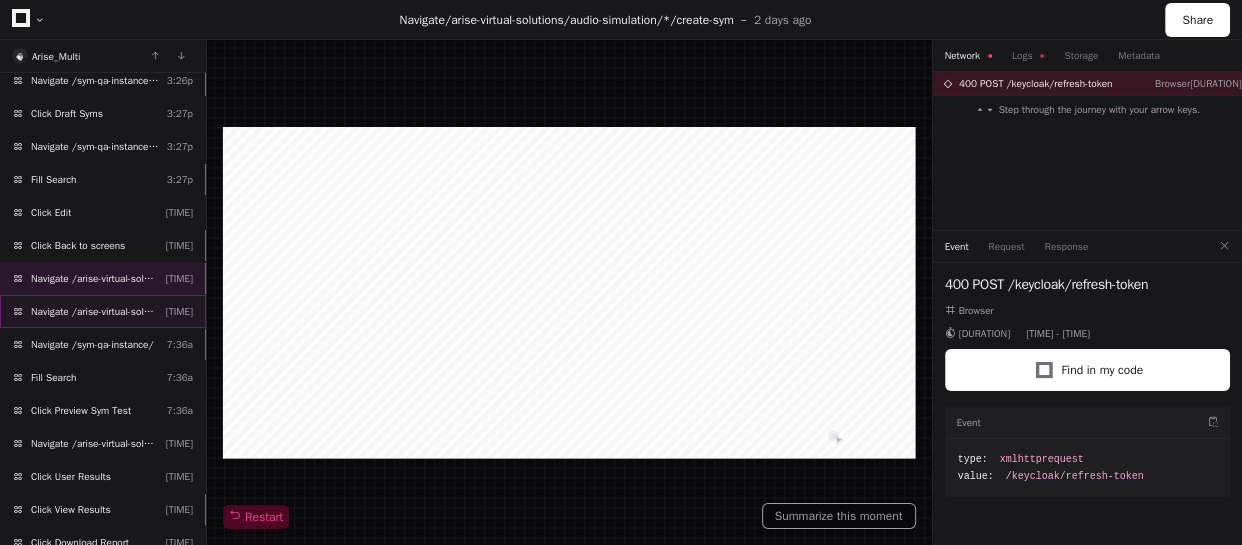 click on "Navigate /arise-virtual-solutions/audio-simulation/*/create-sym" 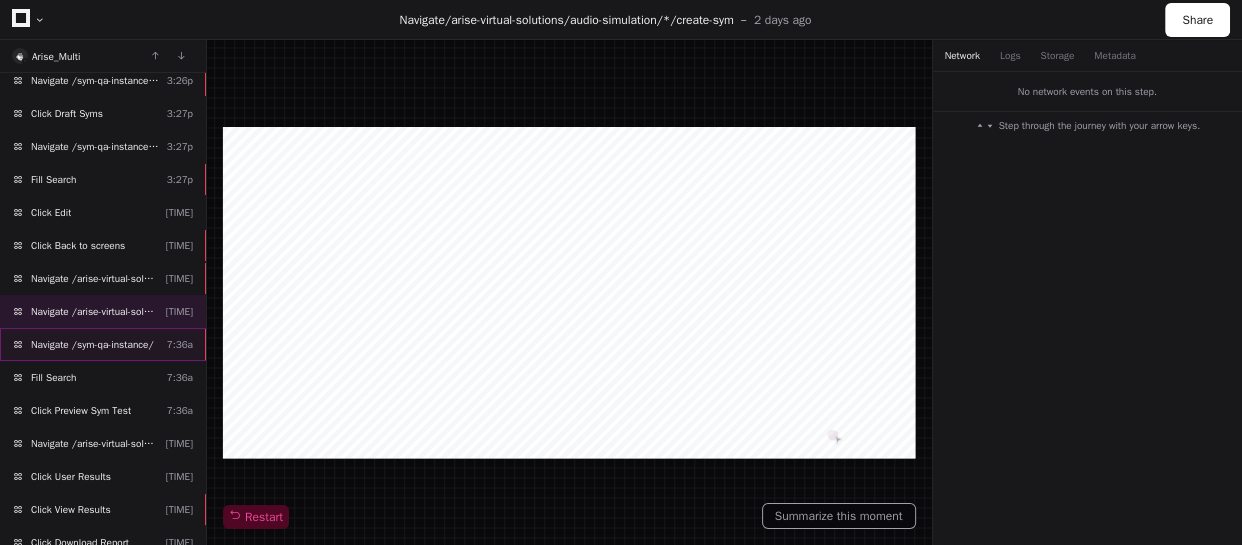 click on "Navigate /sym-qa-instance/" 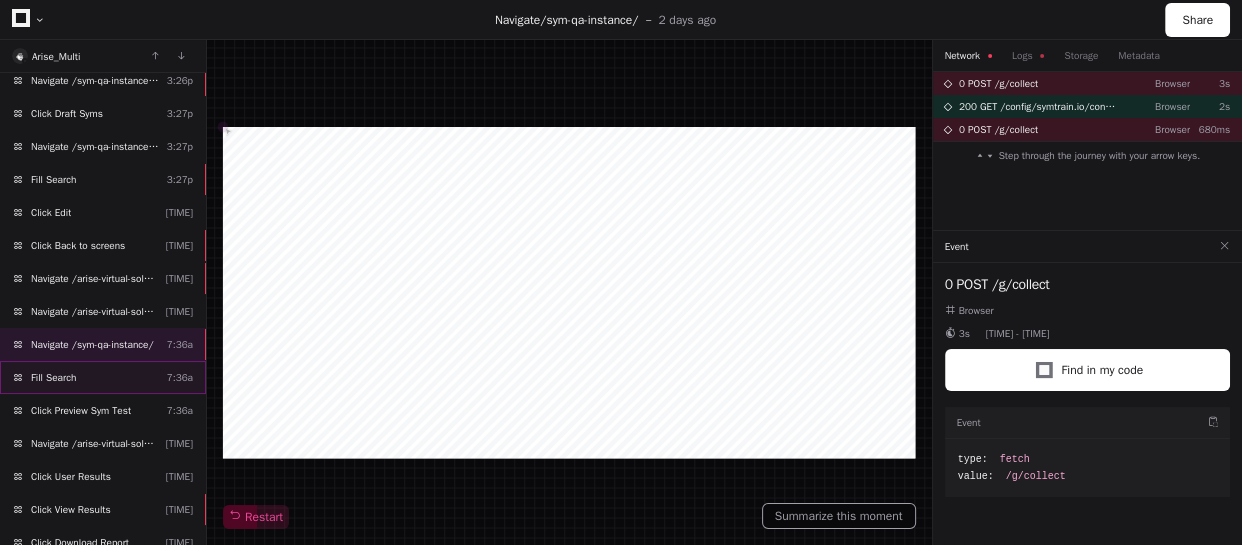 click on "Fill Search  [TIME]" 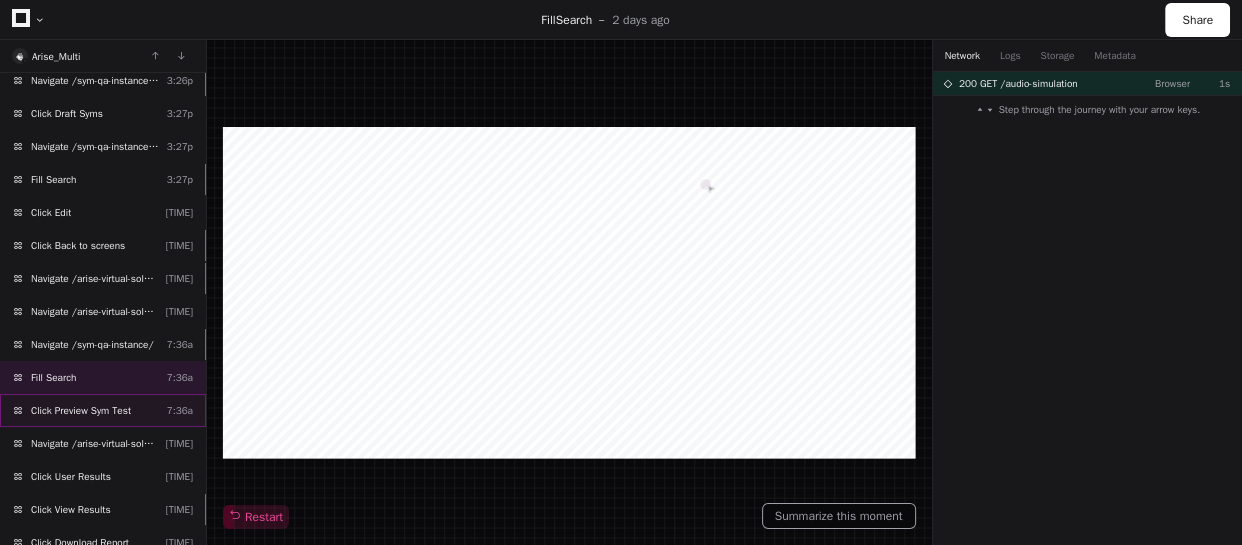 click on "Click Preview Sym Test" 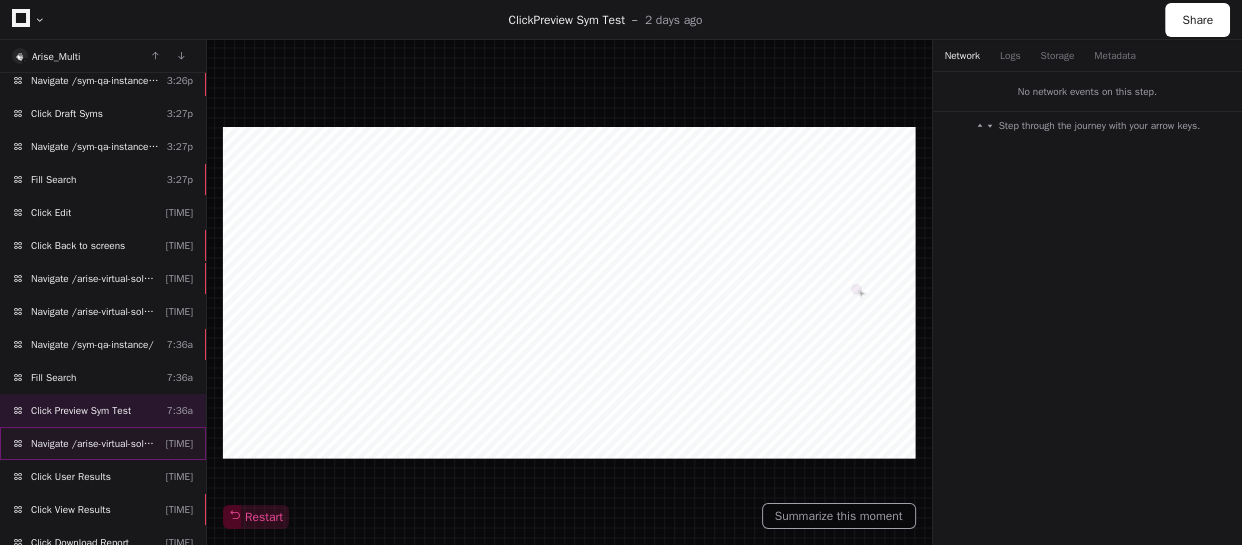 click on "Navigate /arise-virtual-solutions/reports (Reports)" 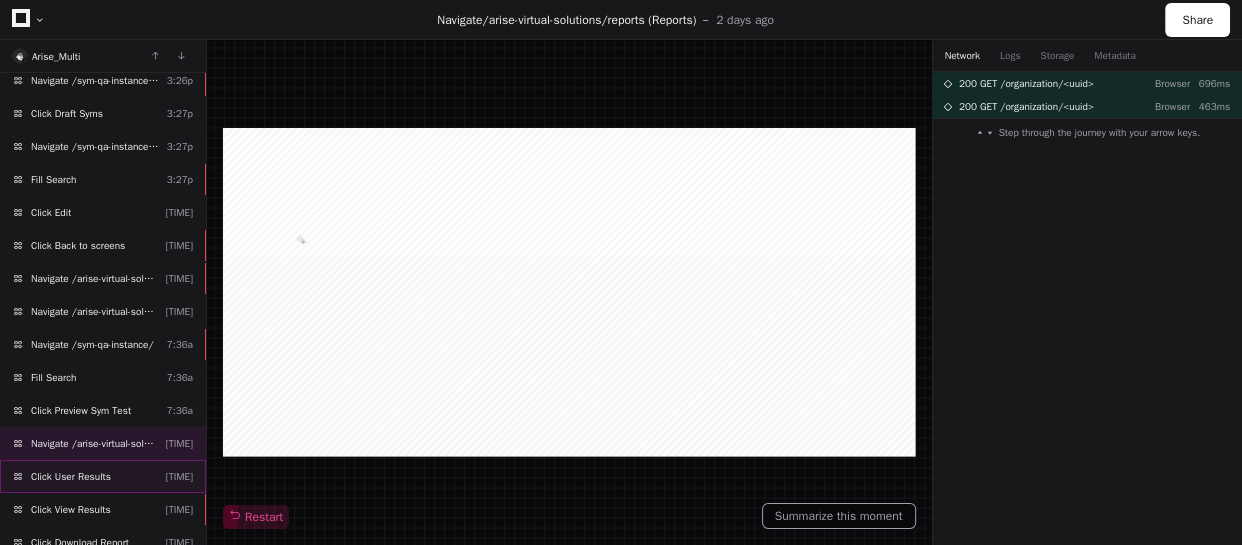click on "Click User Results  [TIME]" 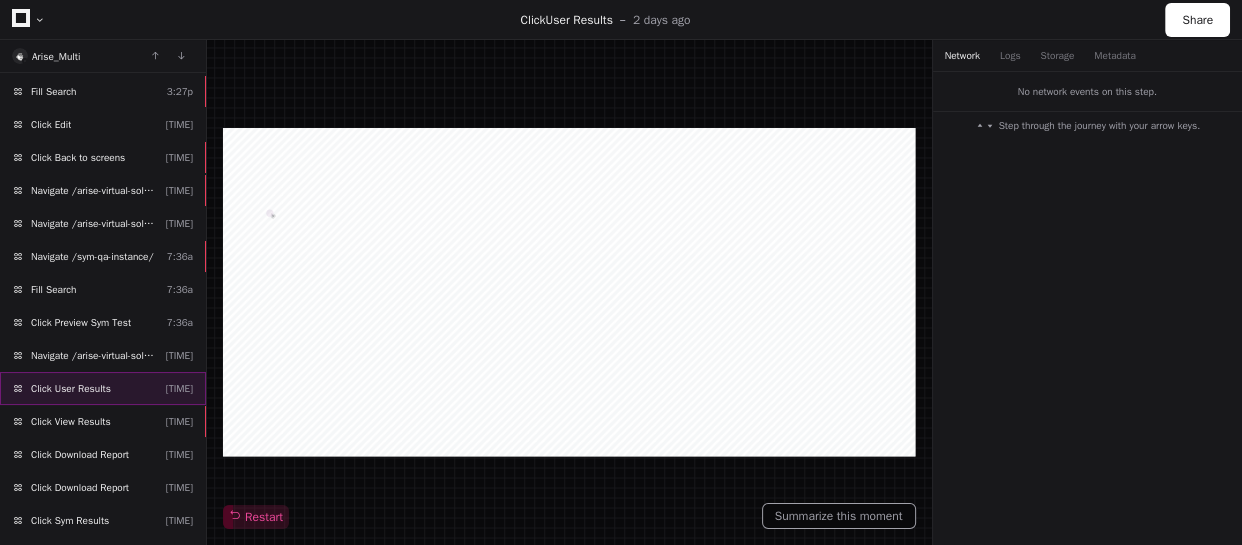 scroll, scrollTop: 363, scrollLeft: 0, axis: vertical 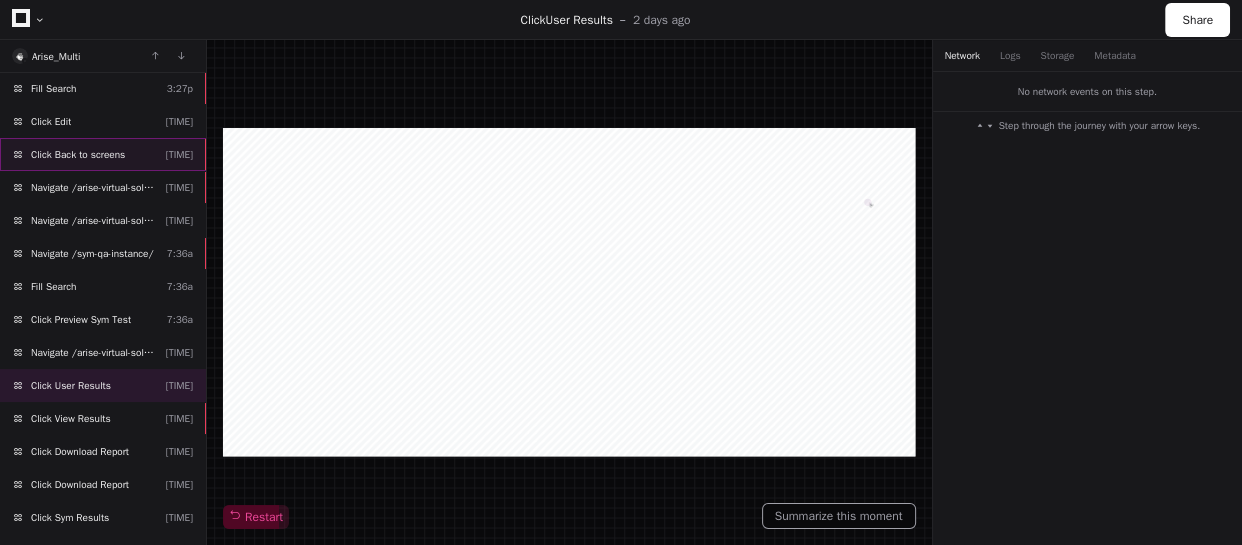 click on "Click Back to screens  [TIME]" 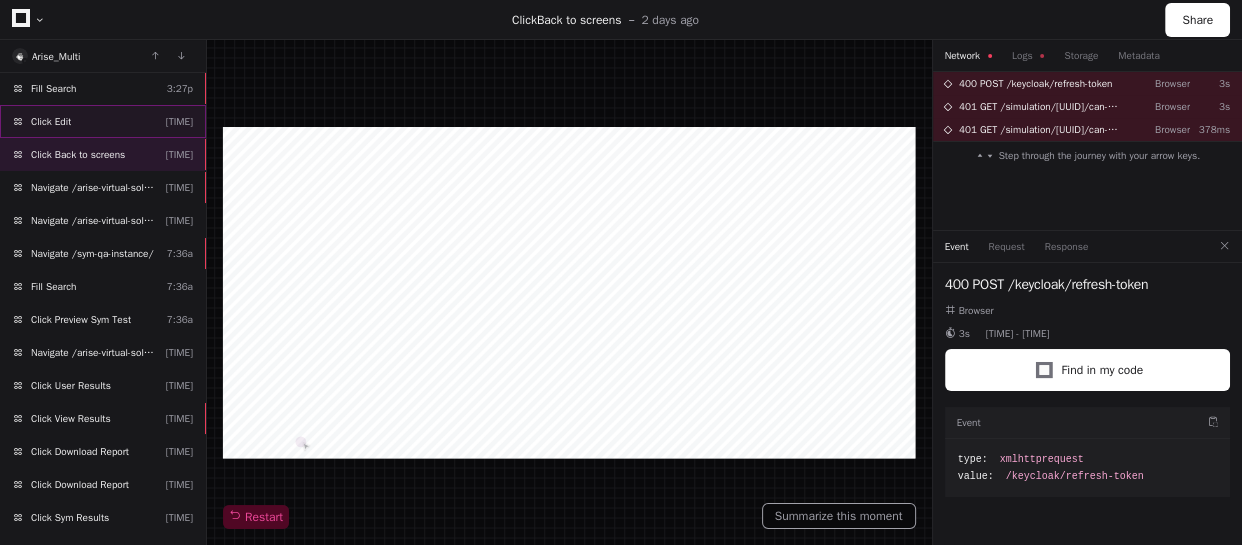 click on "Click Edit  3:28p" 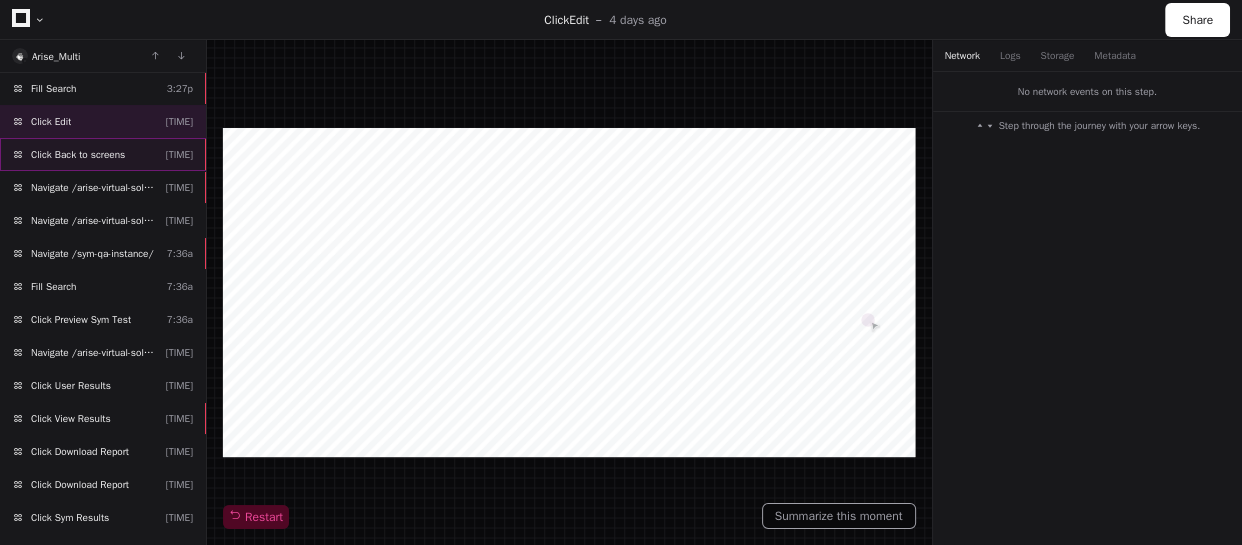 click on "Click Back to screens  6:11a" 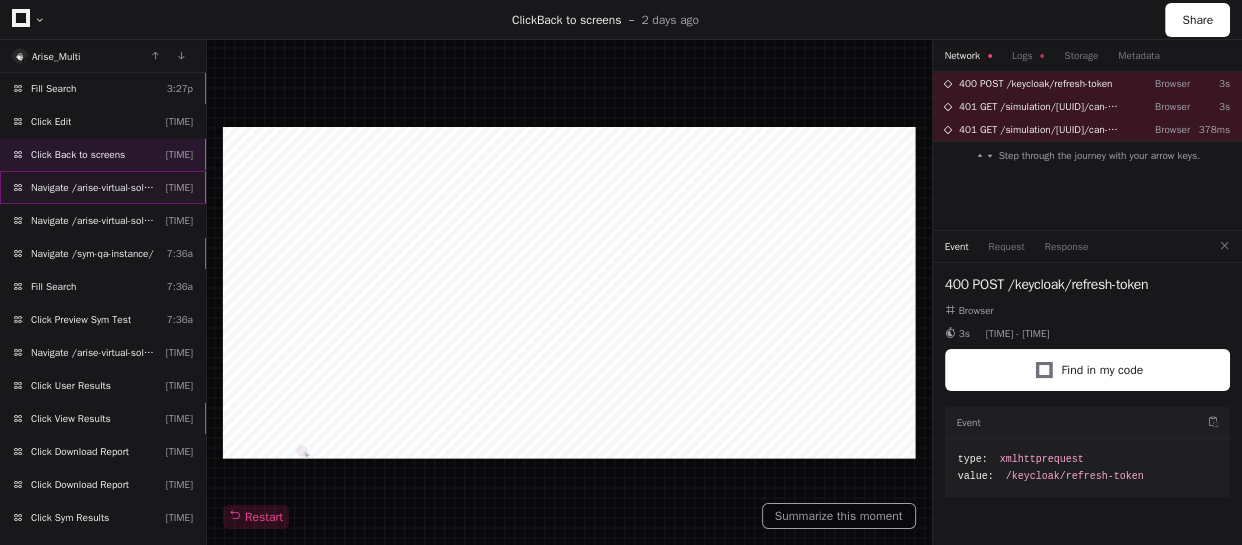 click on "Navigate /arise-virtual-solutions/audio-simulation/*/create-sym" 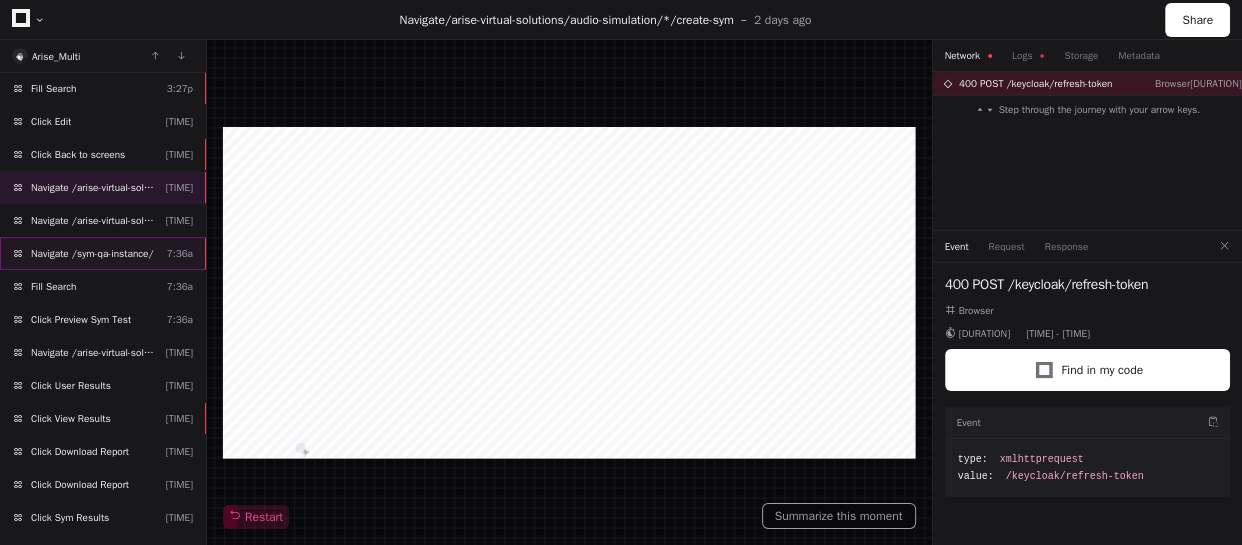 click on "Navigate /sym-qa-instance/" 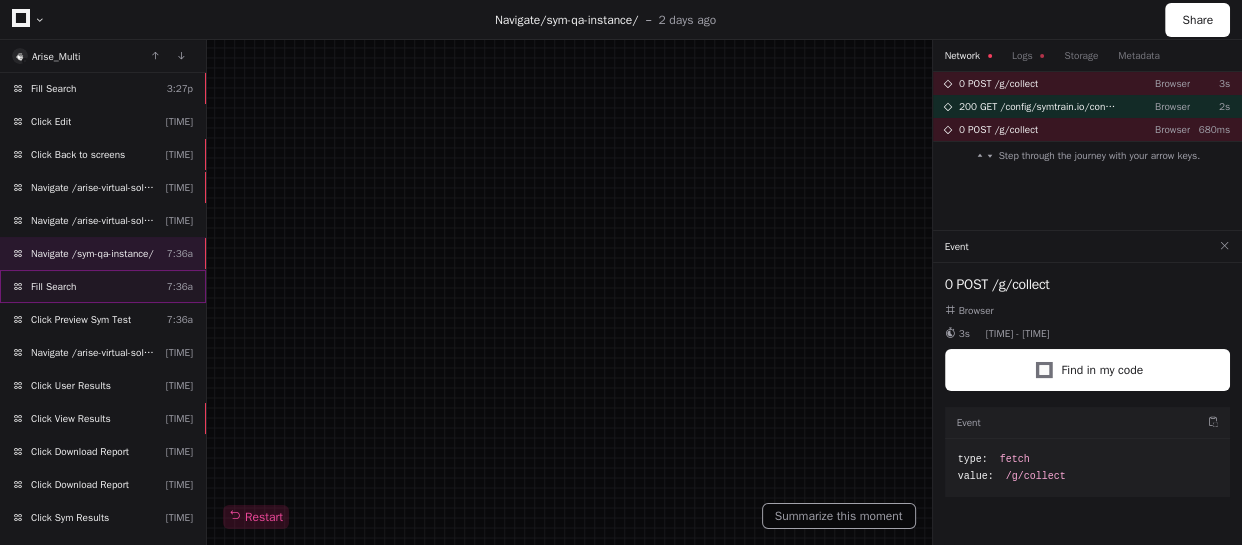 click on "Fill Search  7:36a" 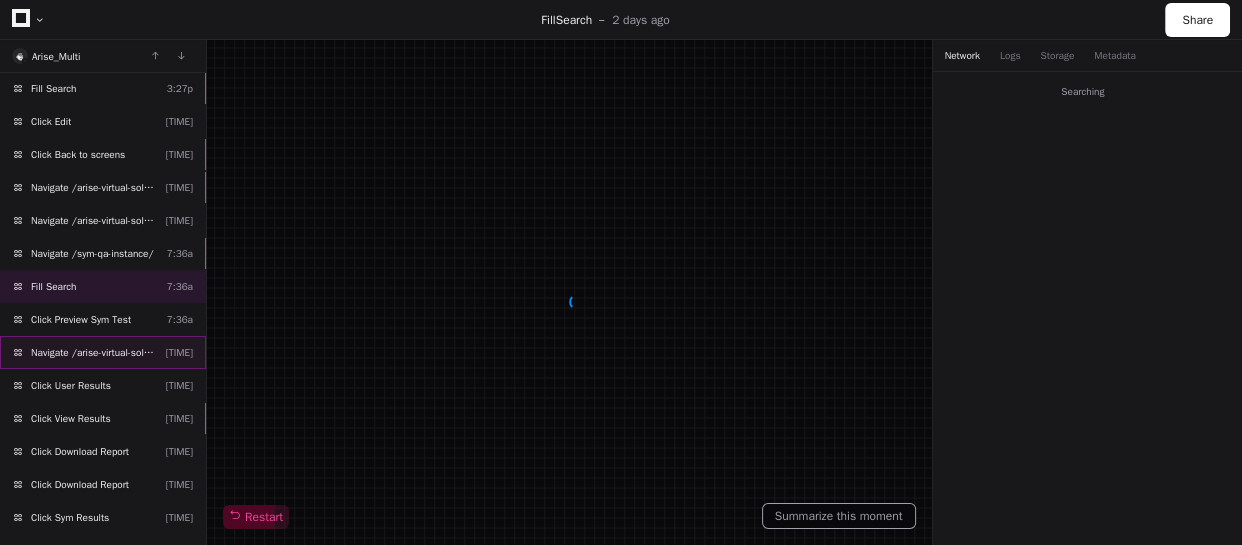 click on "Navigate /arise-virtual-solutions/reports (Reports)  7:51a" 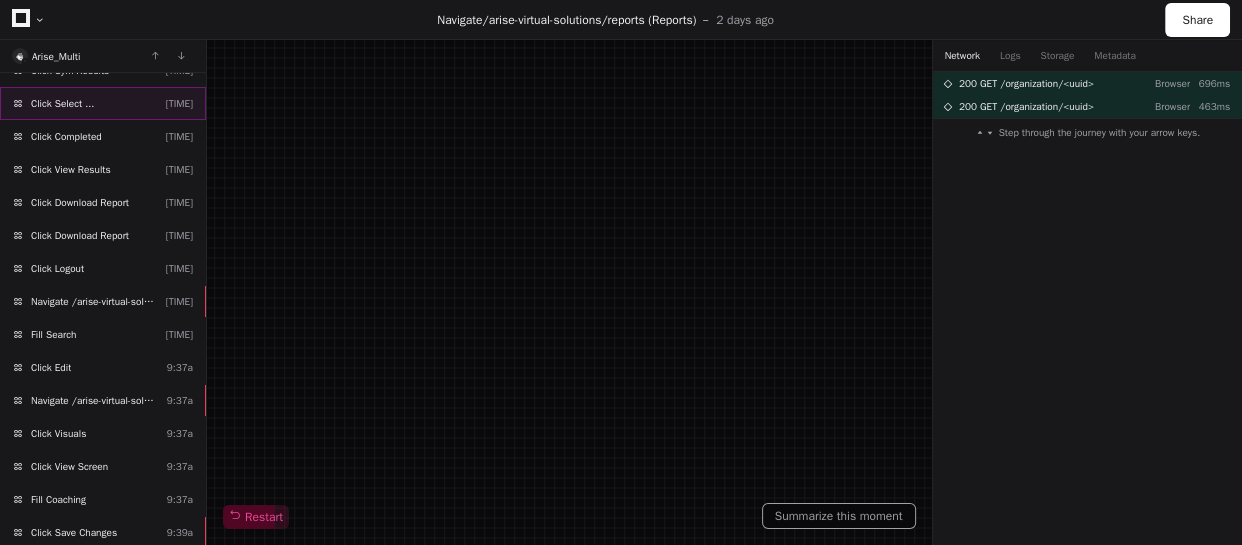 scroll, scrollTop: 818, scrollLeft: 0, axis: vertical 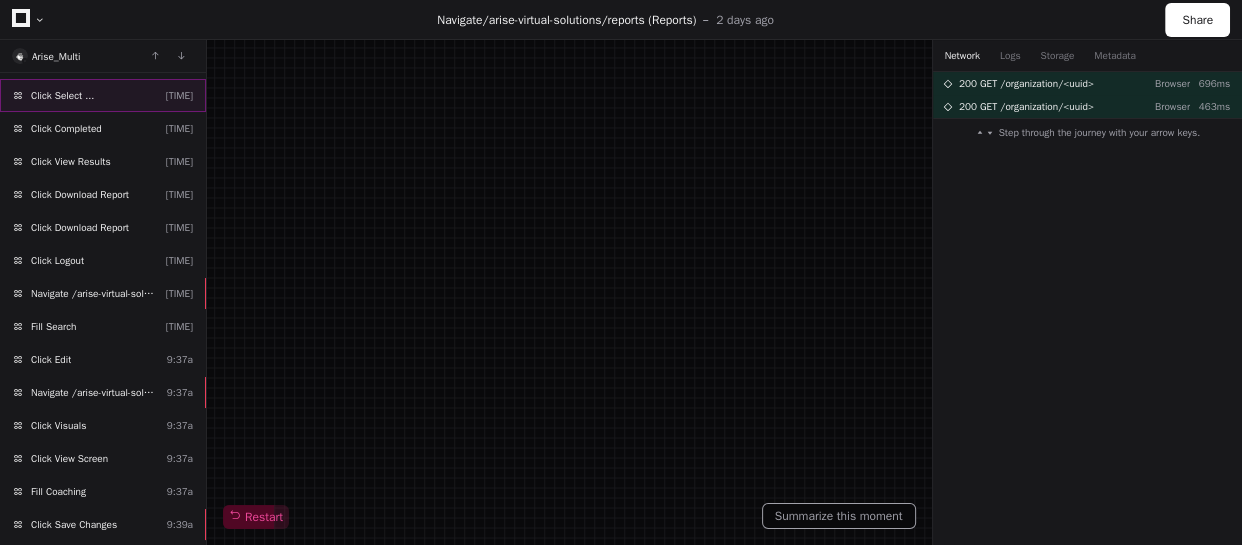 click on "Click Edit  [TIME]" 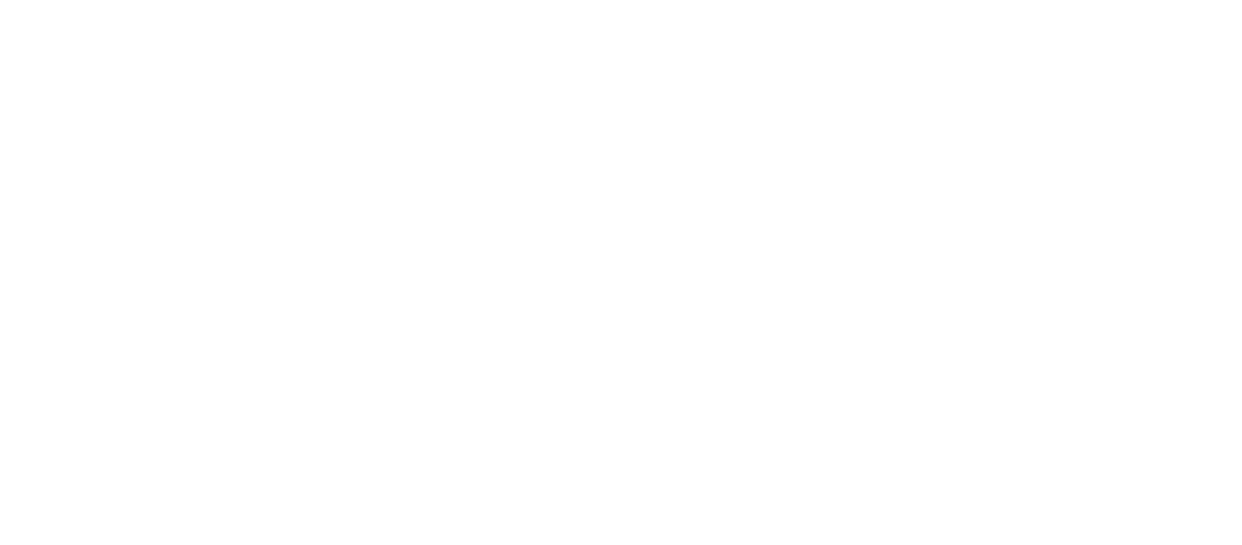 scroll, scrollTop: 0, scrollLeft: 0, axis: both 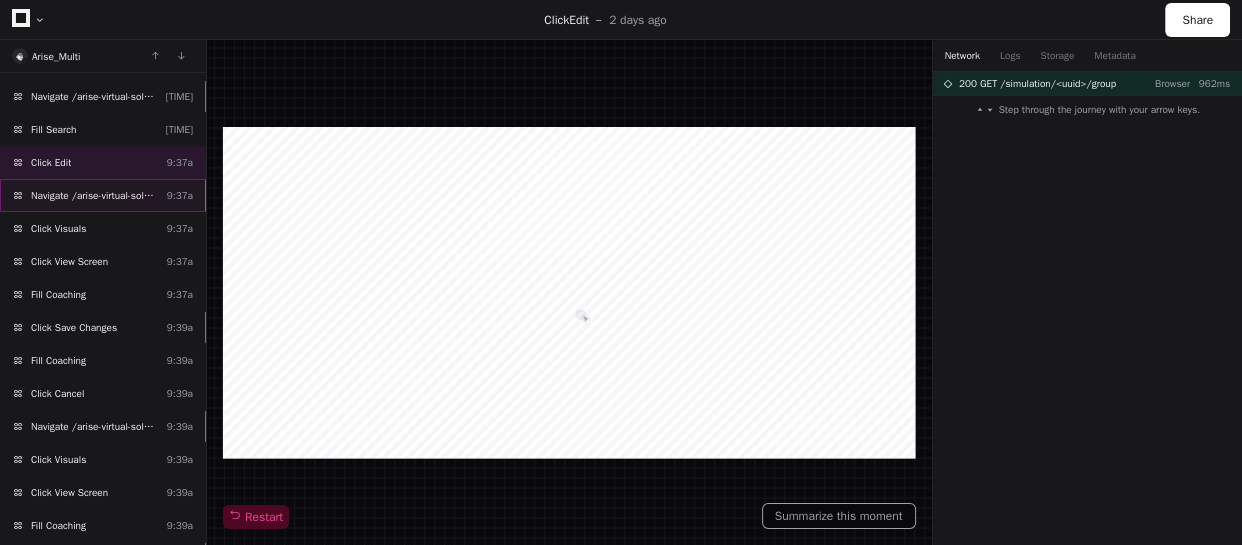 click on "Navigate /arise-virtual-solutions/audio-simulation/*/create-sym" 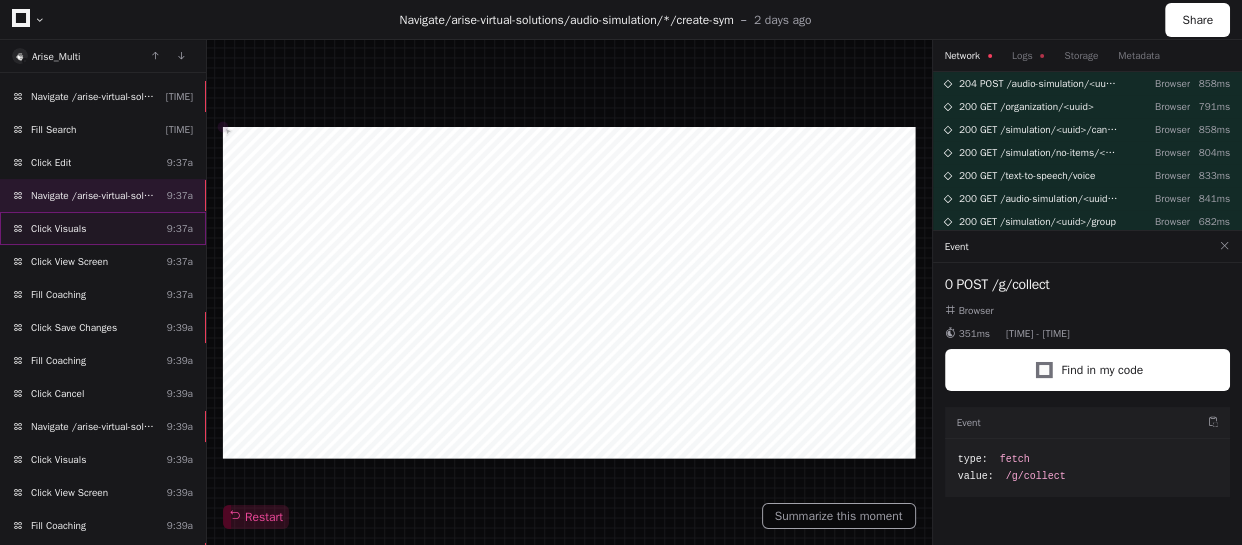 click on "Click Visuals  [TIME]" 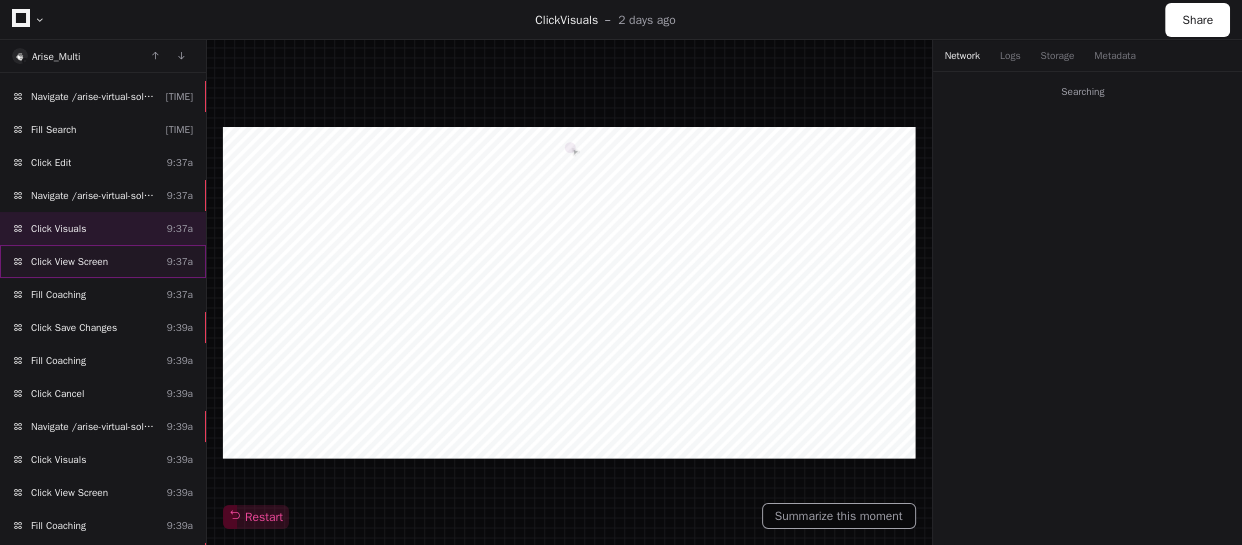 click on "Click View Screen  [TIME]" 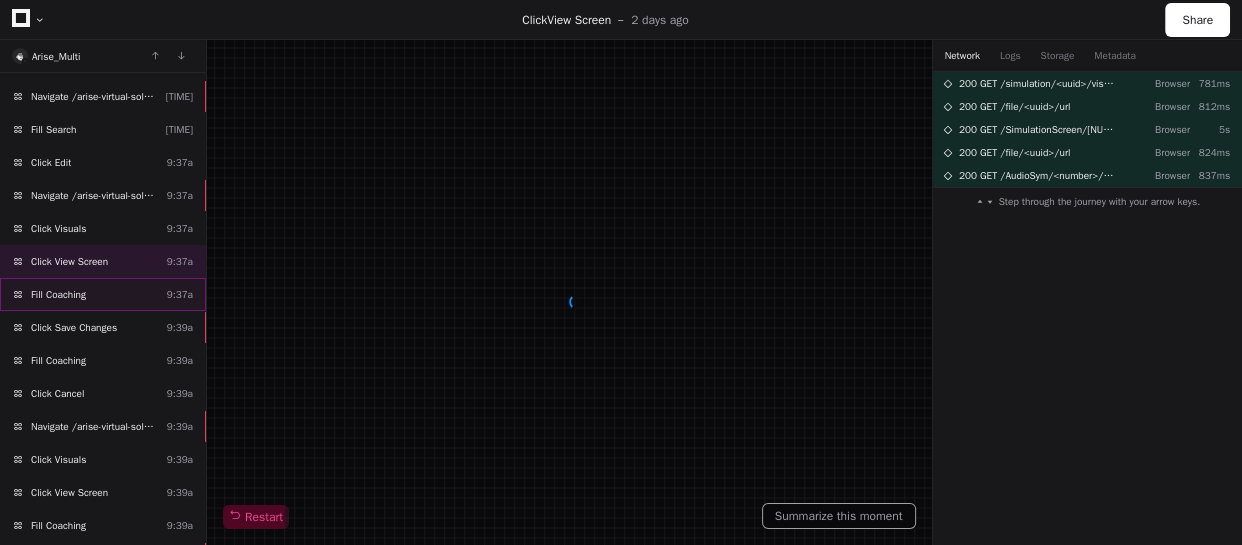 click on "Fill Coaching  [TIME]" 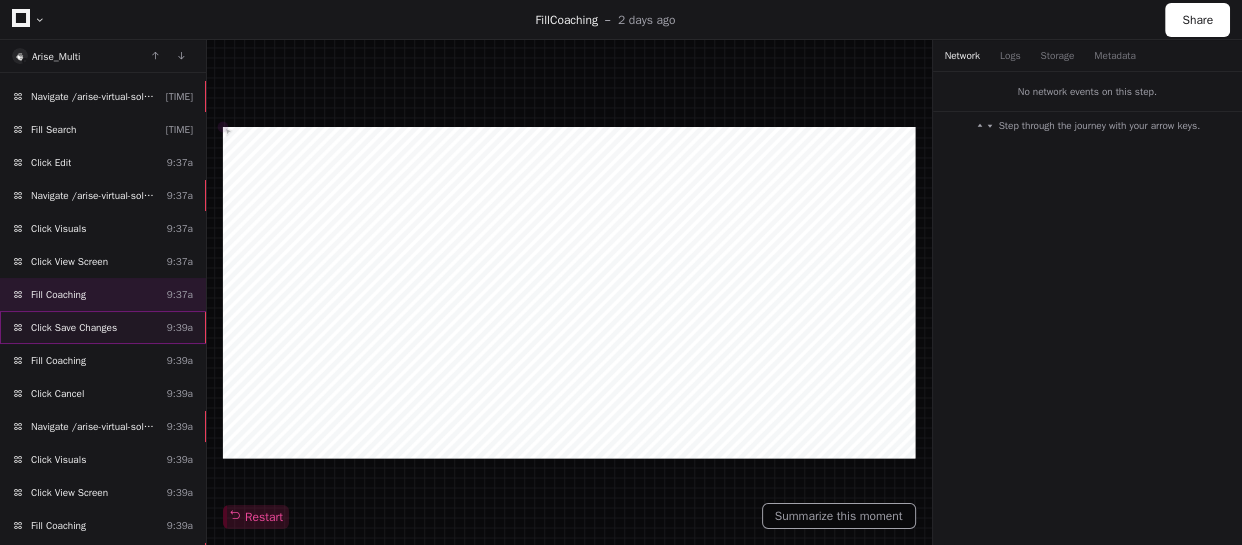 click on "Click Save Changes" 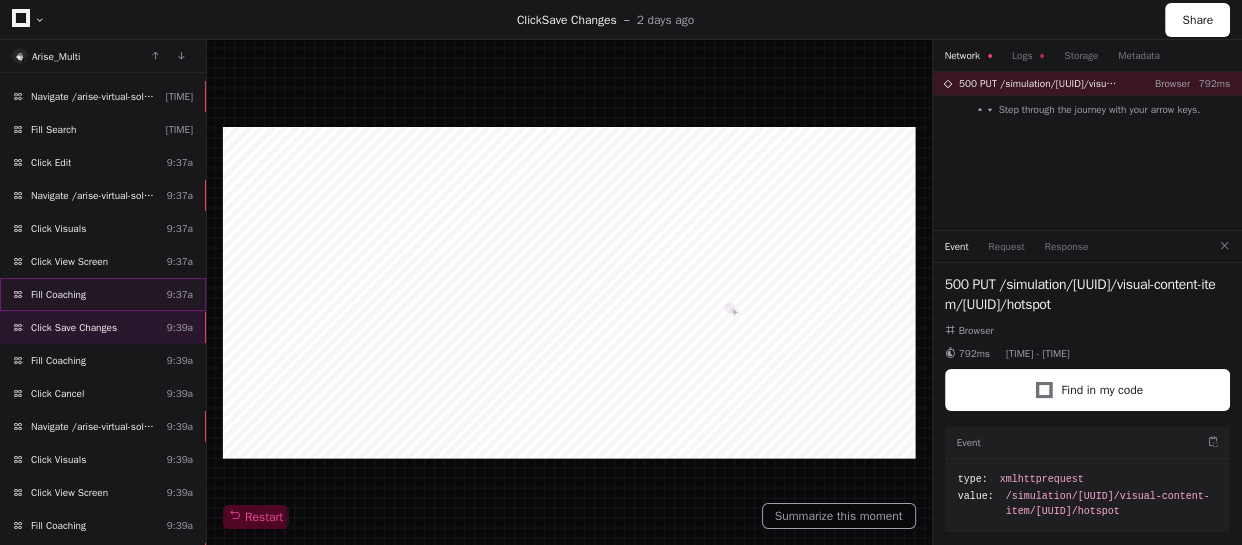 click on "Fill Coaching  [TIME]" 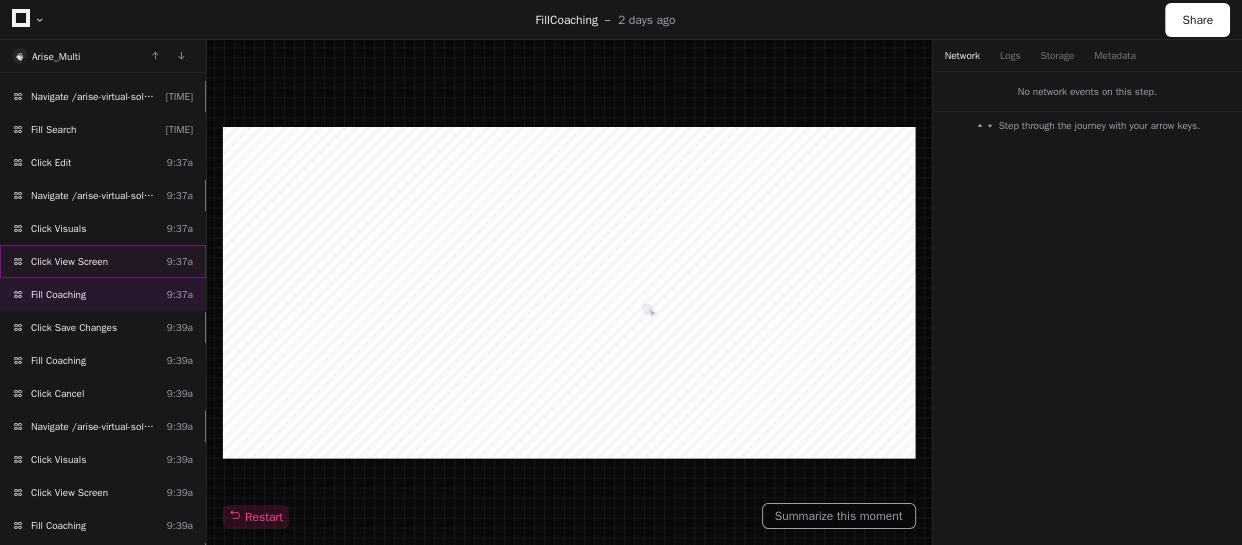 click on "Click View Screen  [TIME]" 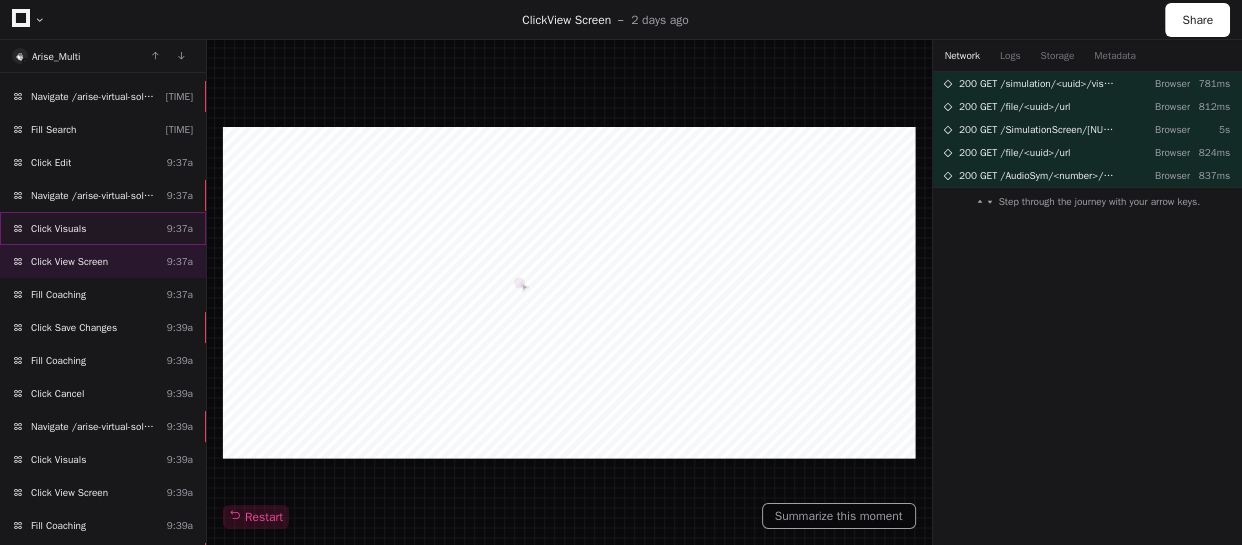 click on "Click Visuals  [TIME]" 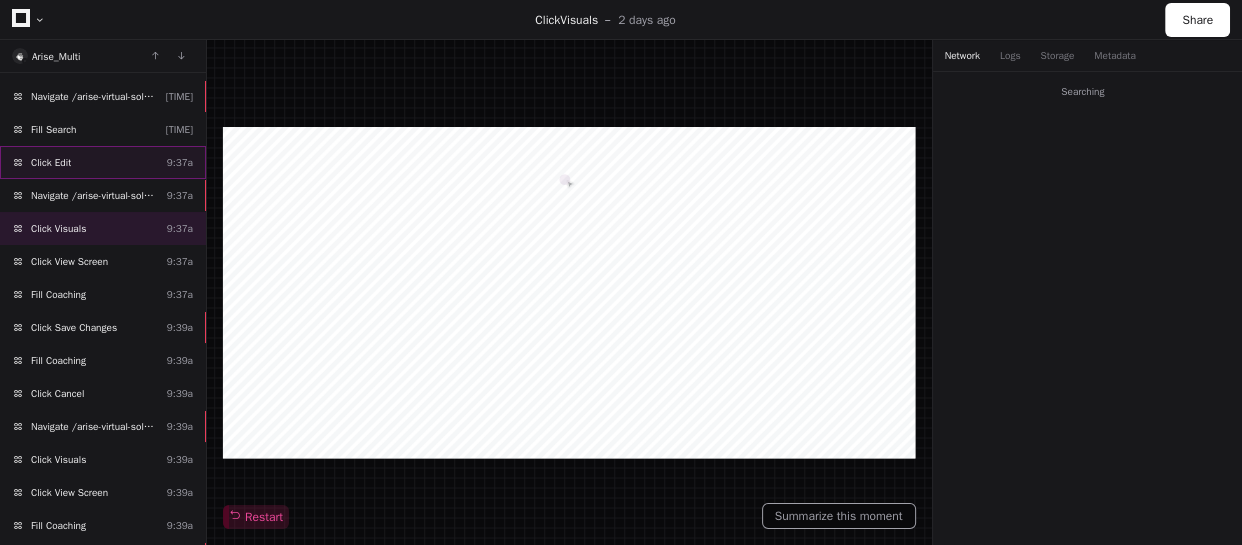 click on "Click Edit  [TIME]" 